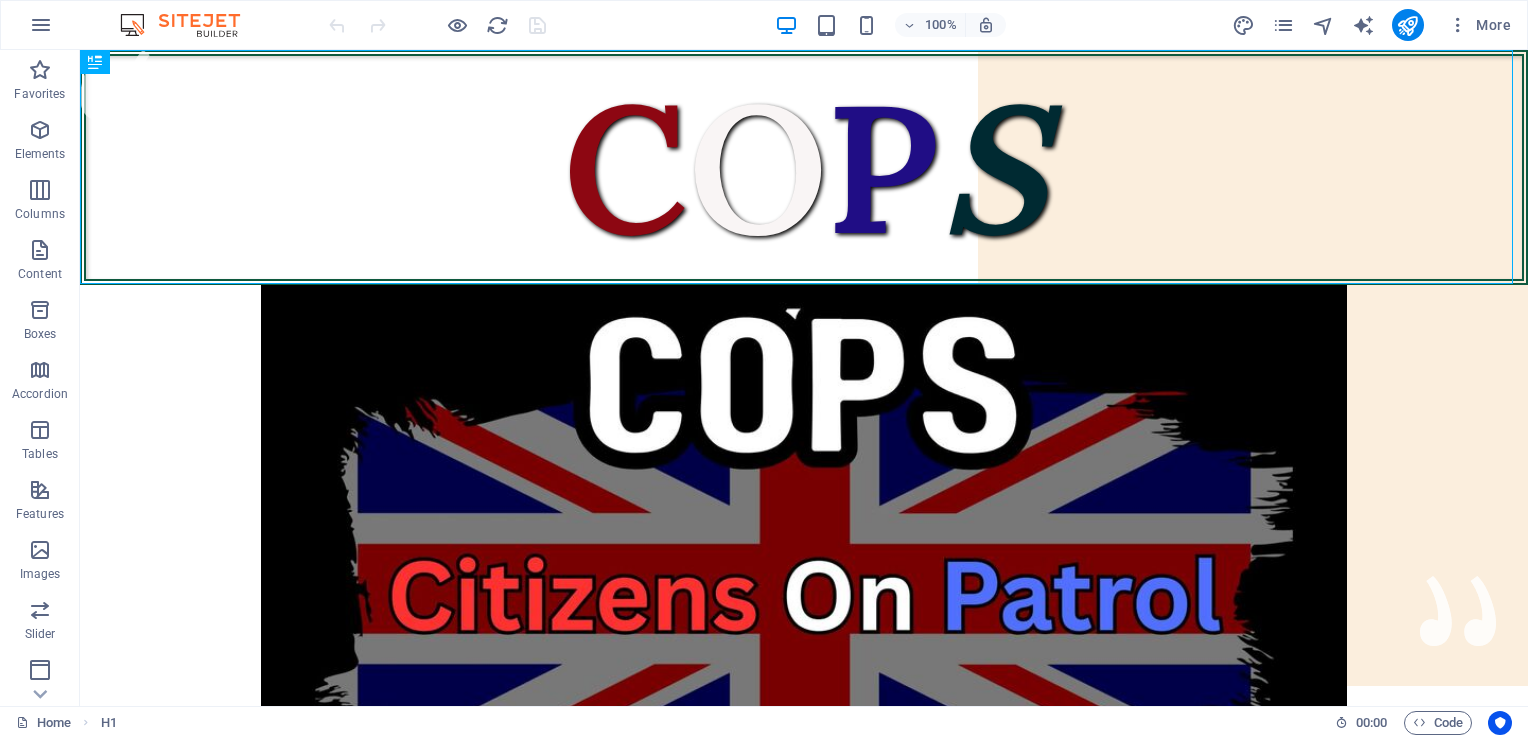 scroll, scrollTop: 0, scrollLeft: 0, axis: both 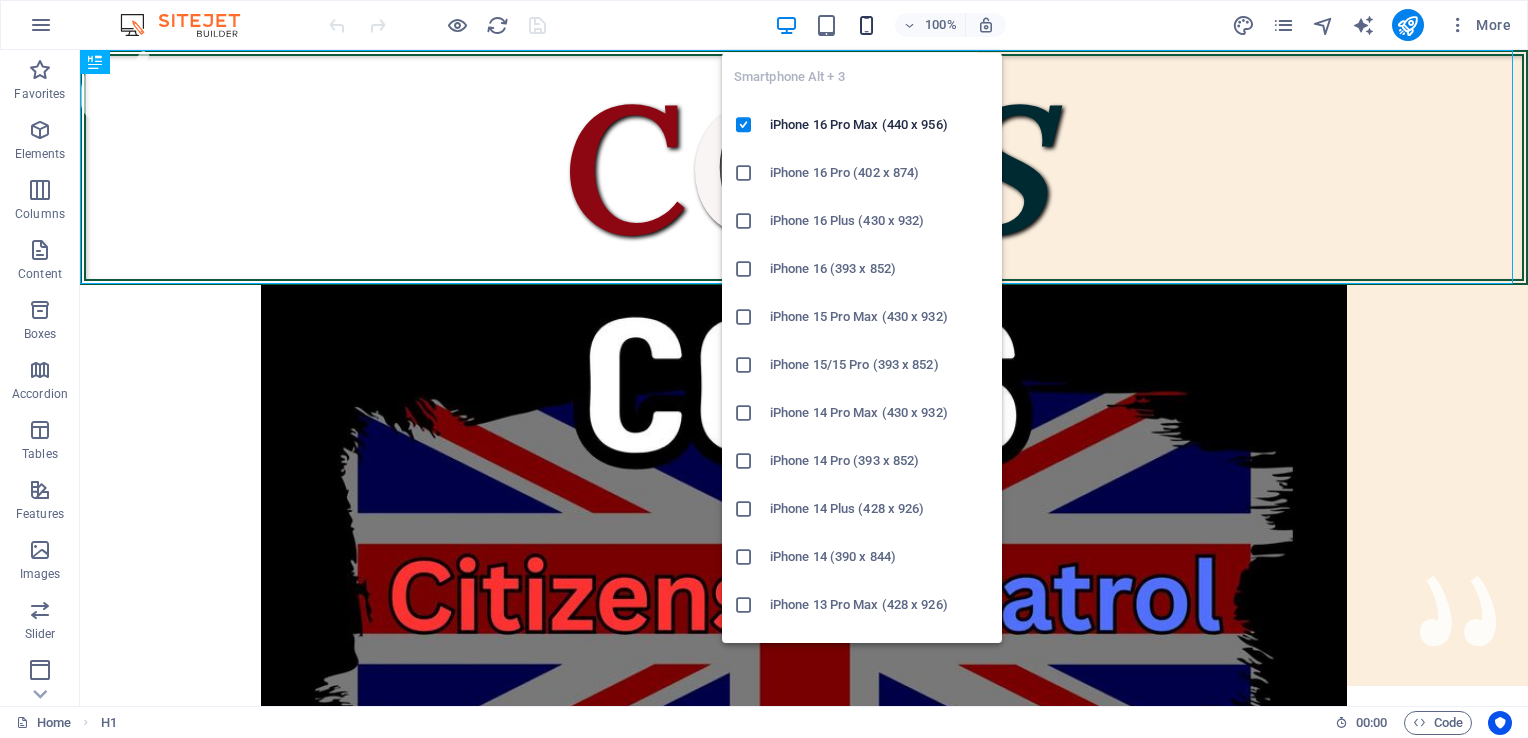 click at bounding box center (866, 25) 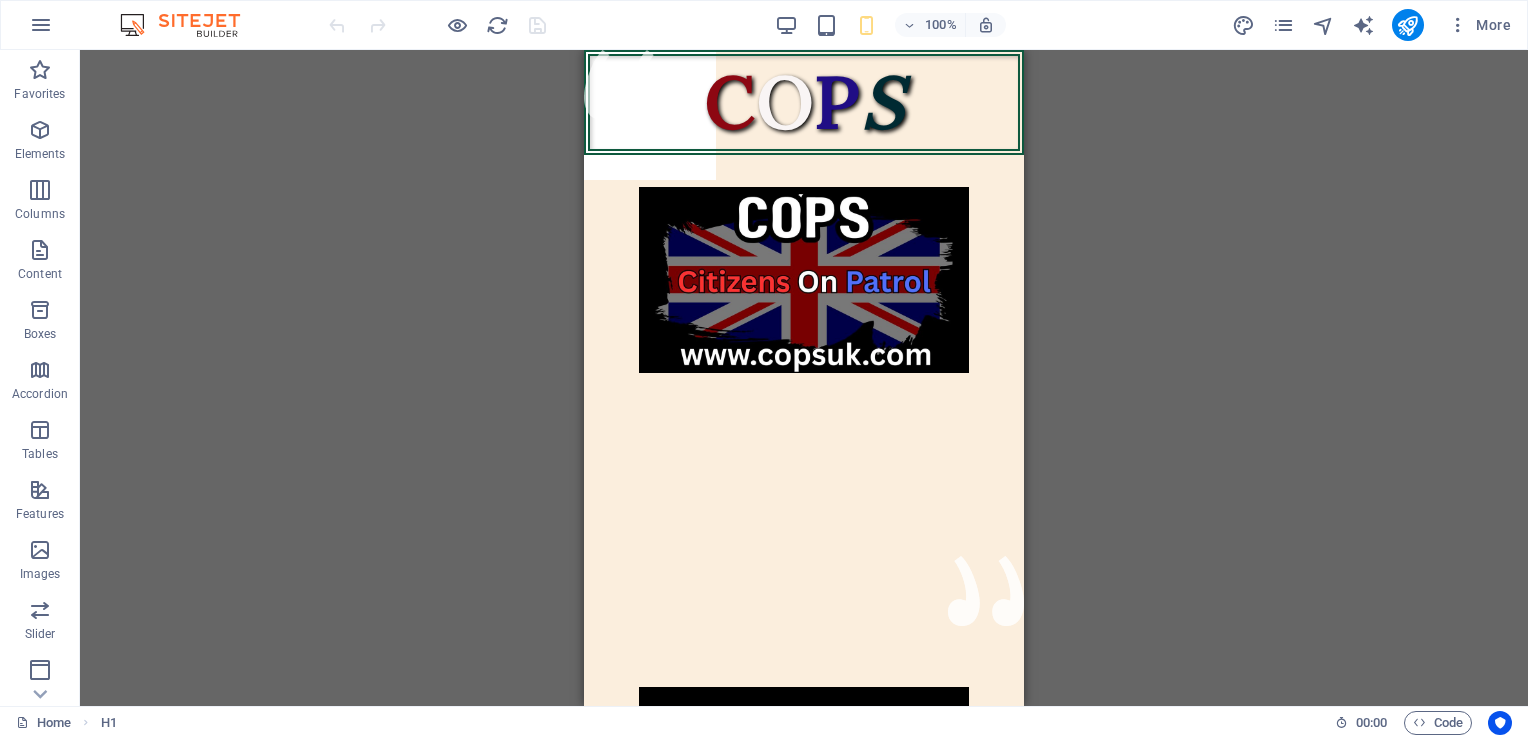 scroll, scrollTop: 561, scrollLeft: 0, axis: vertical 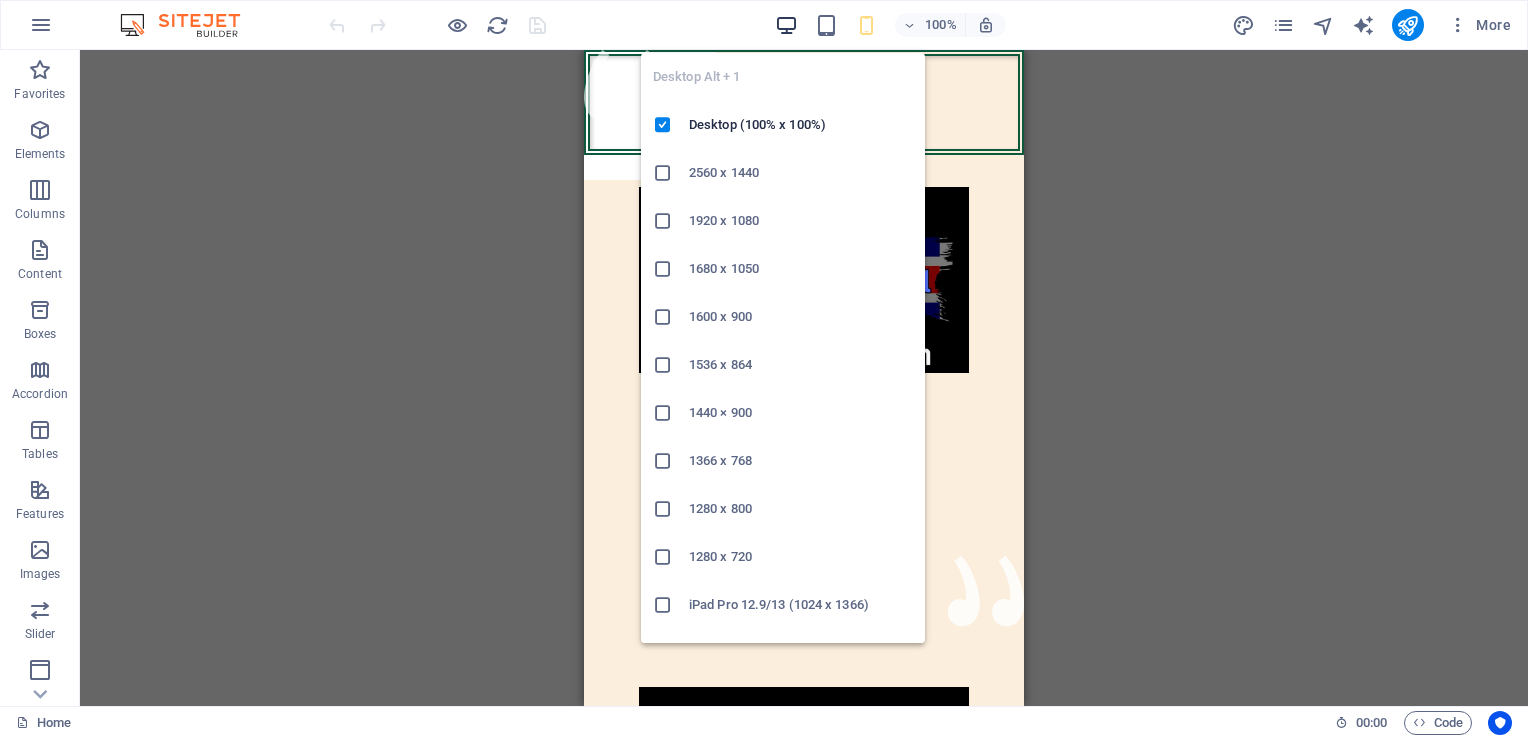 click at bounding box center (786, 25) 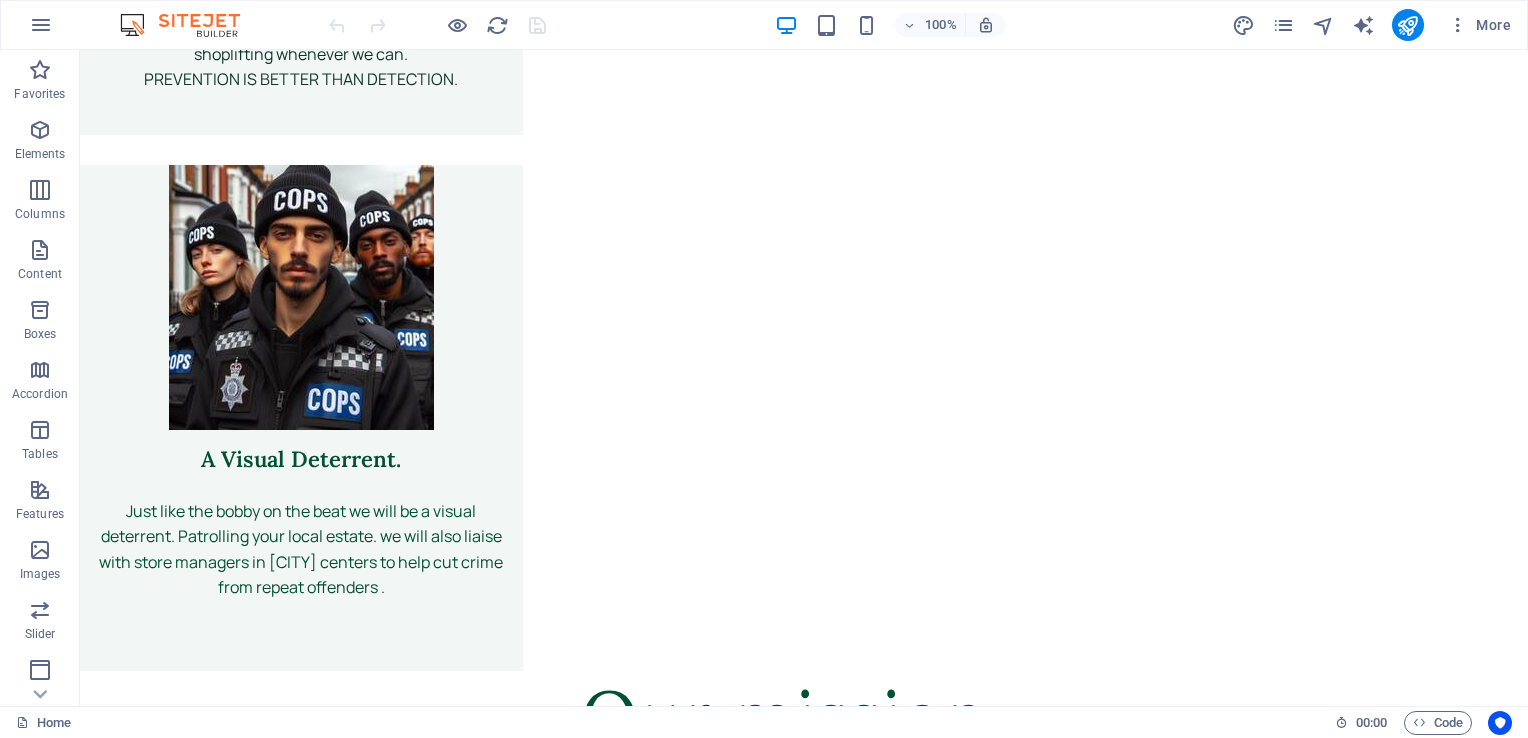 scroll, scrollTop: 6728, scrollLeft: 0, axis: vertical 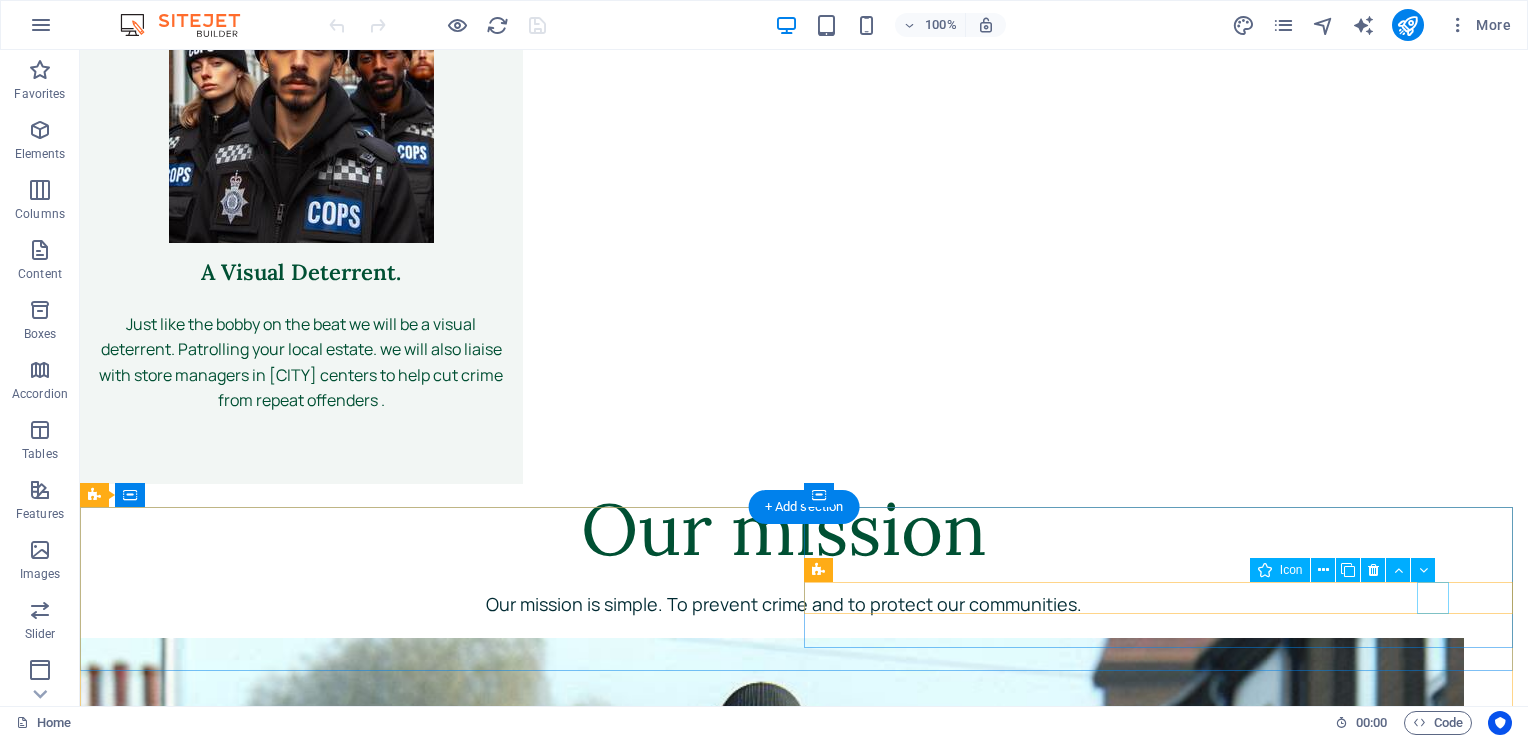 click at bounding box center [438, 4612] 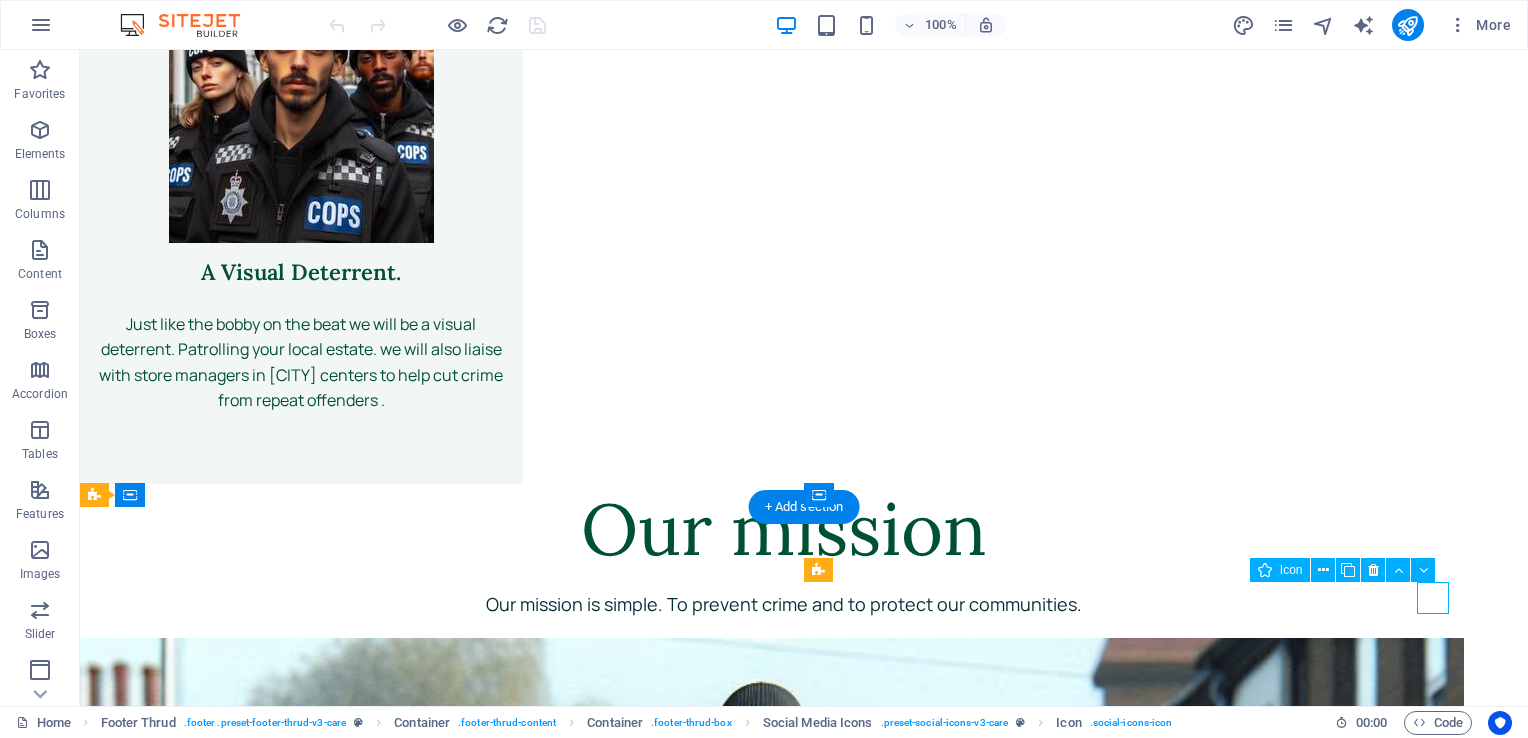 click at bounding box center [438, 4612] 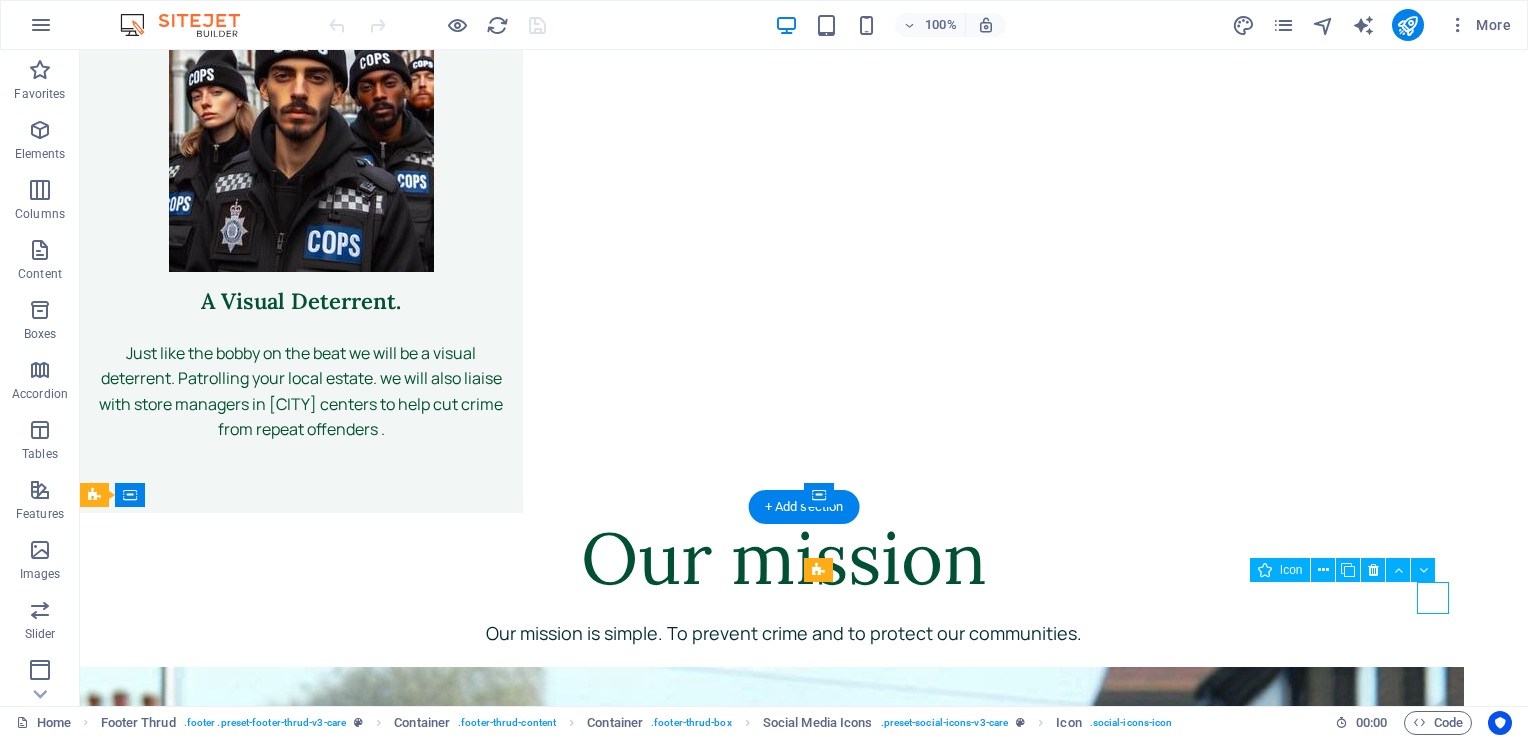 select on "xMidYMid" 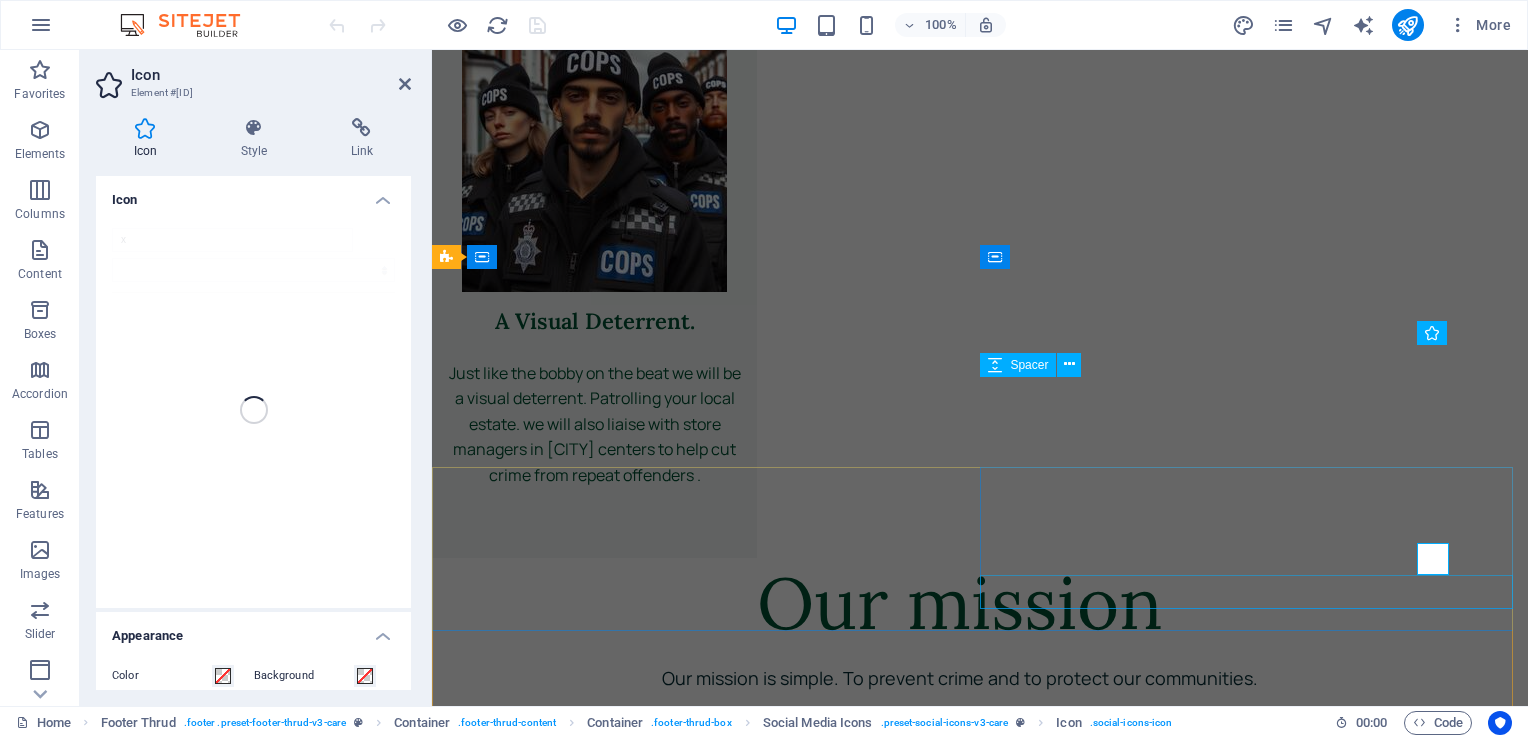scroll, scrollTop: 6836, scrollLeft: 0, axis: vertical 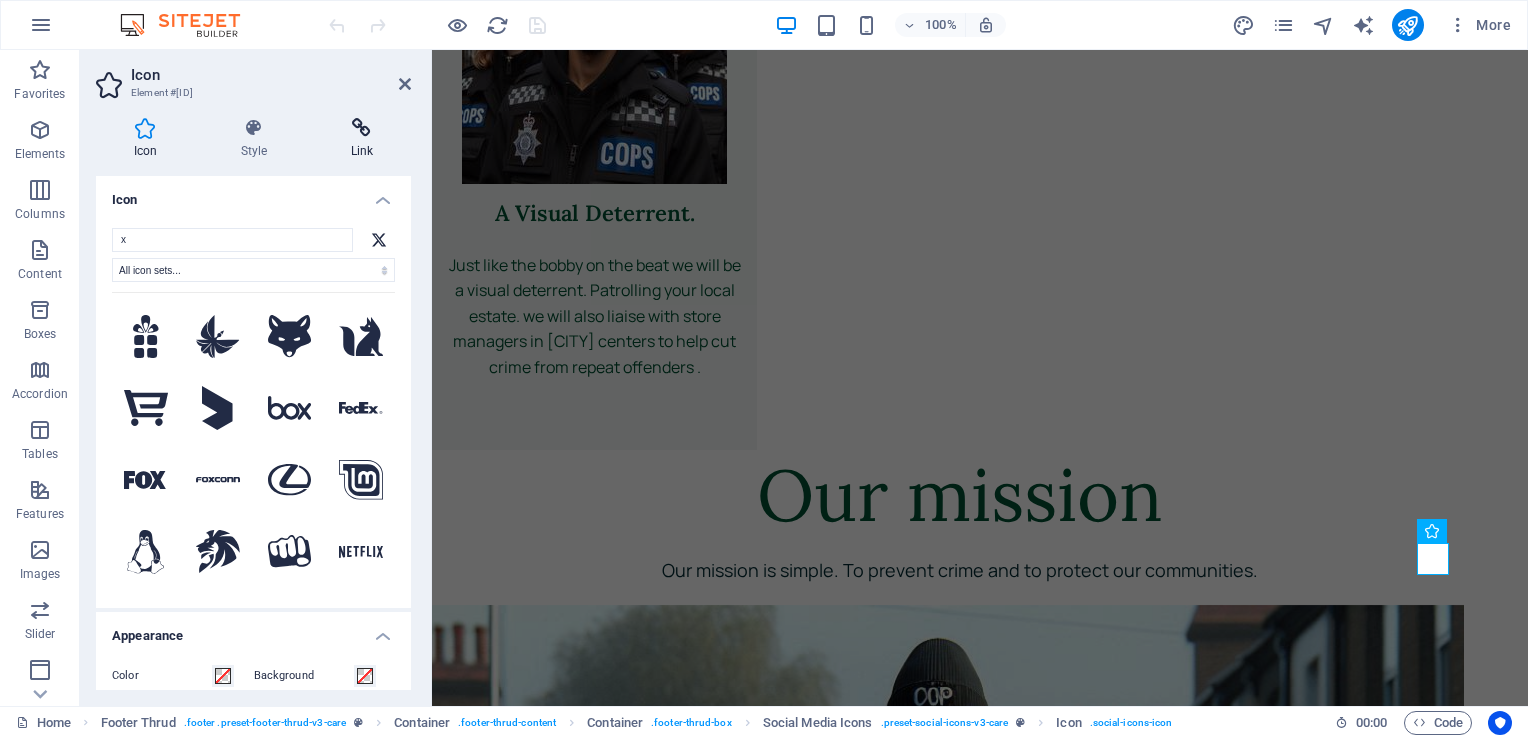 click on "Link" at bounding box center [362, 139] 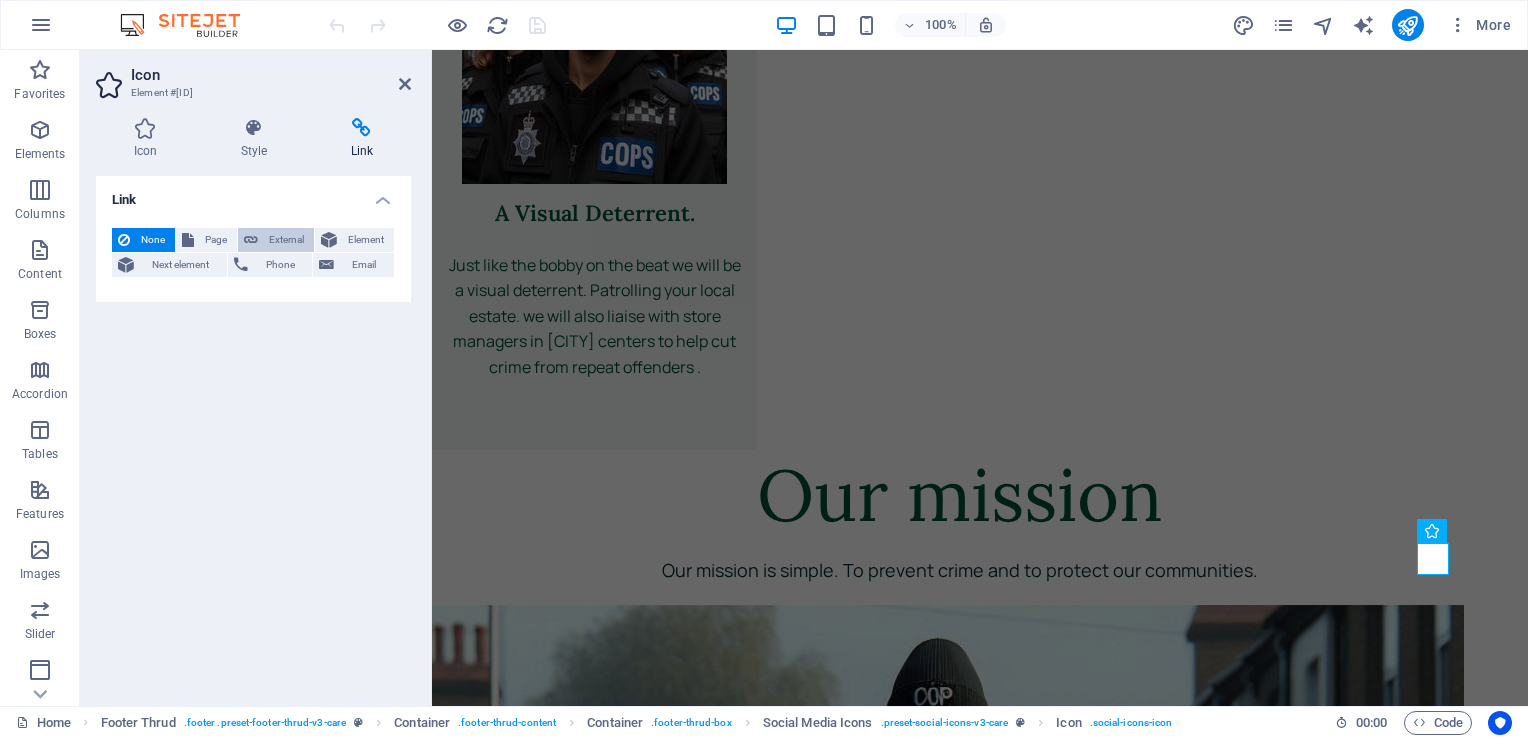 click on "External" at bounding box center (286, 240) 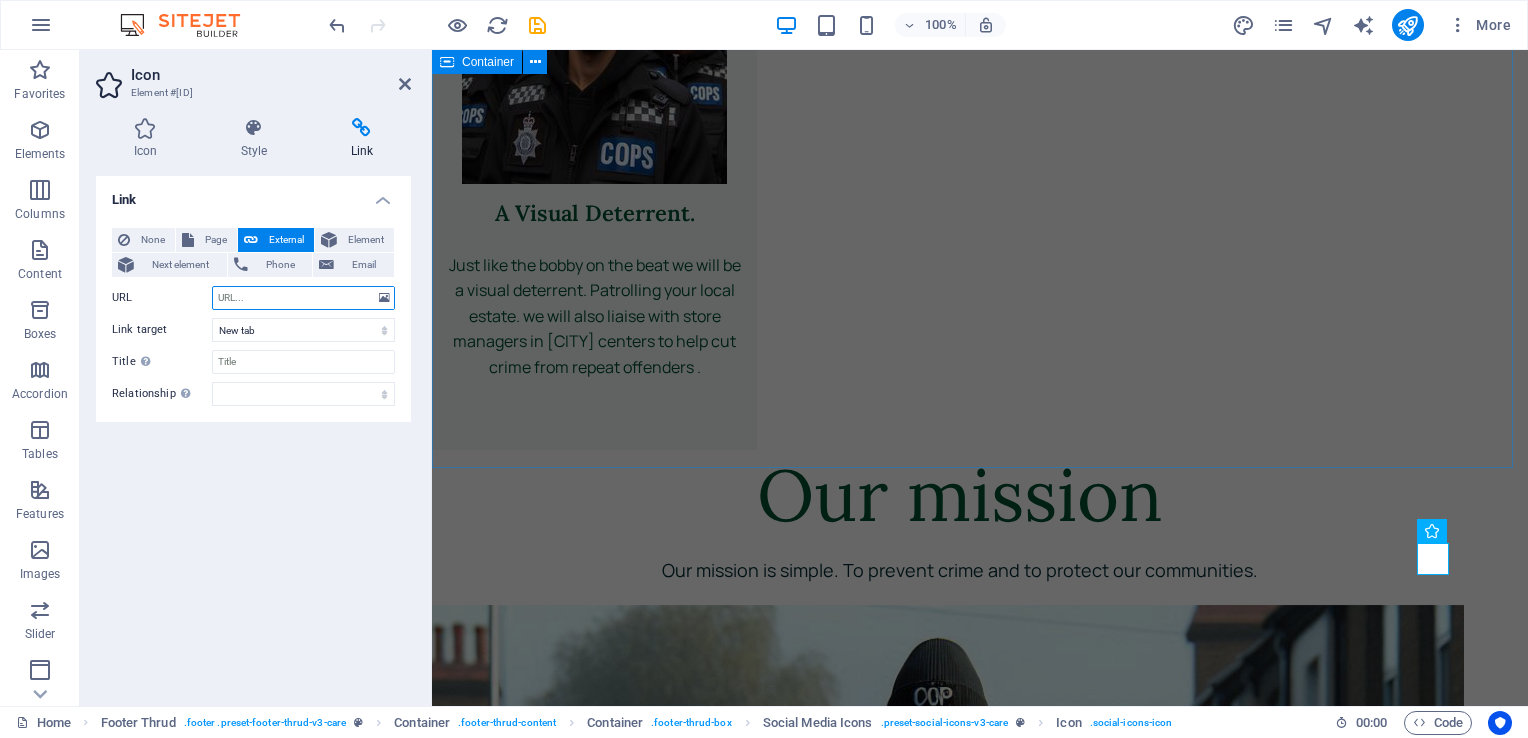 click on "URL" at bounding box center (303, 298) 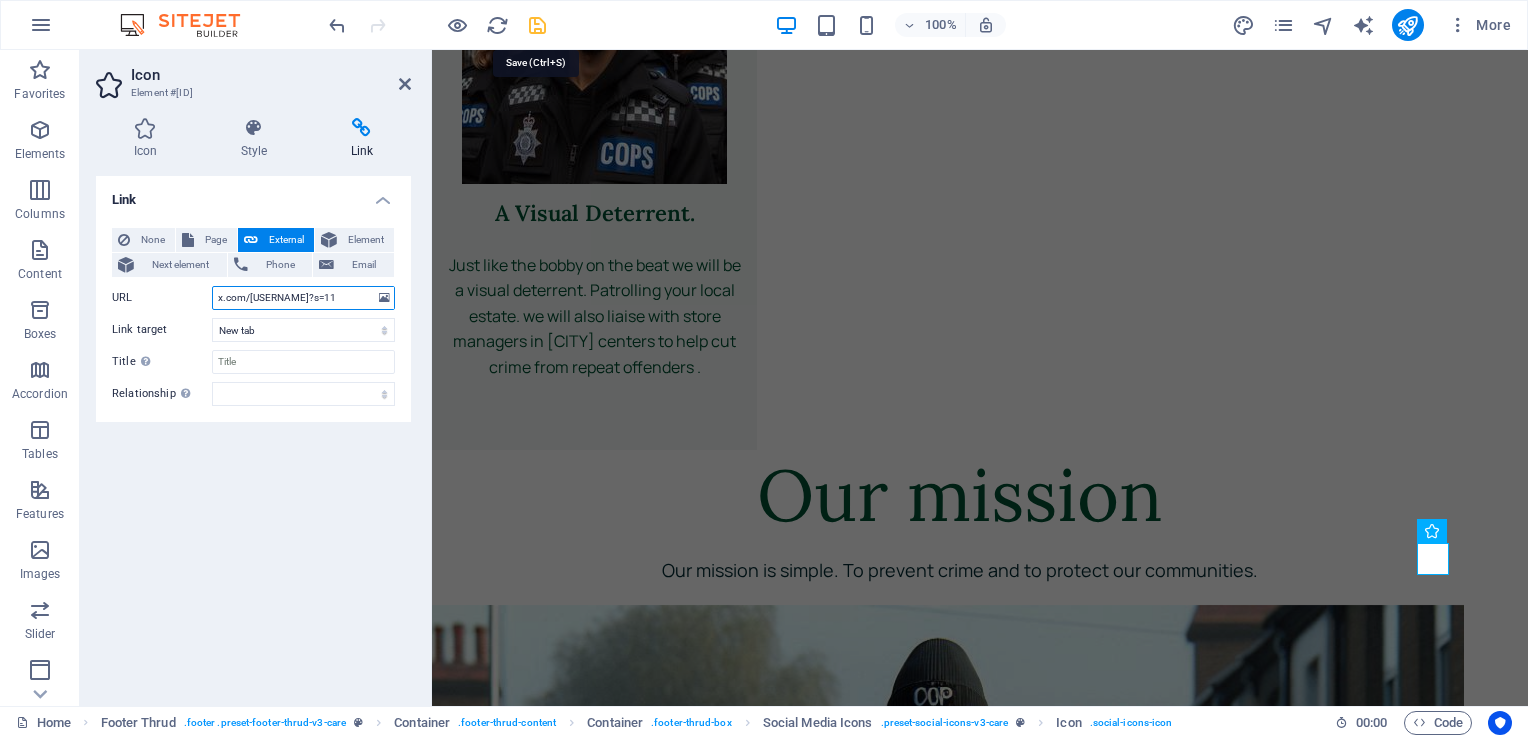type on "x.com/[STRING]?s=11" 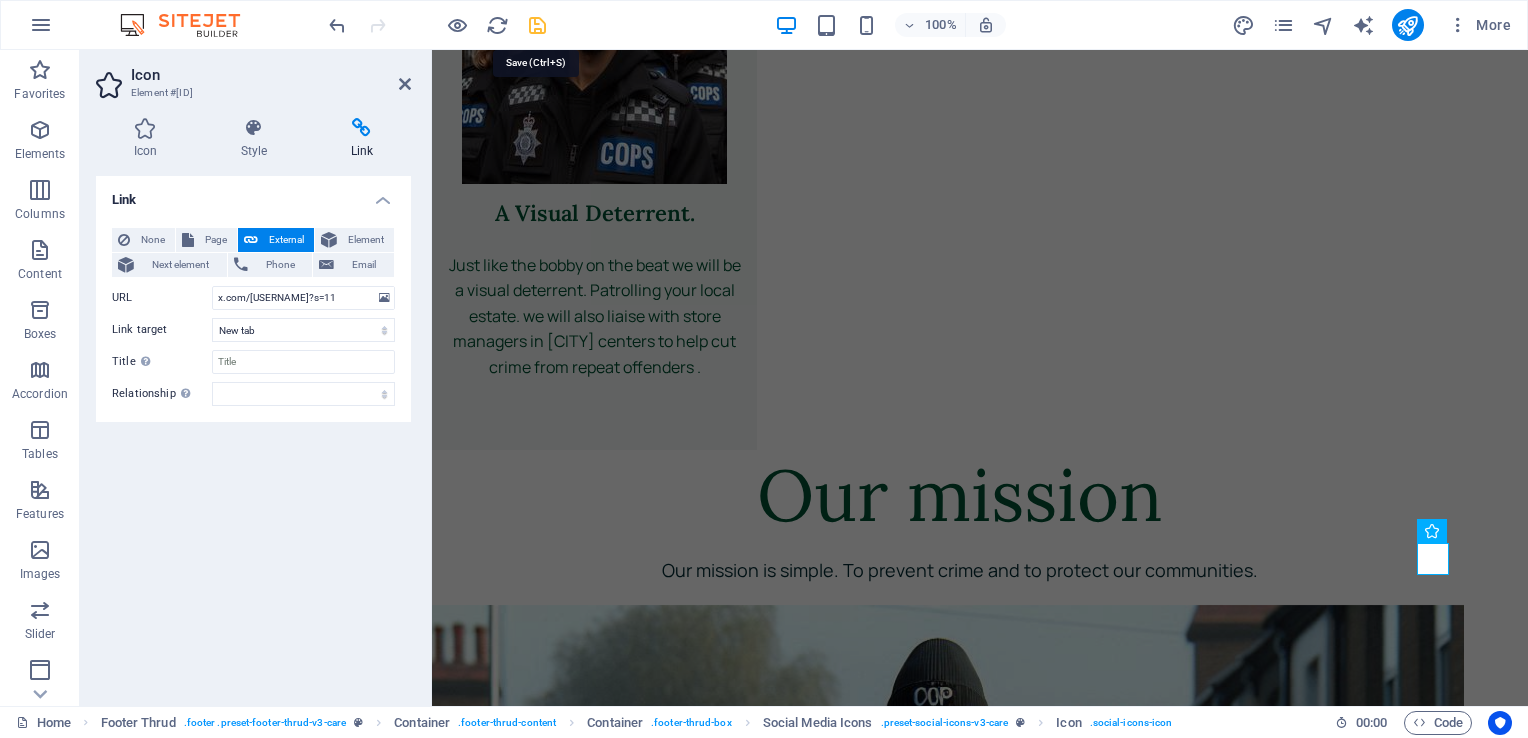 click at bounding box center (537, 25) 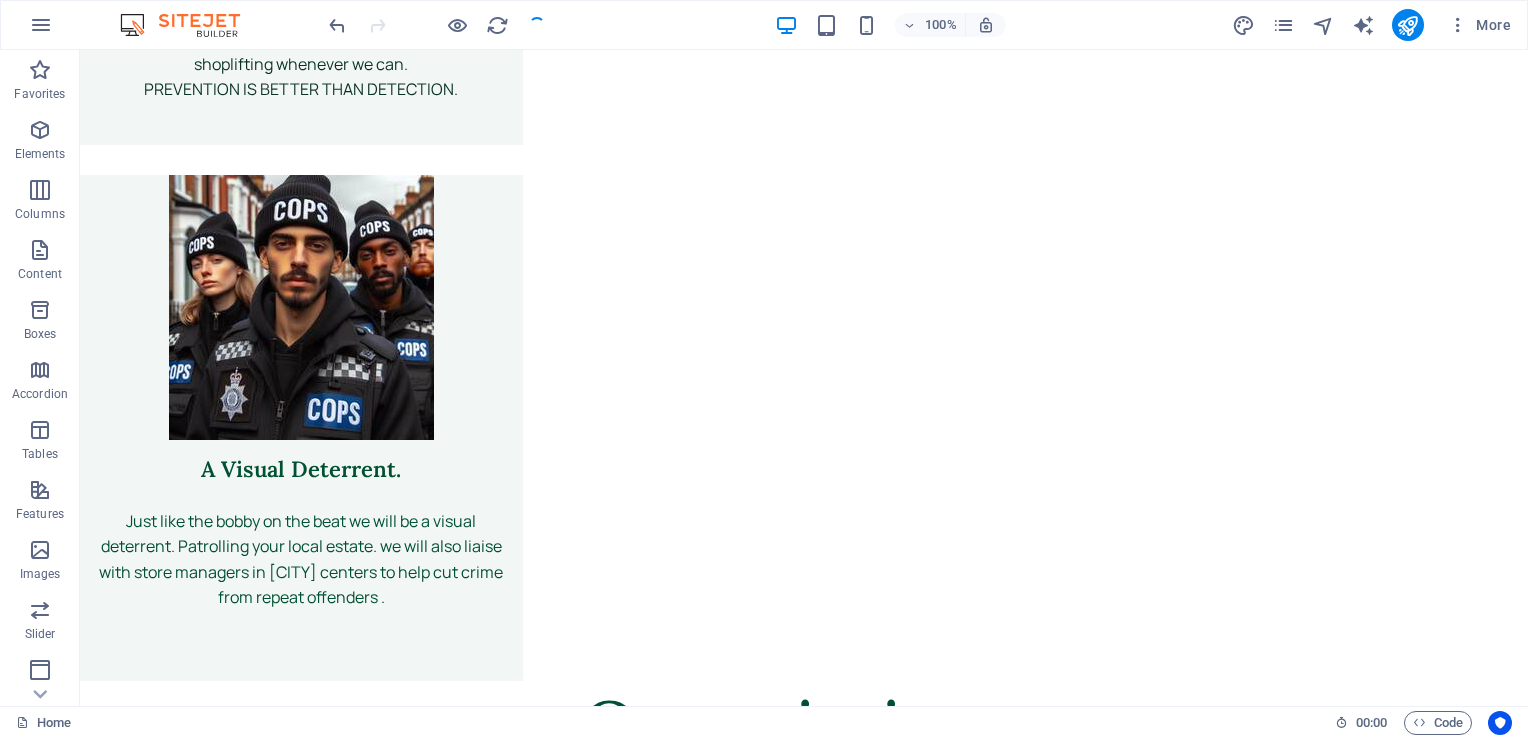 scroll, scrollTop: 6728, scrollLeft: 0, axis: vertical 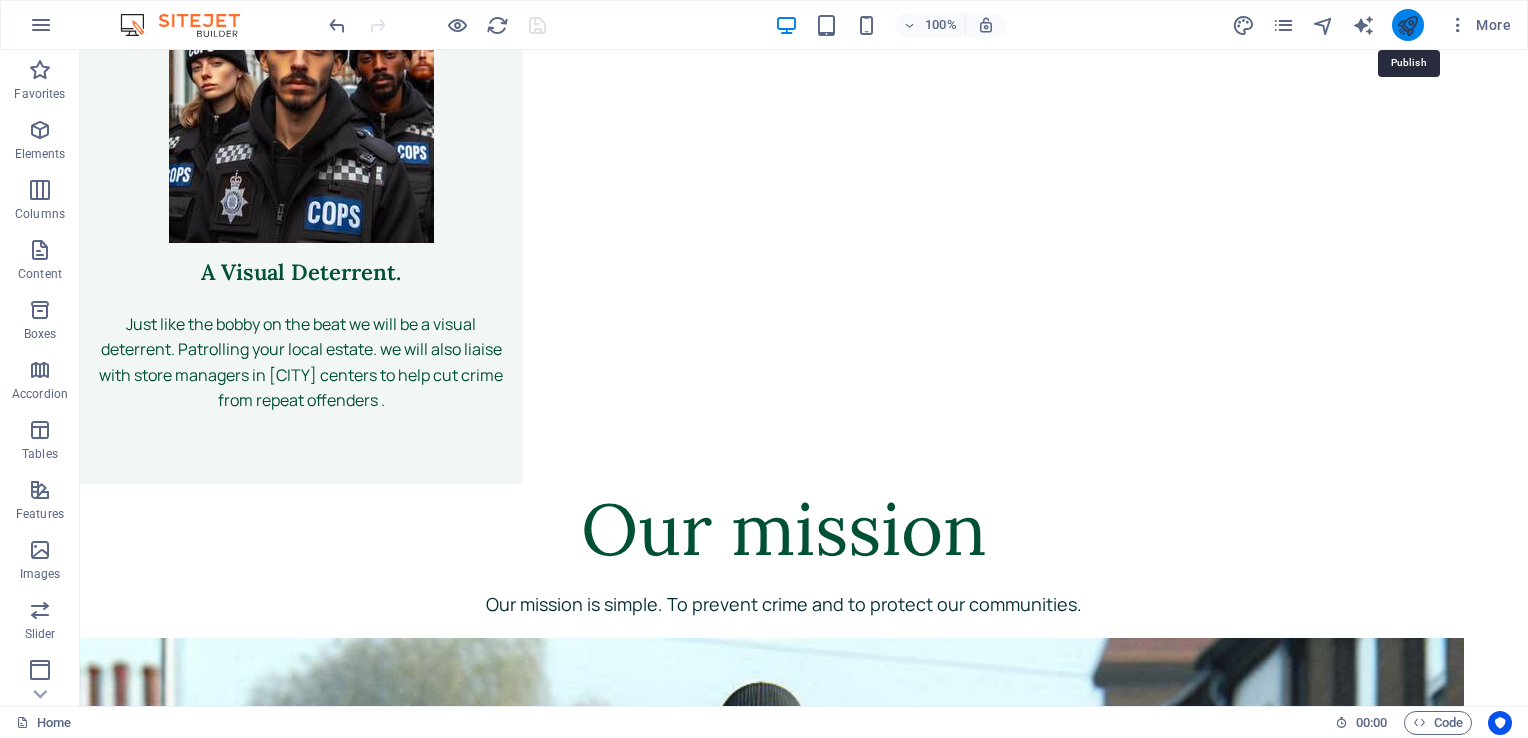 click at bounding box center (1407, 25) 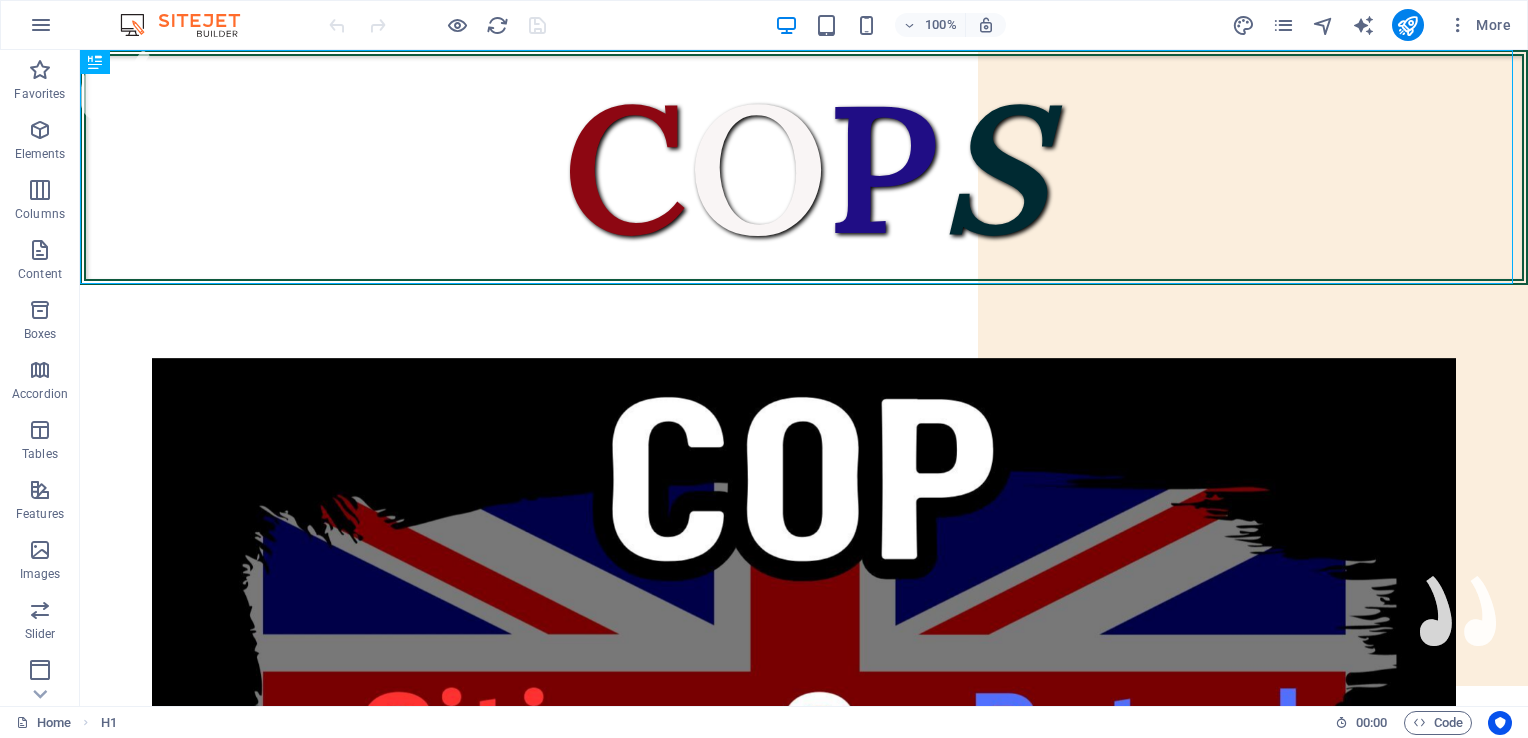 scroll, scrollTop: 0, scrollLeft: 0, axis: both 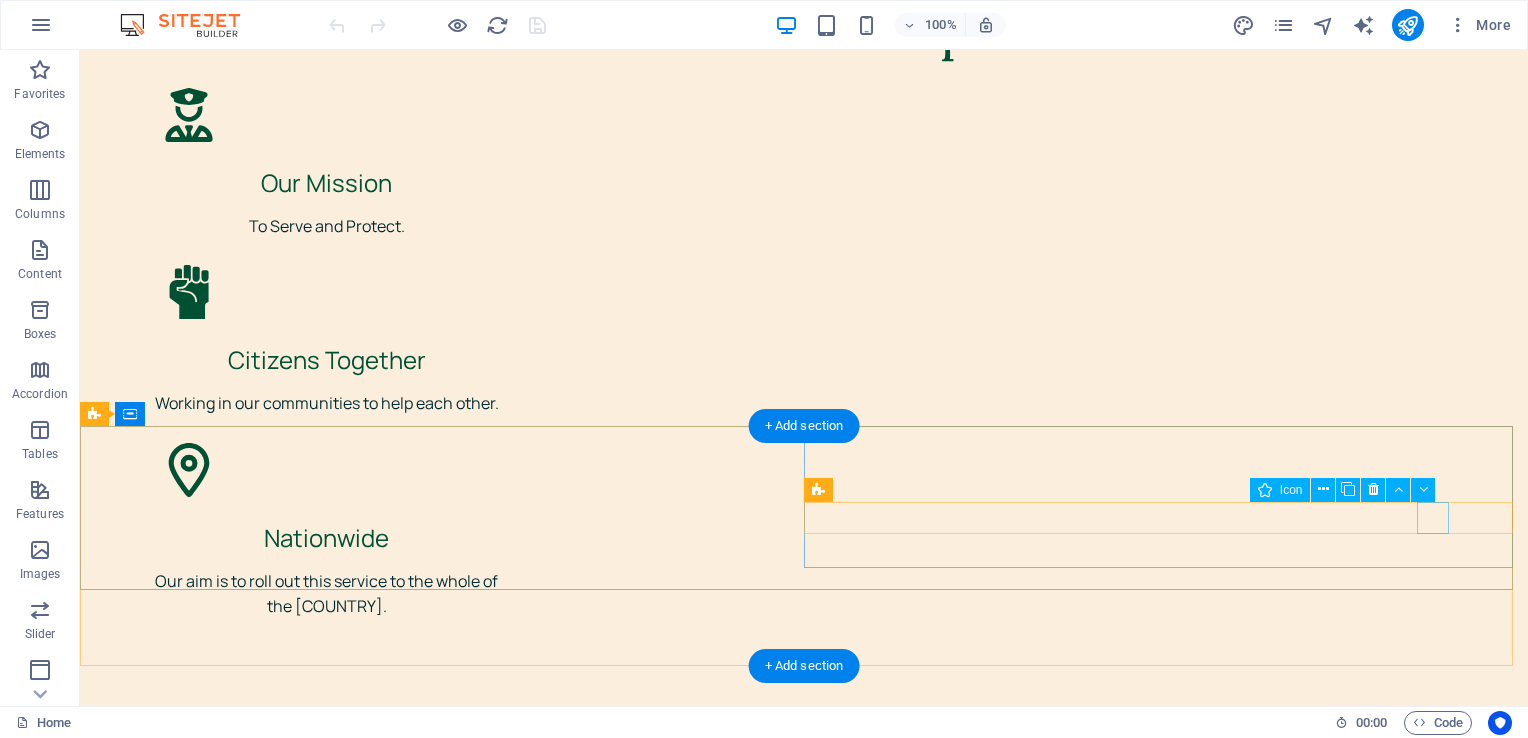 click at bounding box center (438, 4472) 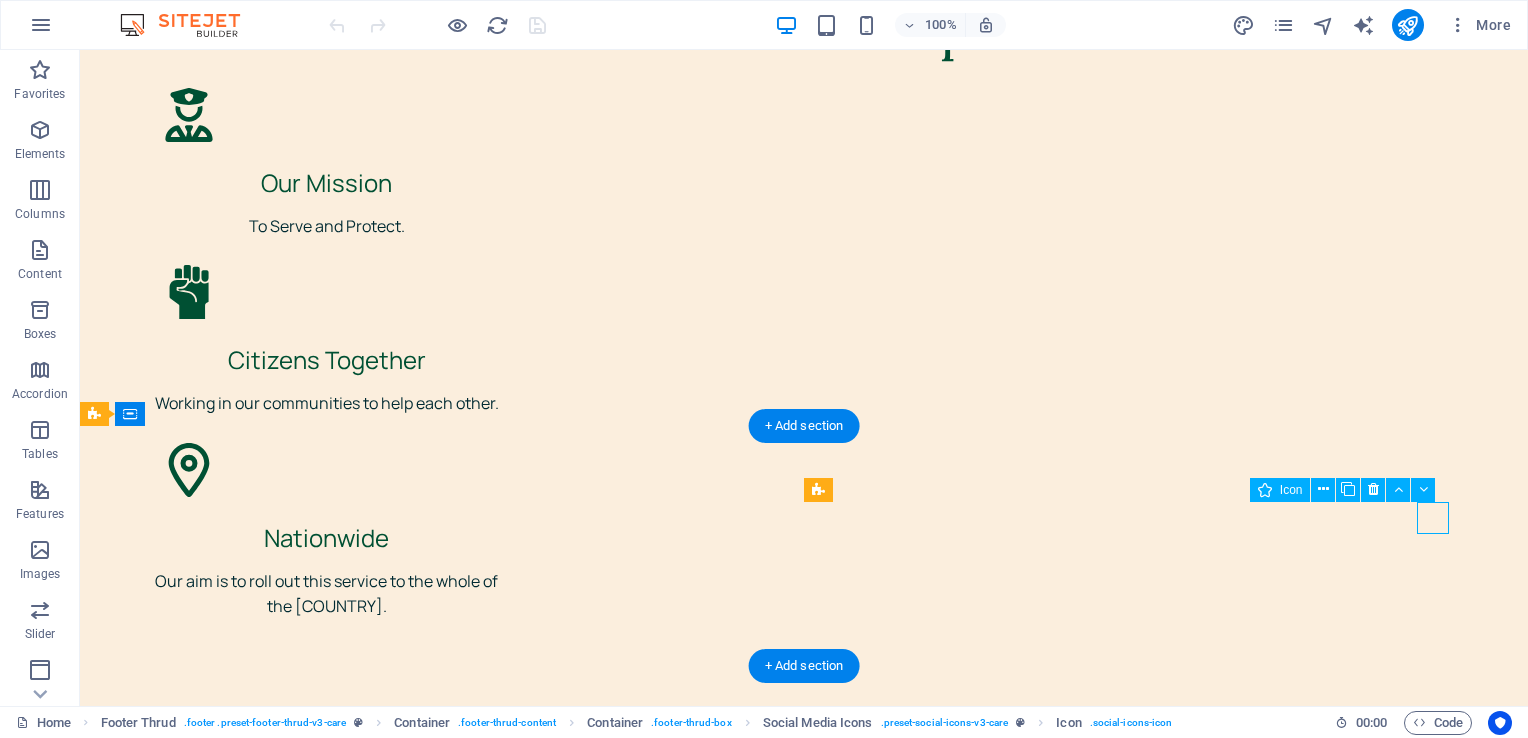 click at bounding box center (438, 4472) 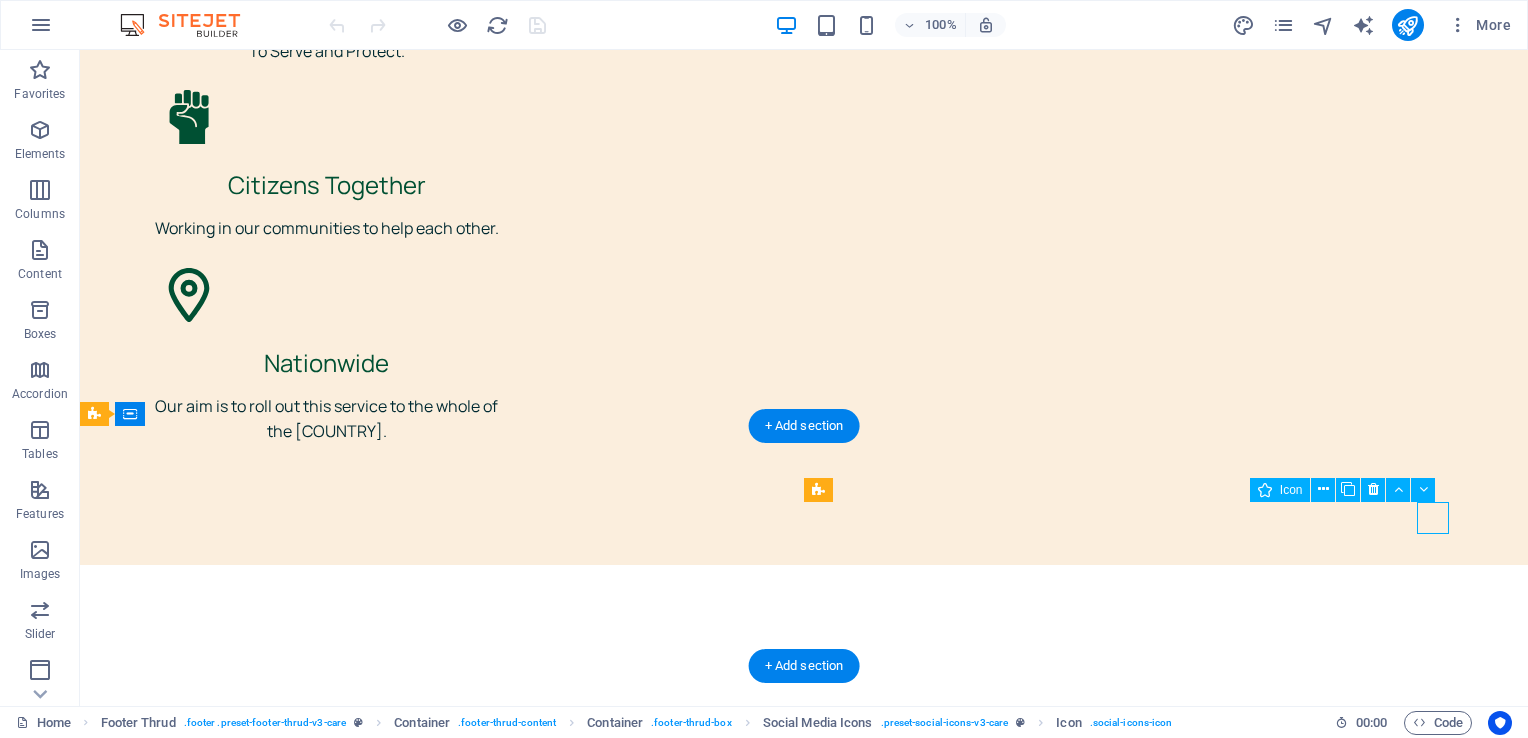 select on "xMidYMid" 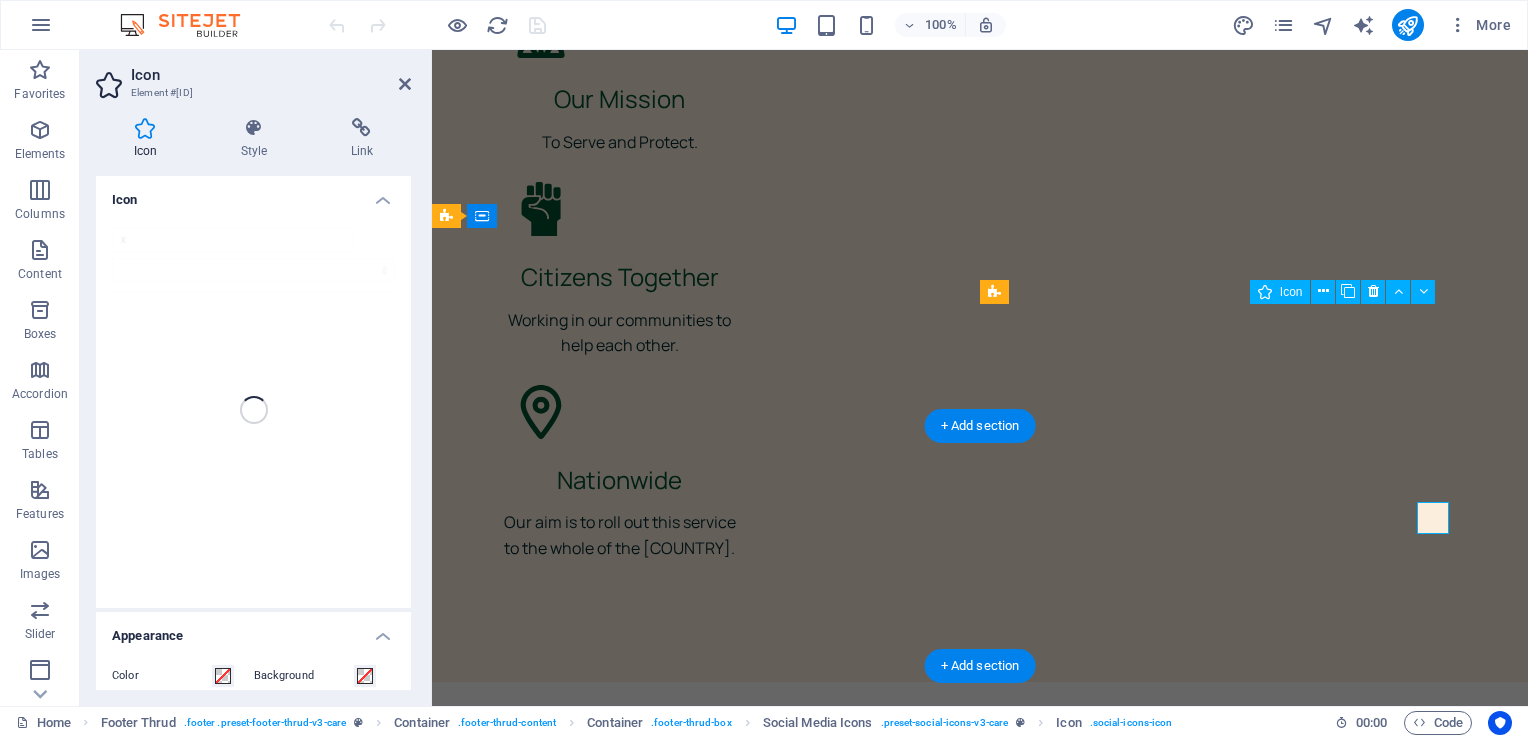 scroll, scrollTop: 6459, scrollLeft: 0, axis: vertical 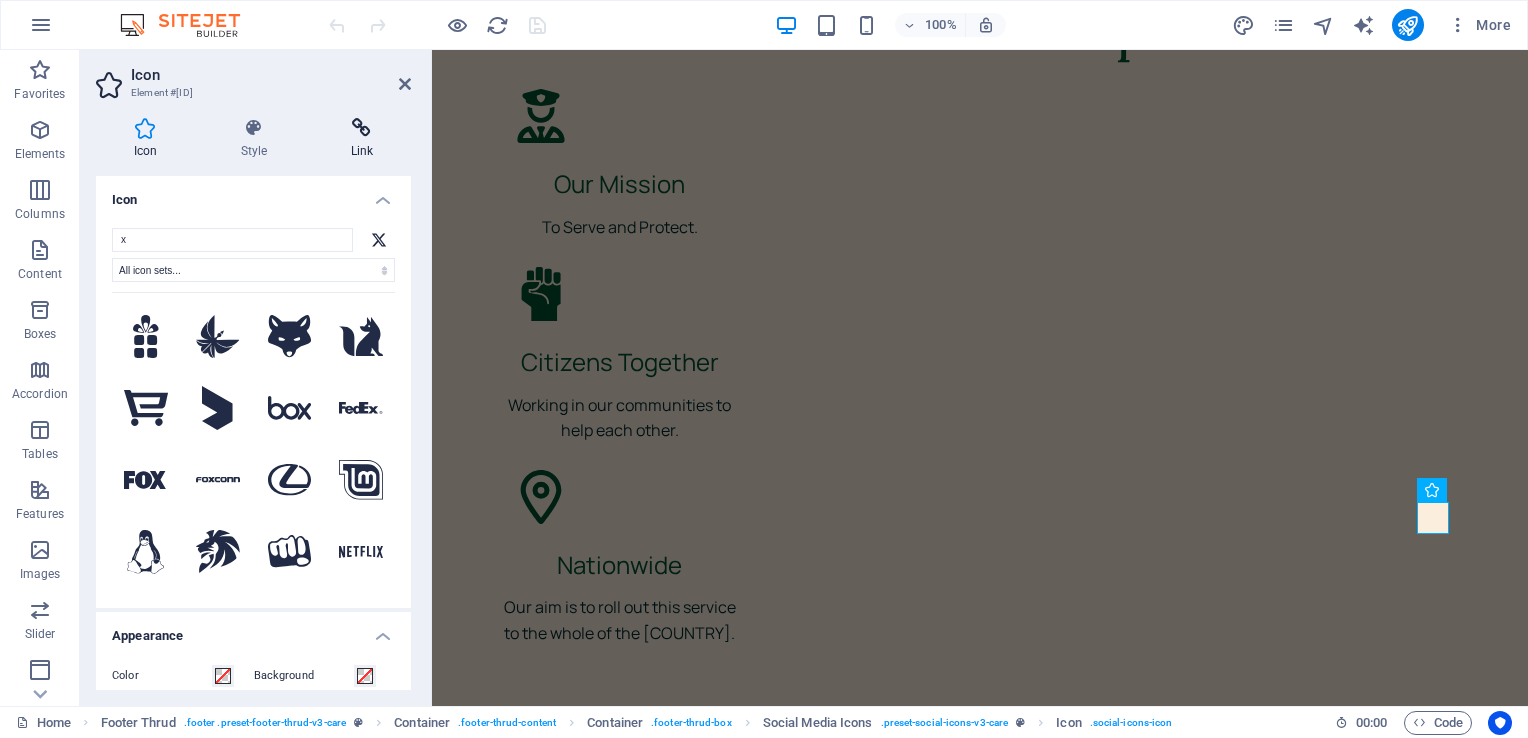 click at bounding box center (362, 128) 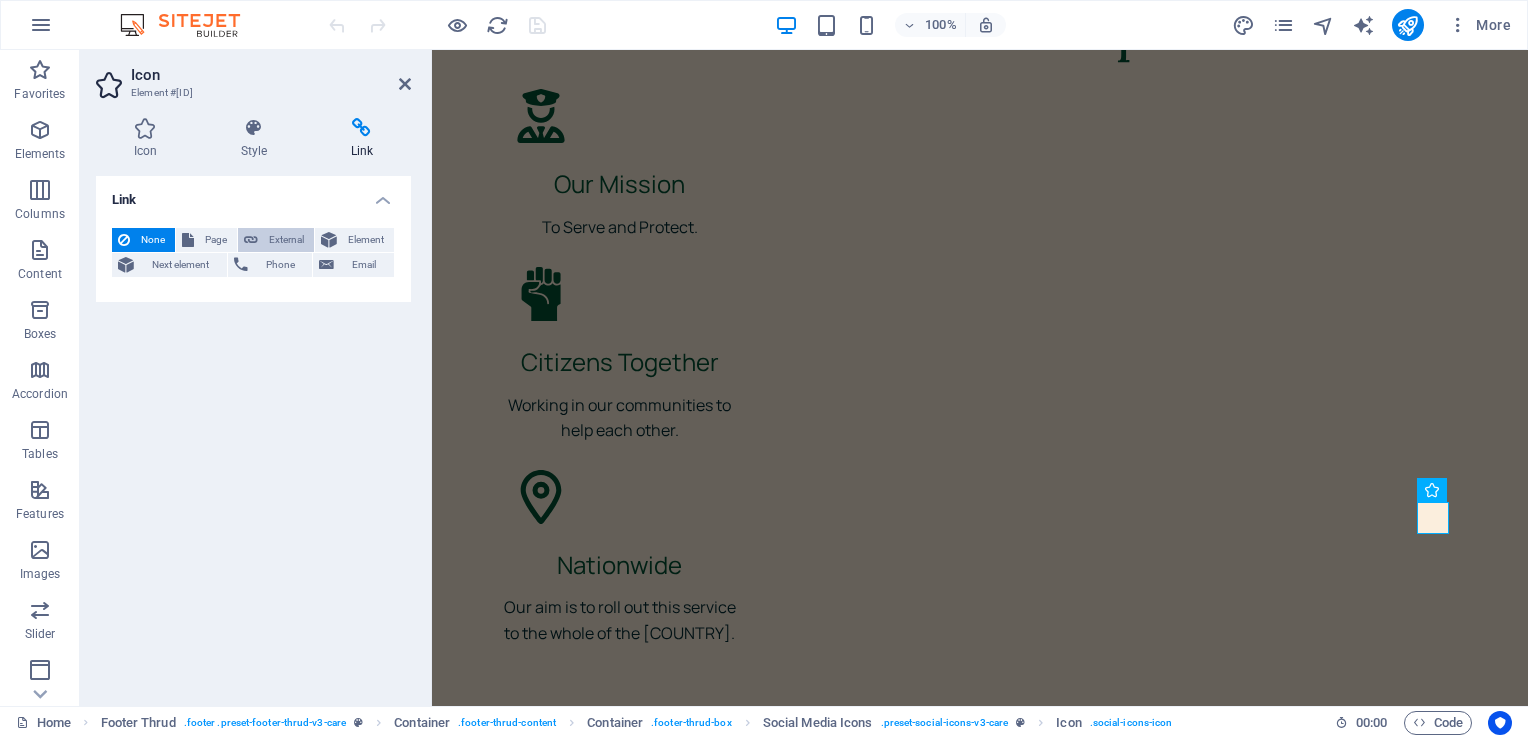 click on "External" at bounding box center [276, 240] 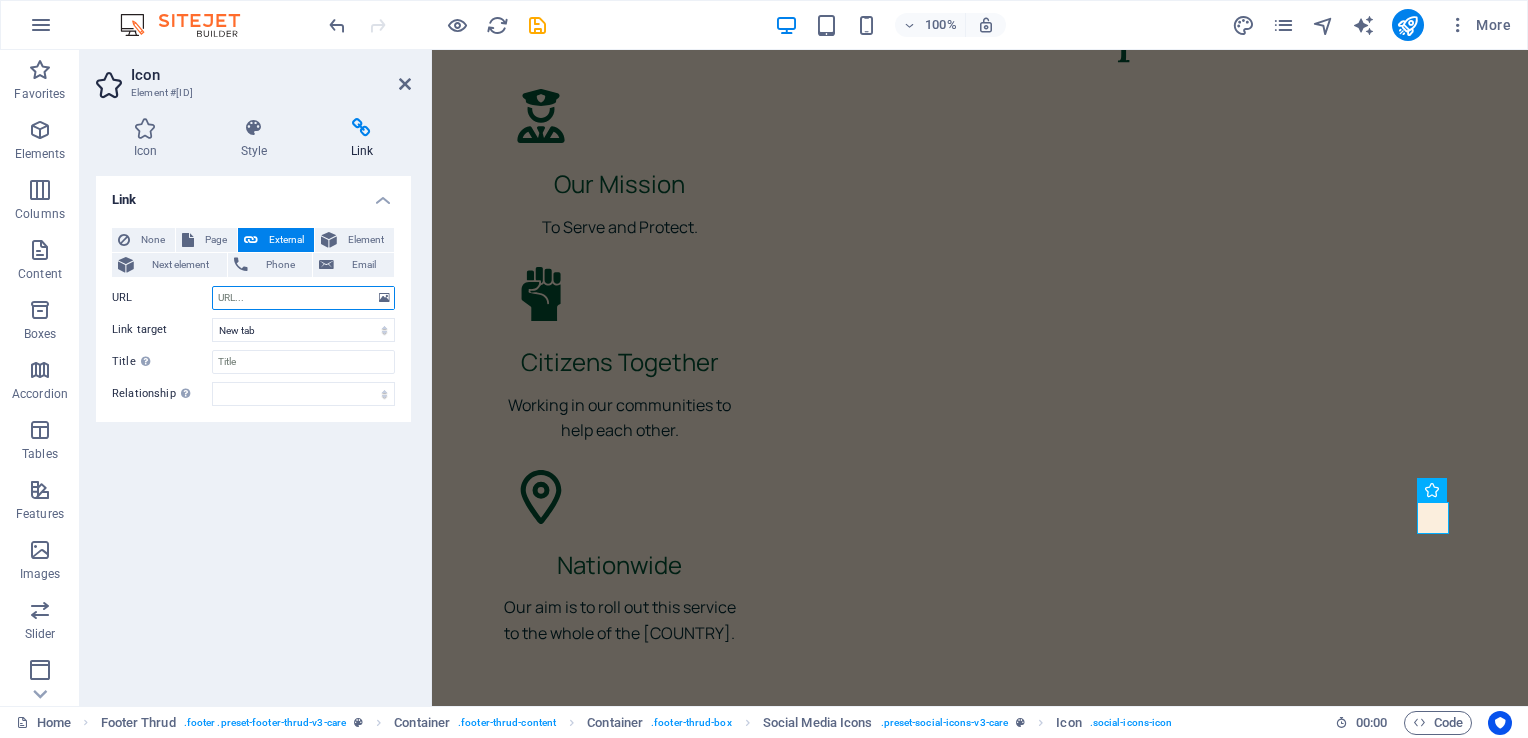 paste on "x.com/cops1414783?s=11" 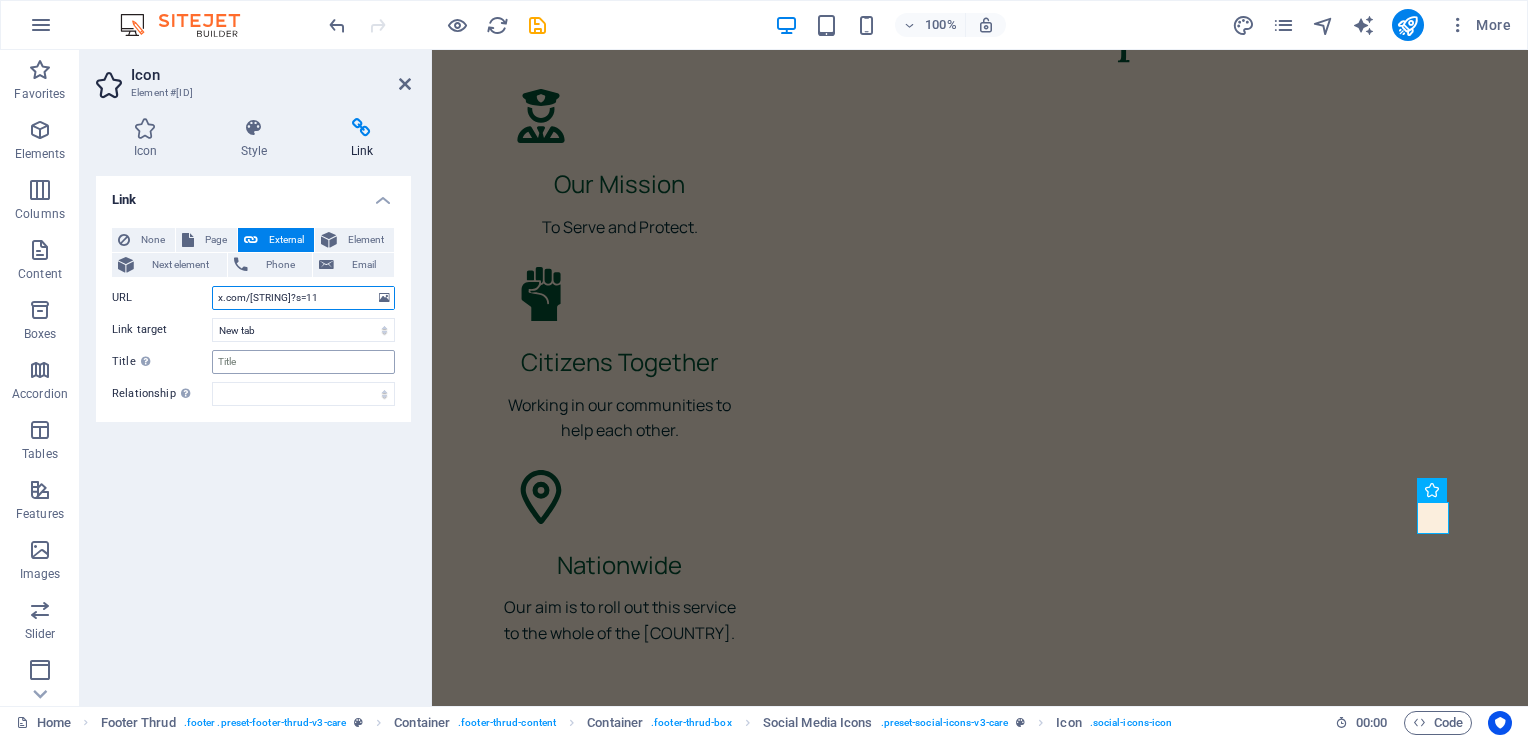 type on "x.com/cops1414783?s=11" 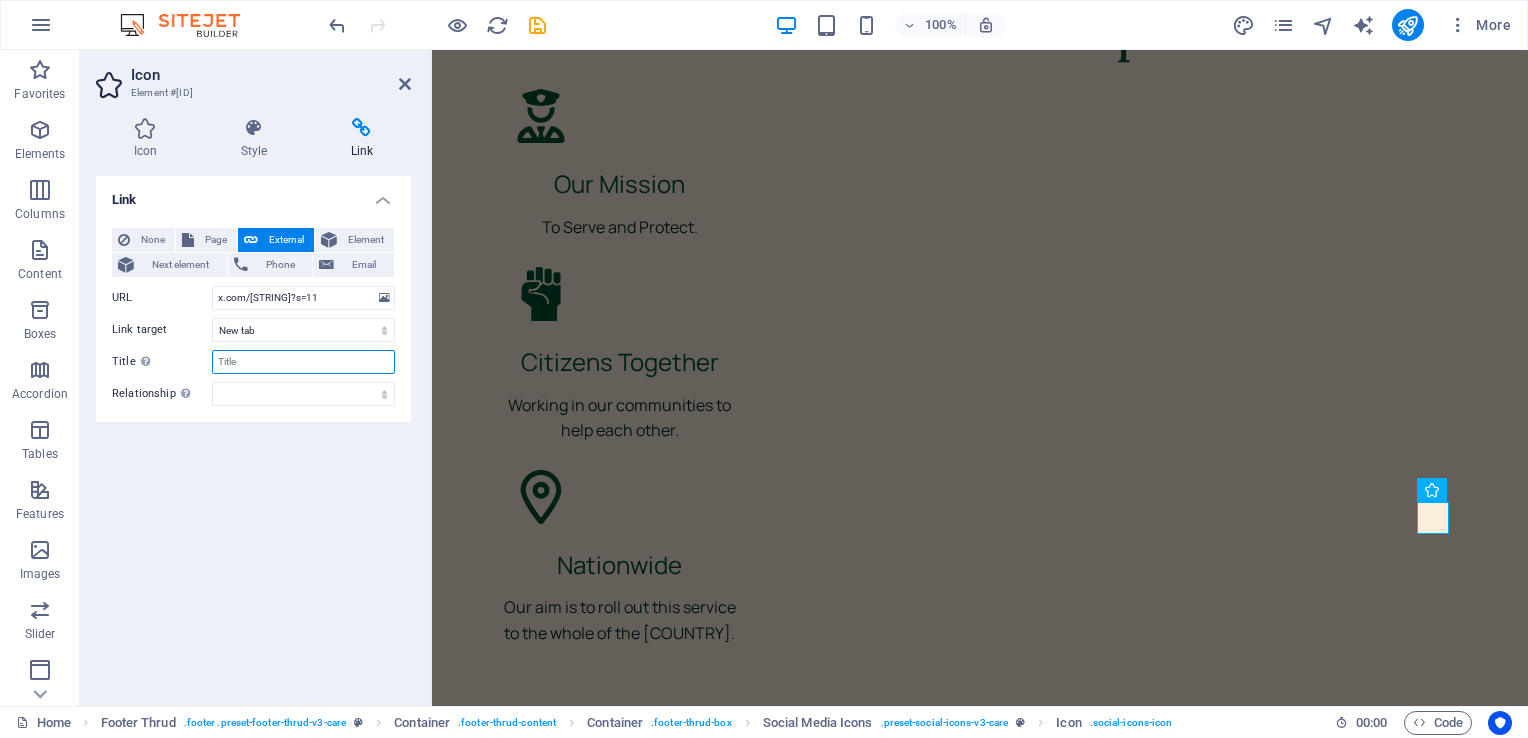 click on "Title Additional link description, should not be the same as the link text. The title is most often shown as a tooltip text when the mouse moves over the element. Leave empty if uncertain." at bounding box center (303, 362) 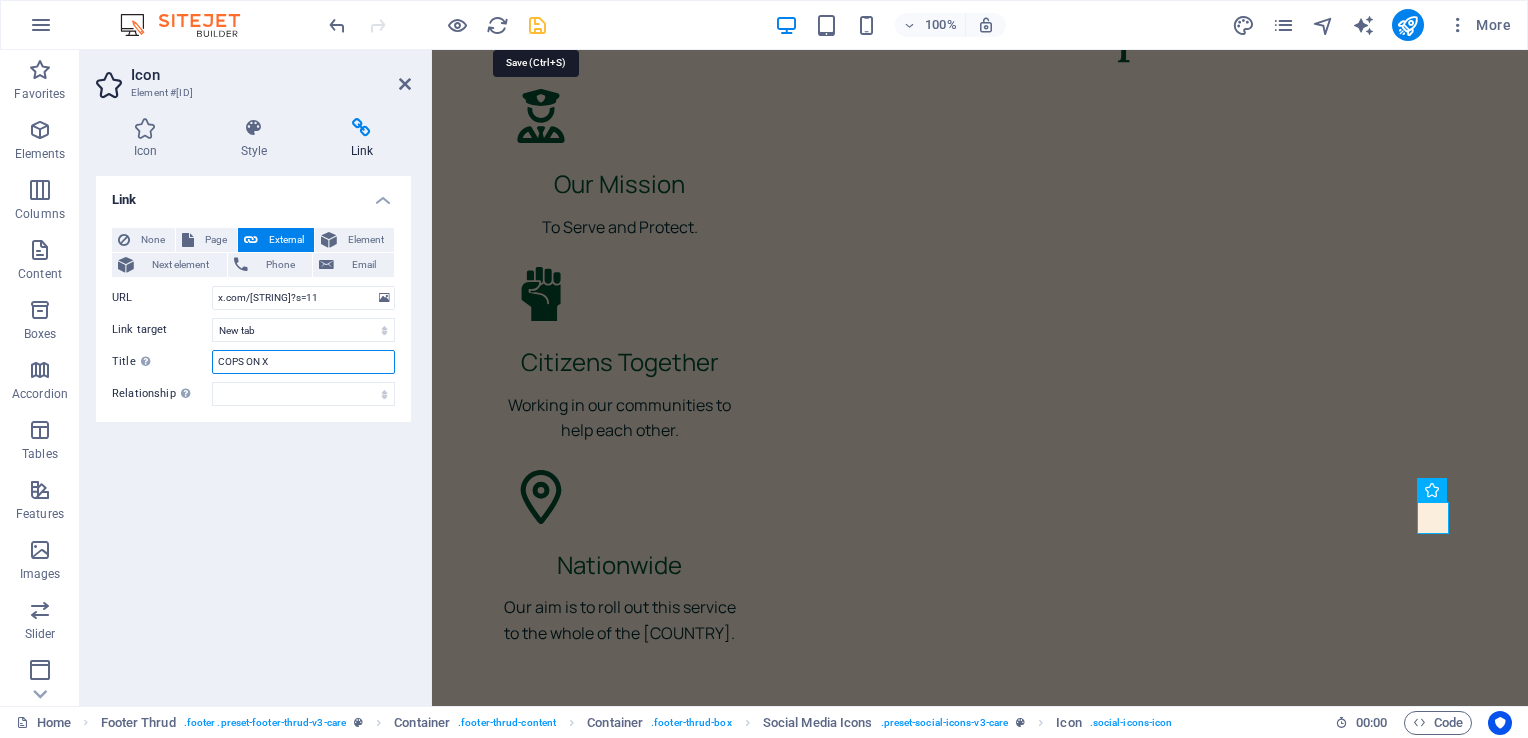 type on "COPS ON X" 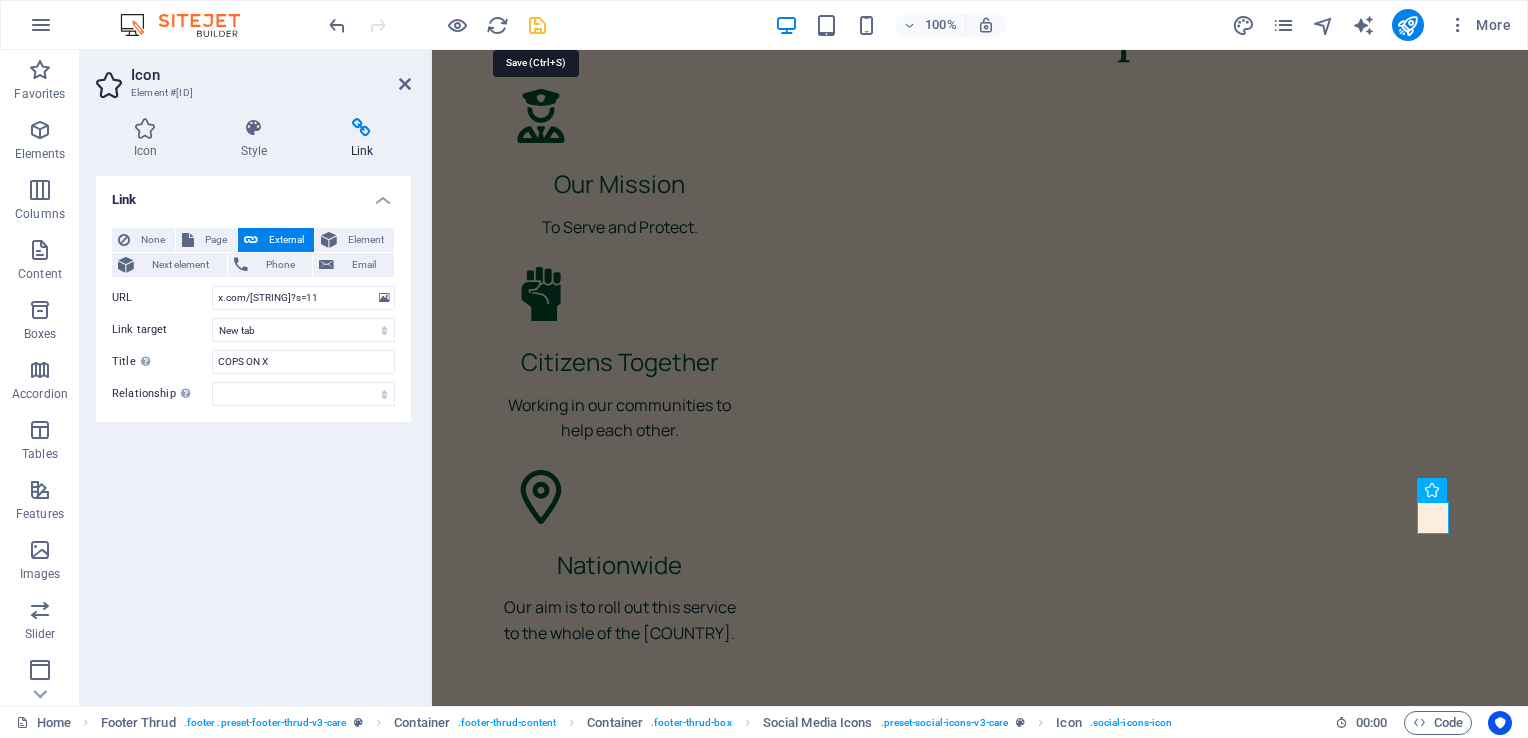 click at bounding box center (537, 25) 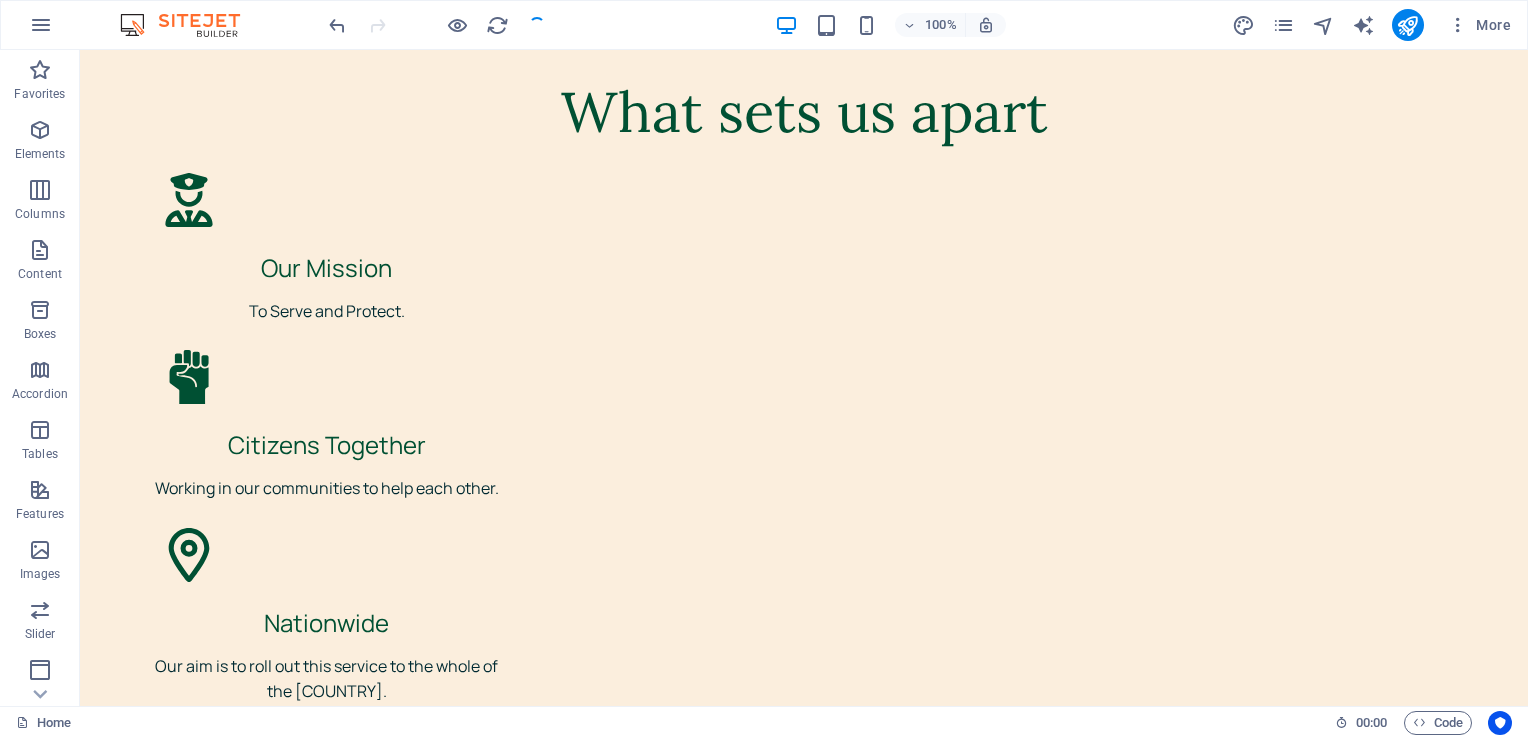 scroll, scrollTop: 6544, scrollLeft: 0, axis: vertical 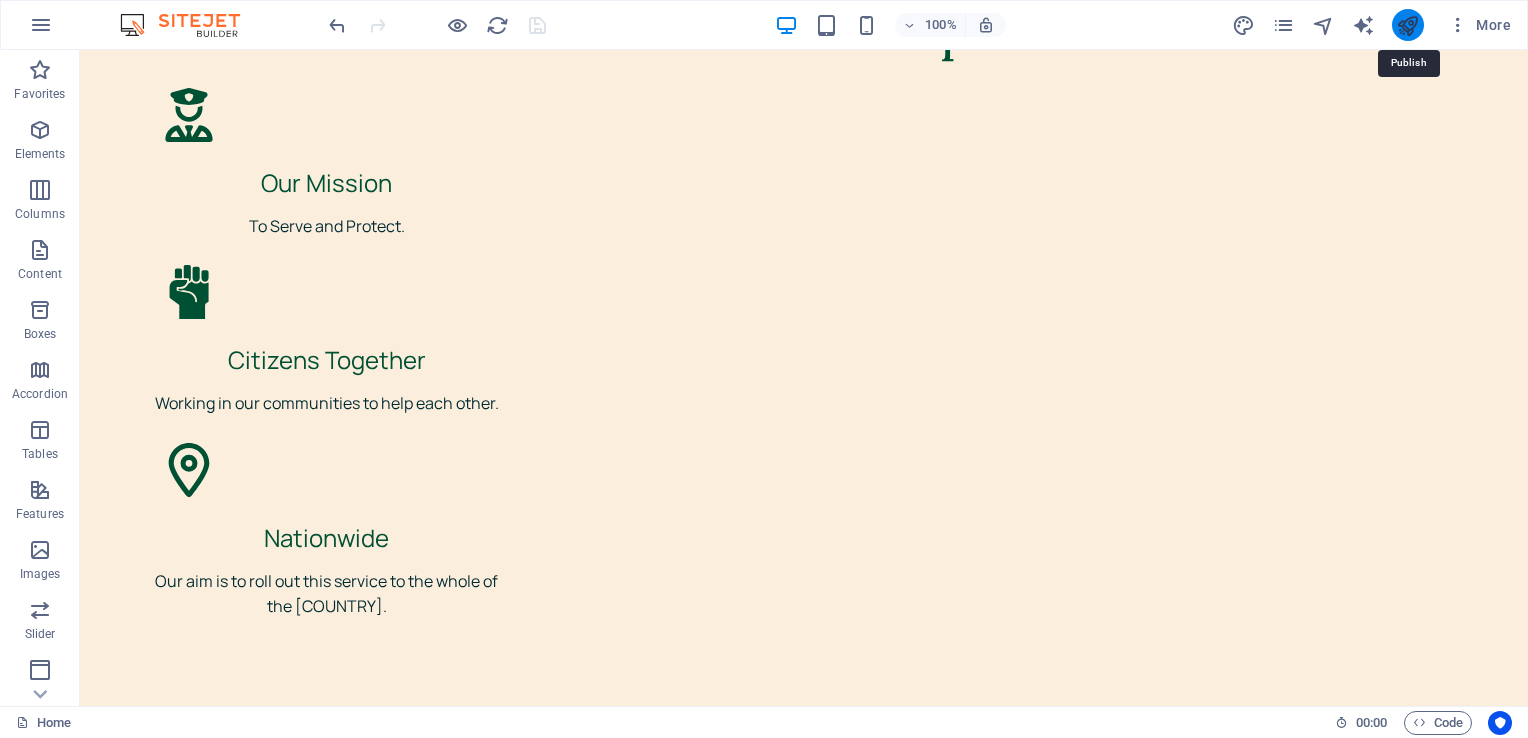 click at bounding box center (1407, 25) 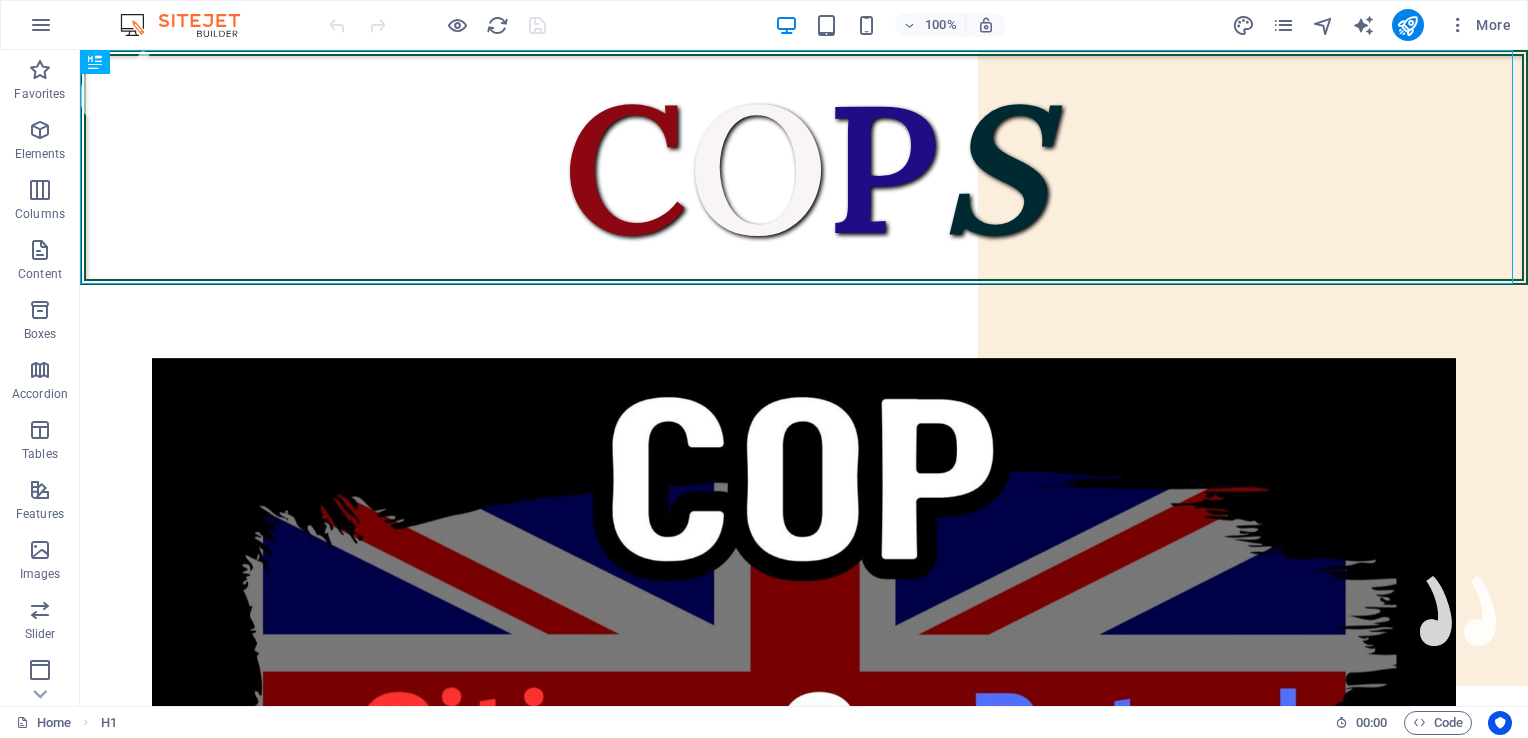 scroll, scrollTop: 0, scrollLeft: 0, axis: both 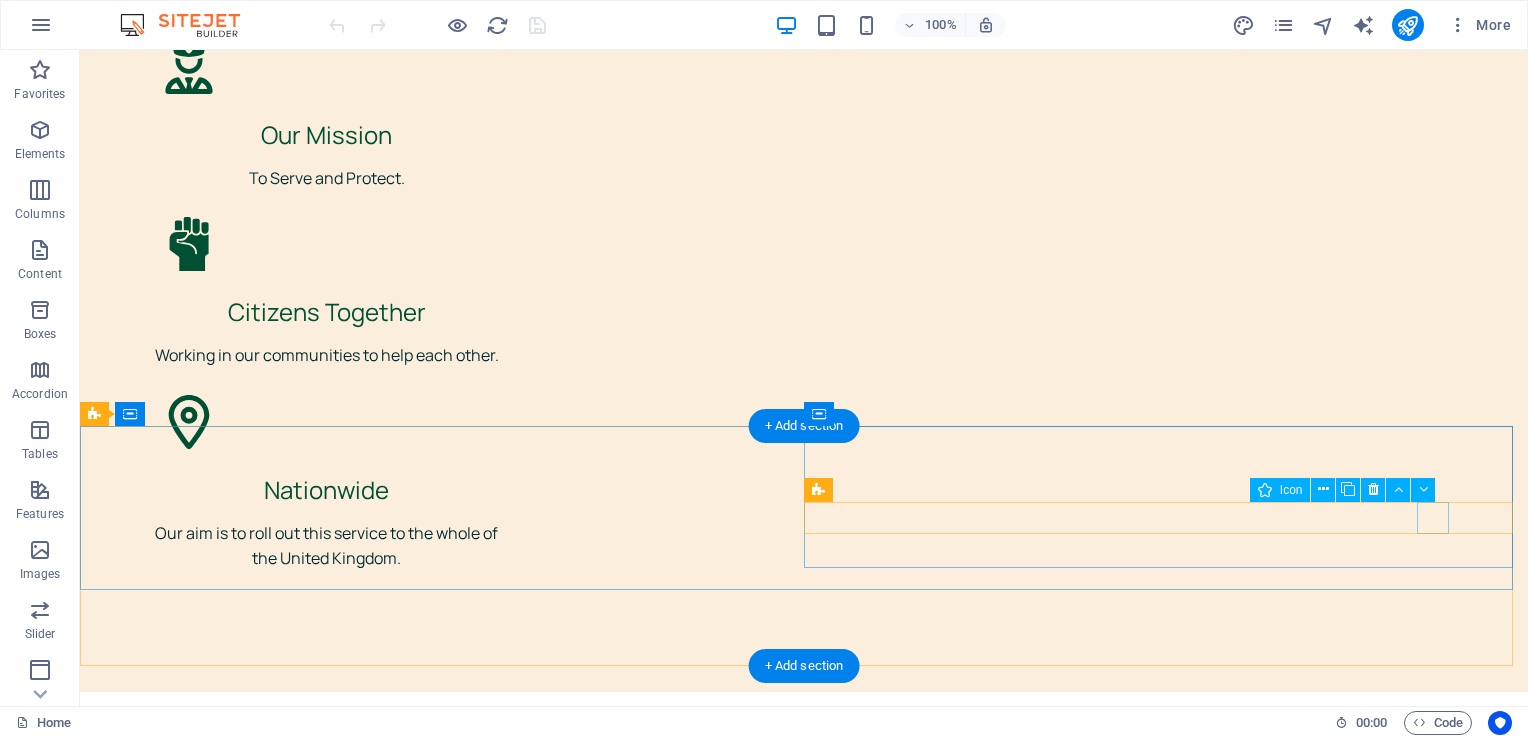 click at bounding box center (438, 4424) 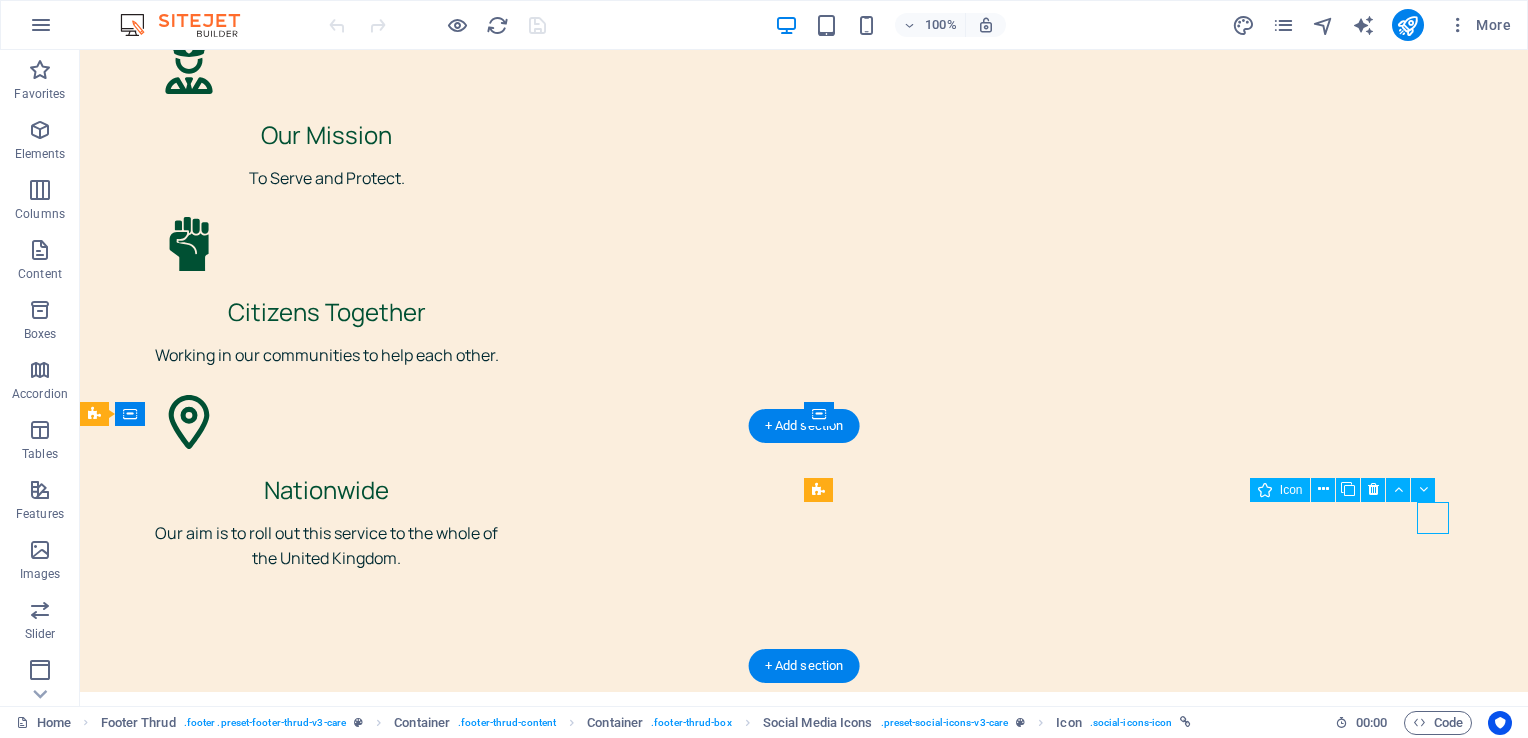 click at bounding box center (438, 4424) 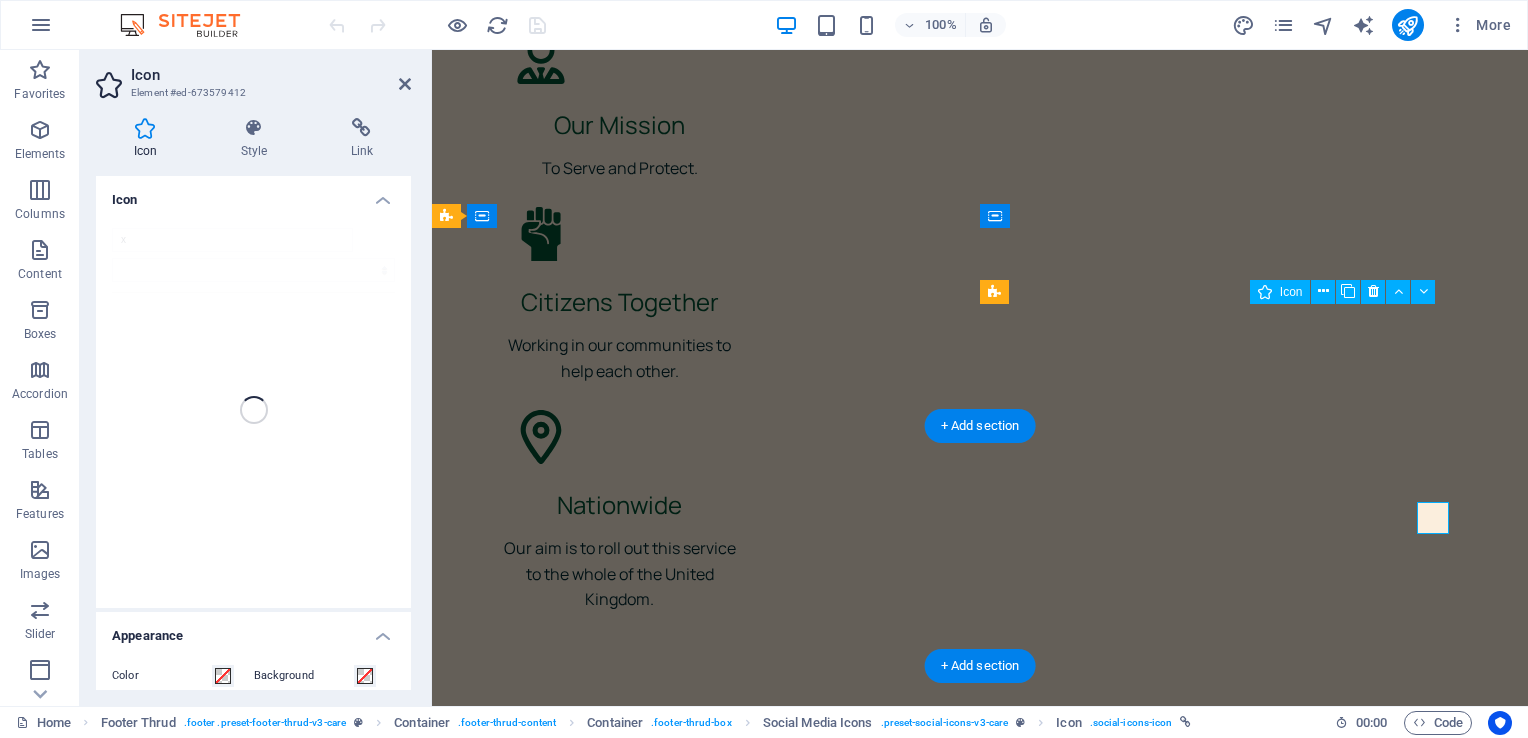 scroll, scrollTop: 6459, scrollLeft: 0, axis: vertical 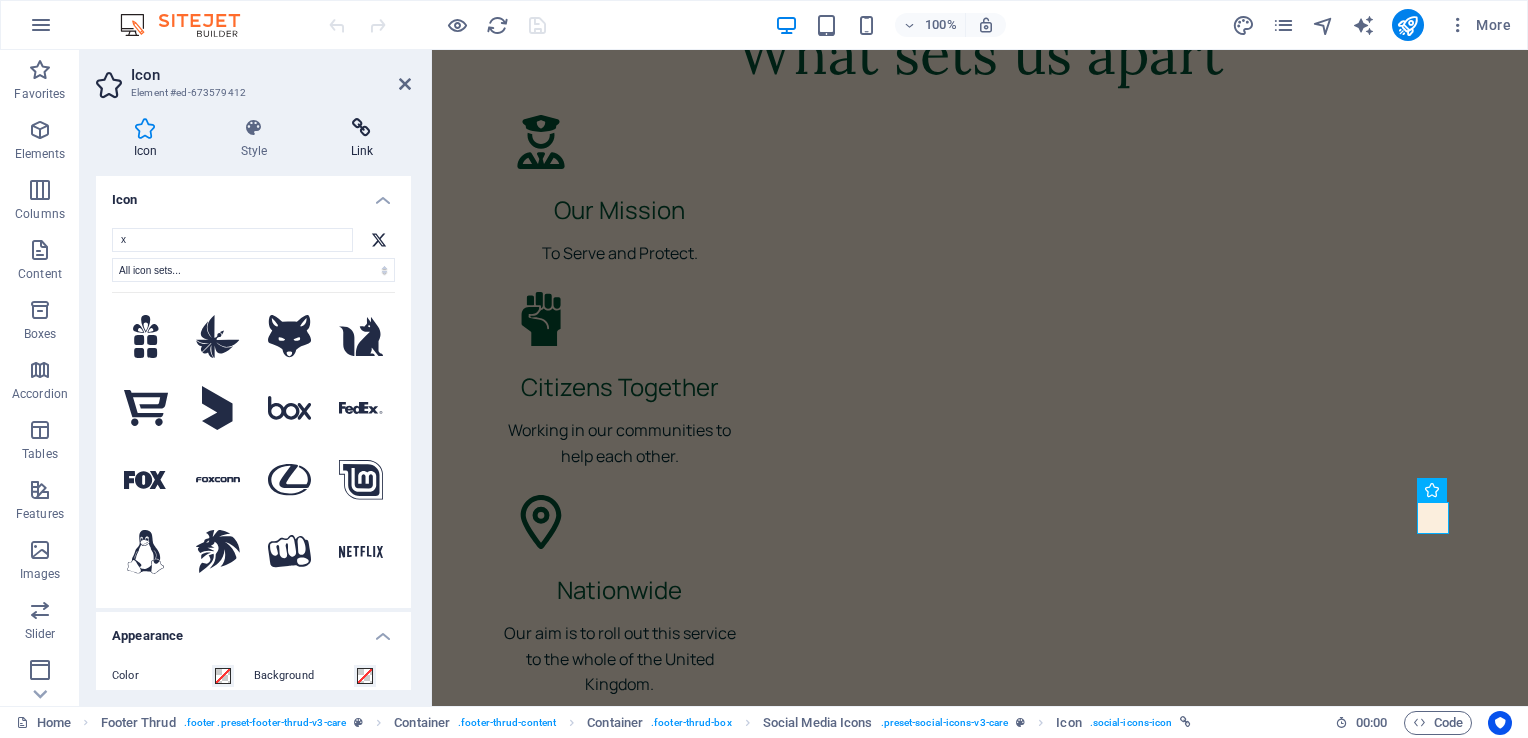 click at bounding box center (362, 128) 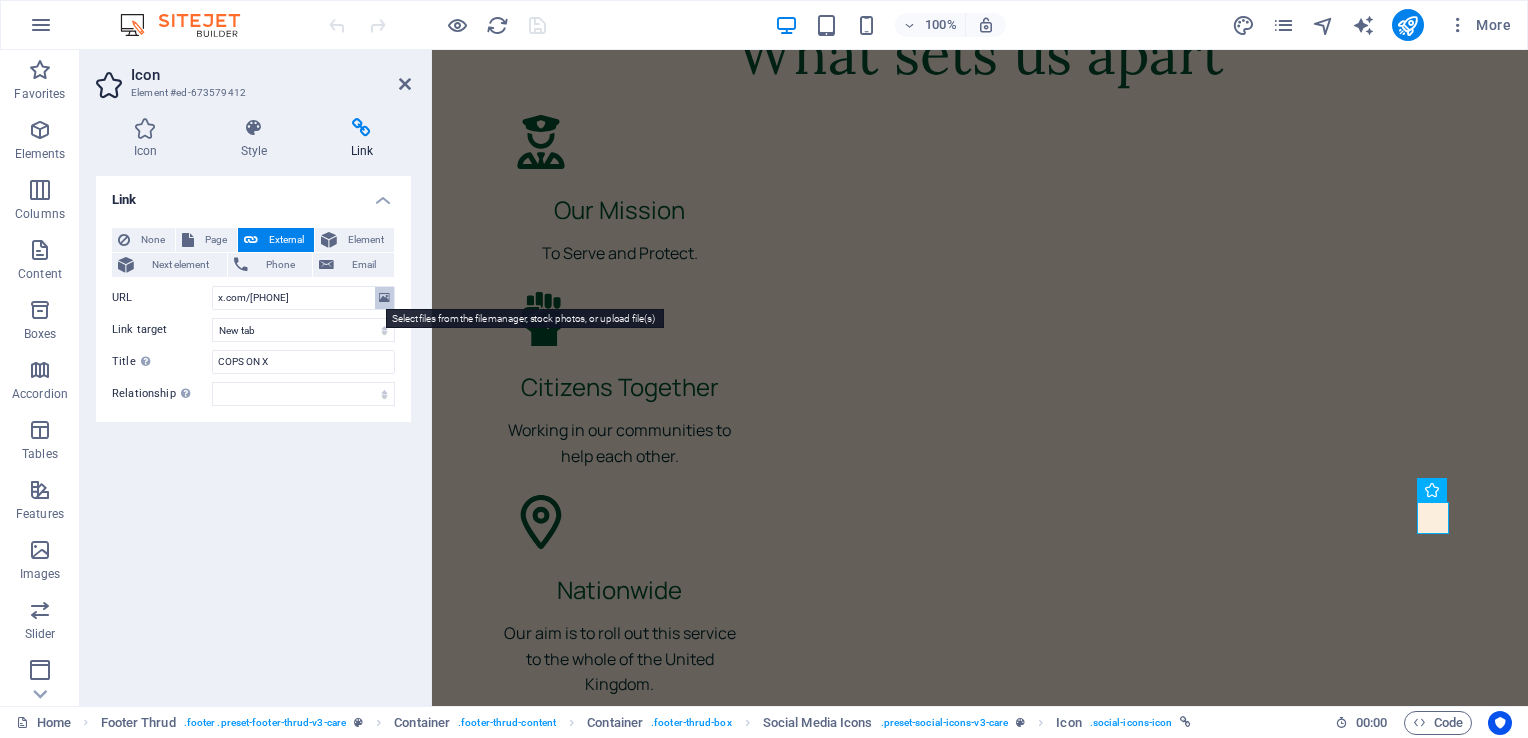 click at bounding box center (384, 298) 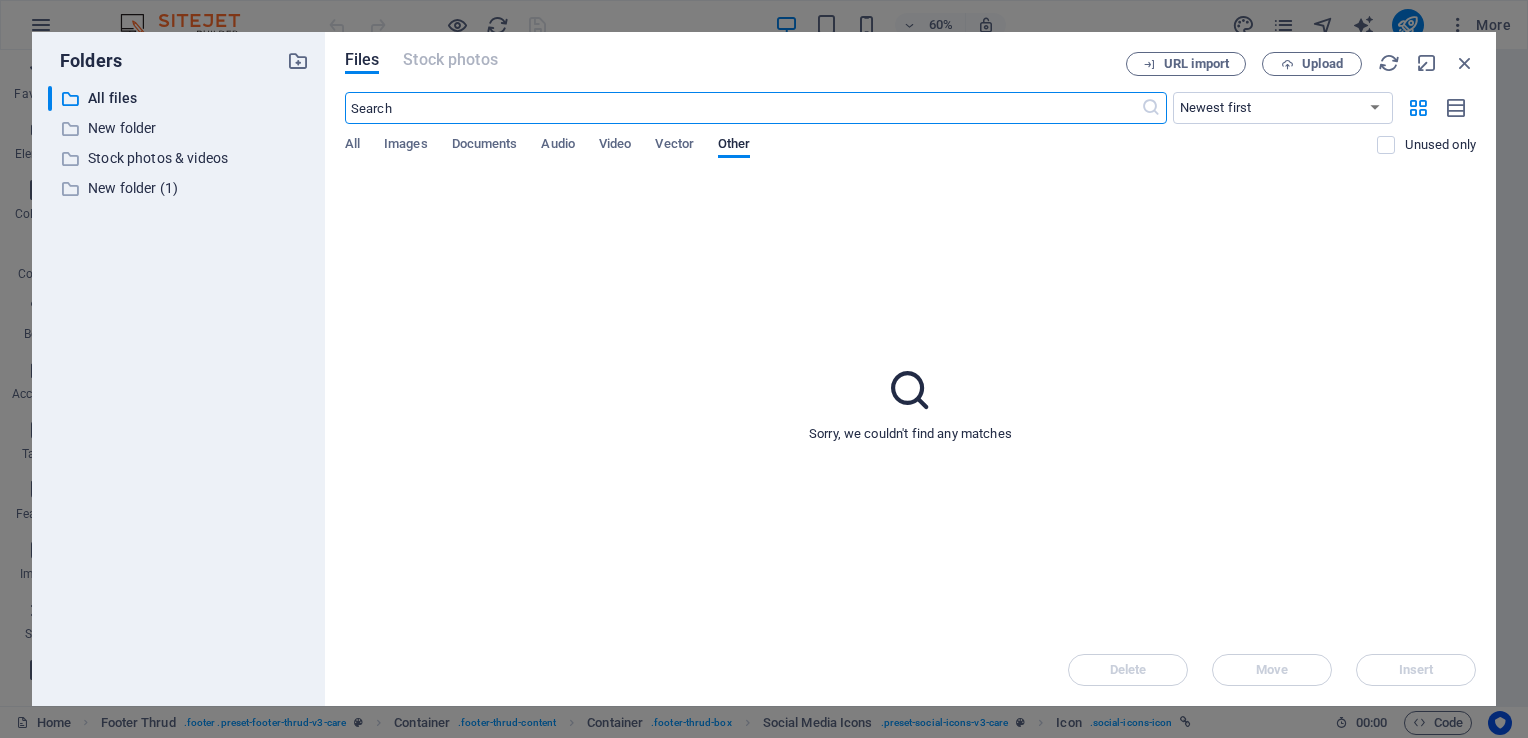 scroll, scrollTop: 6019, scrollLeft: 0, axis: vertical 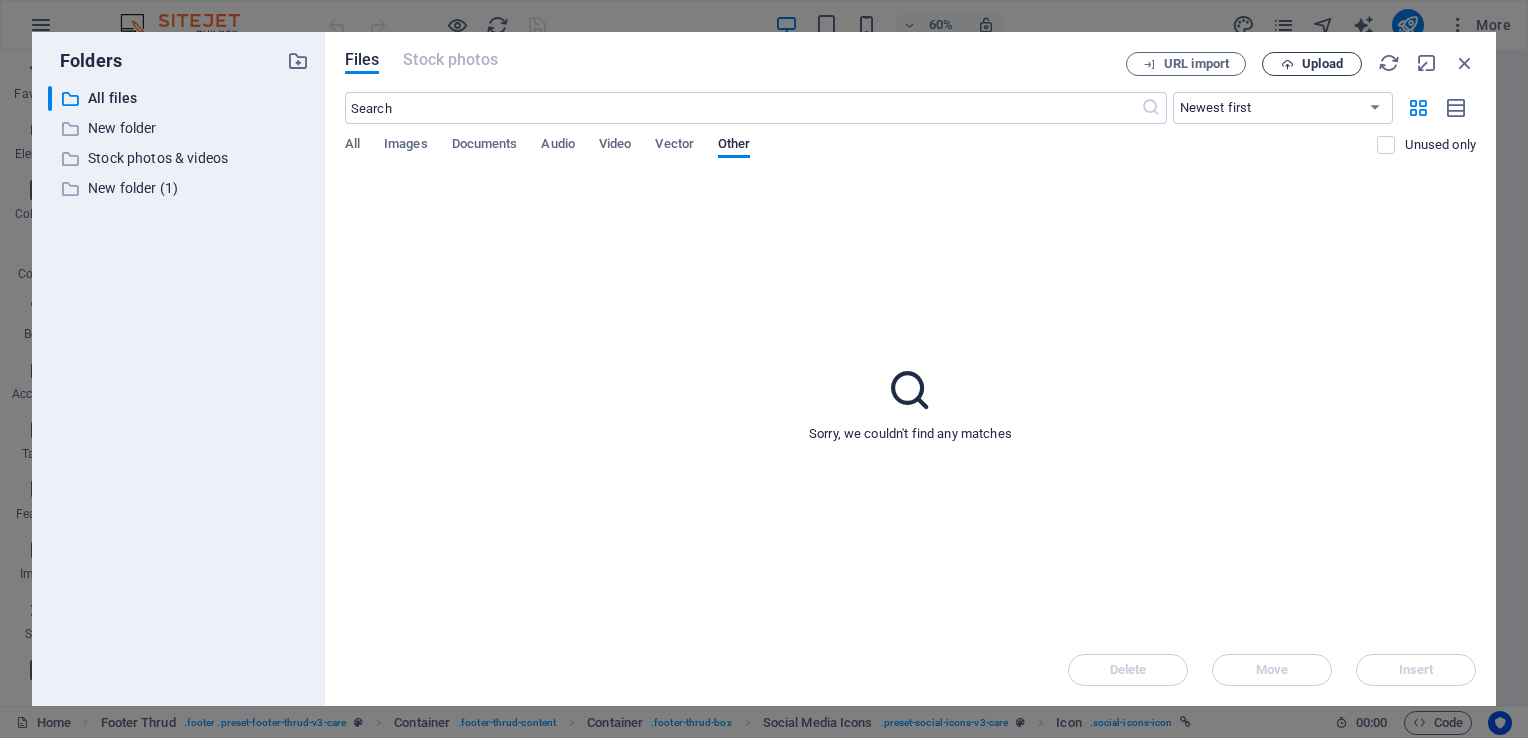 click on "Upload" at bounding box center (1322, 64) 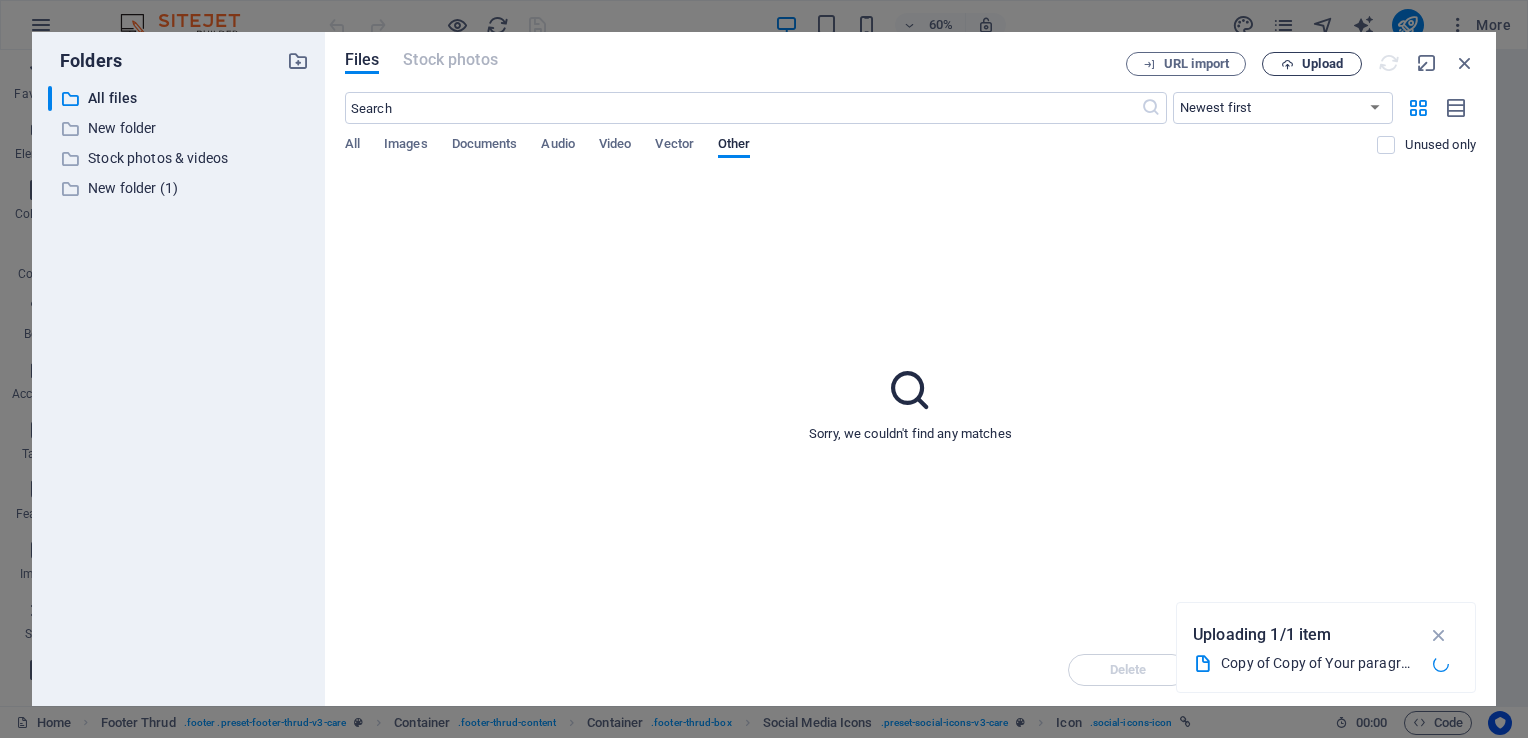 type on "https://cdn1.site-media.eu/images/0/18201426/CopyofCopyofYourparagraphtext-patJyzH7aiZ23iwDNVJMLw.jpg" 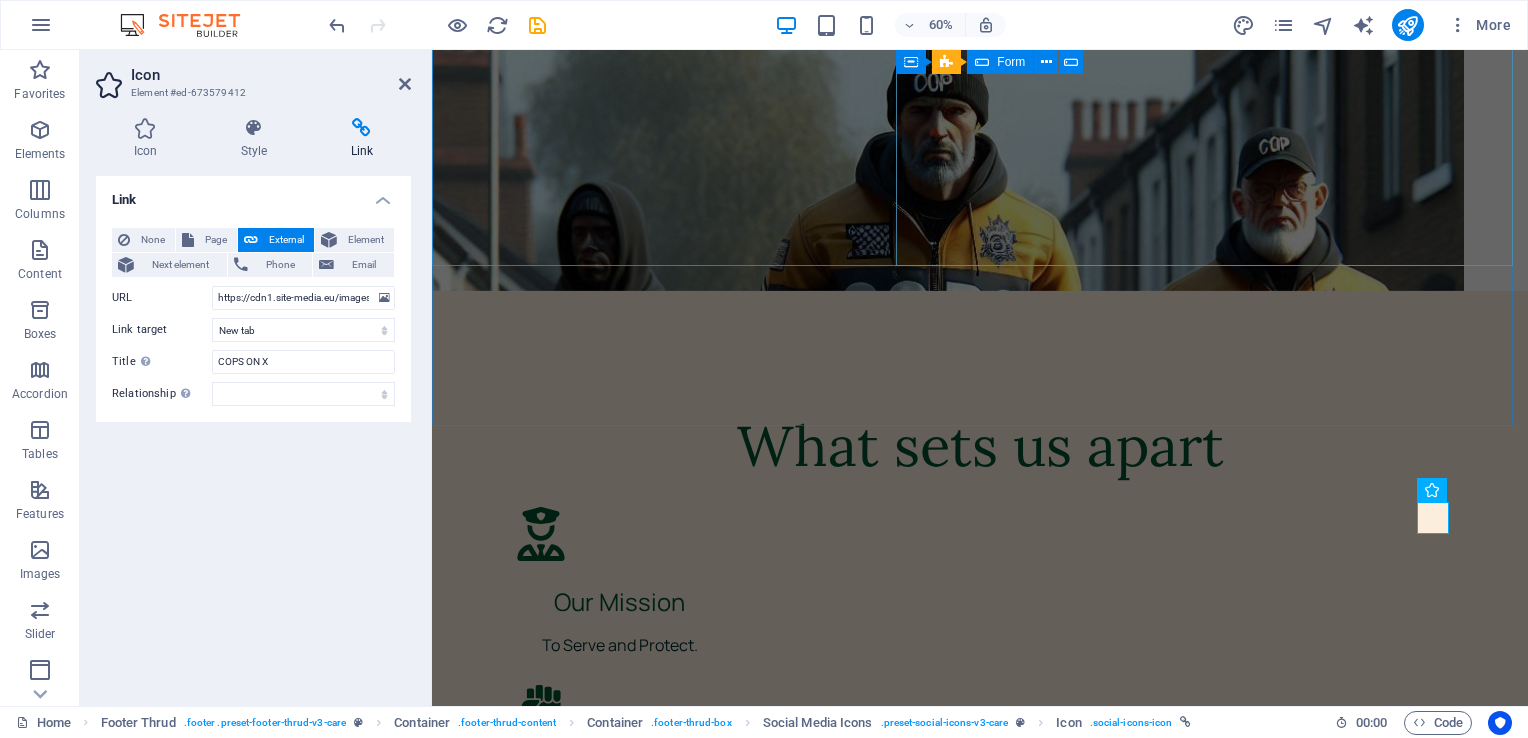 scroll, scrollTop: 6459, scrollLeft: 0, axis: vertical 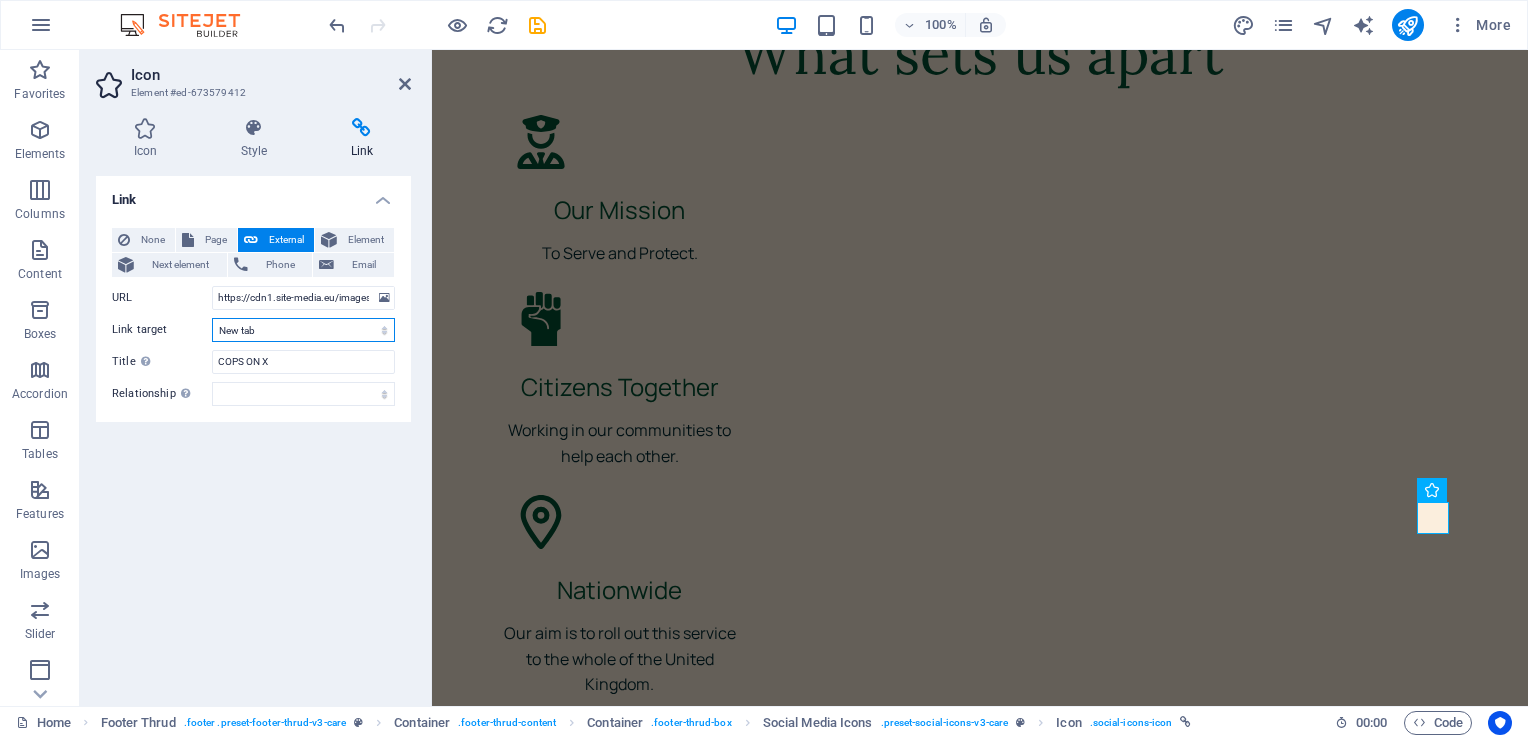 click on "New tab Same tab Overlay" at bounding box center [303, 330] 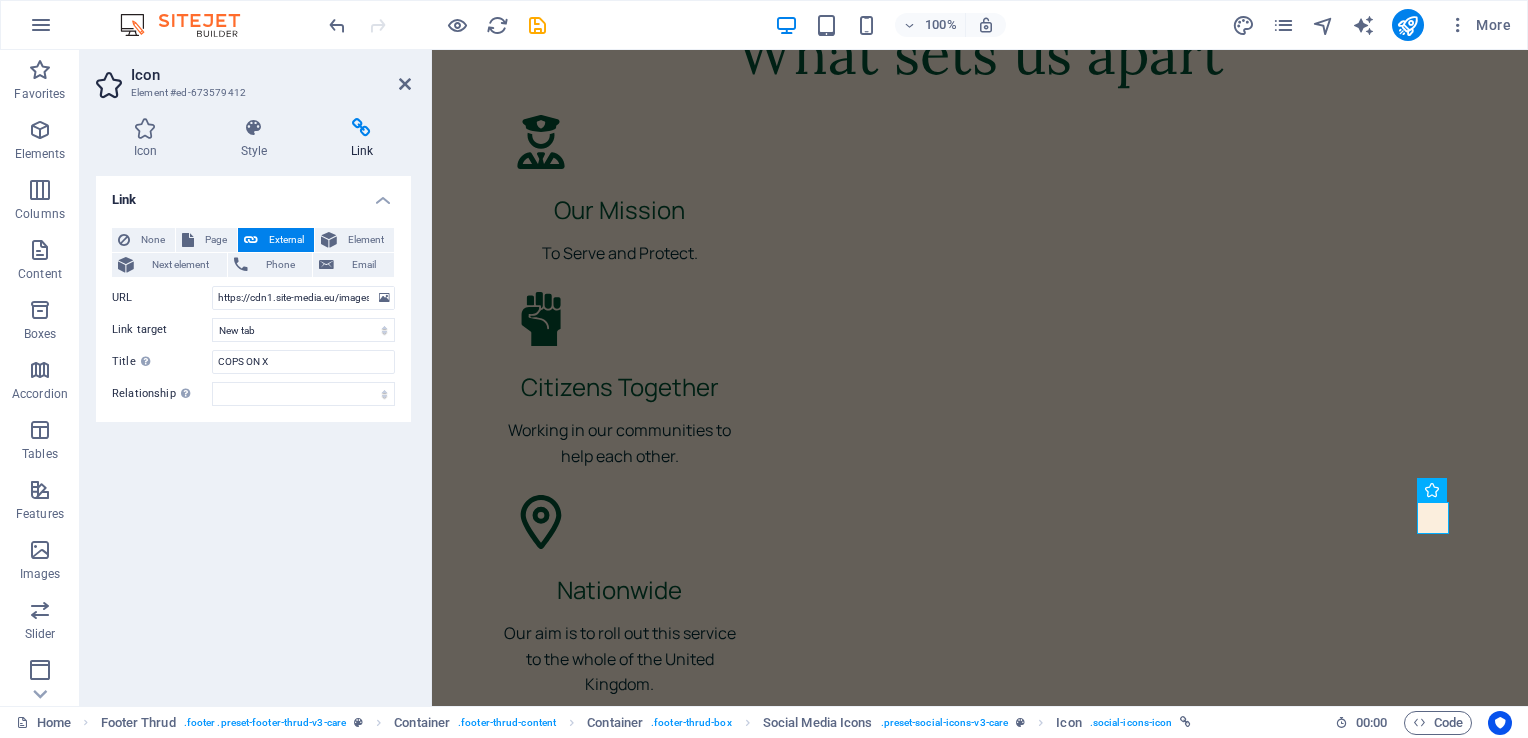 click on "Link None Page External Element Next element Phone Email Page Home About Legal Notice Privacy Element
URL https://cdn1.site-media.eu/images/0/18201426/CopyofCopyofYourparagraphtext-patJyzH7aiZ23iwDNVJMLw.jpg Phone Email Link target New tab Same tab Overlay Title Additional link description, should not be the same as the link text. The title is most often shown as a tooltip text when the mouse moves over the element. Leave empty if uncertain. COPS ON X Relationship Sets the  relationship of this link to the link target . For example, the value "nofollow" instructs search engines not to follow the link. Can be left empty. alternate author bookmark external help license next nofollow noreferrer noopener prev search tag" at bounding box center (253, 433) 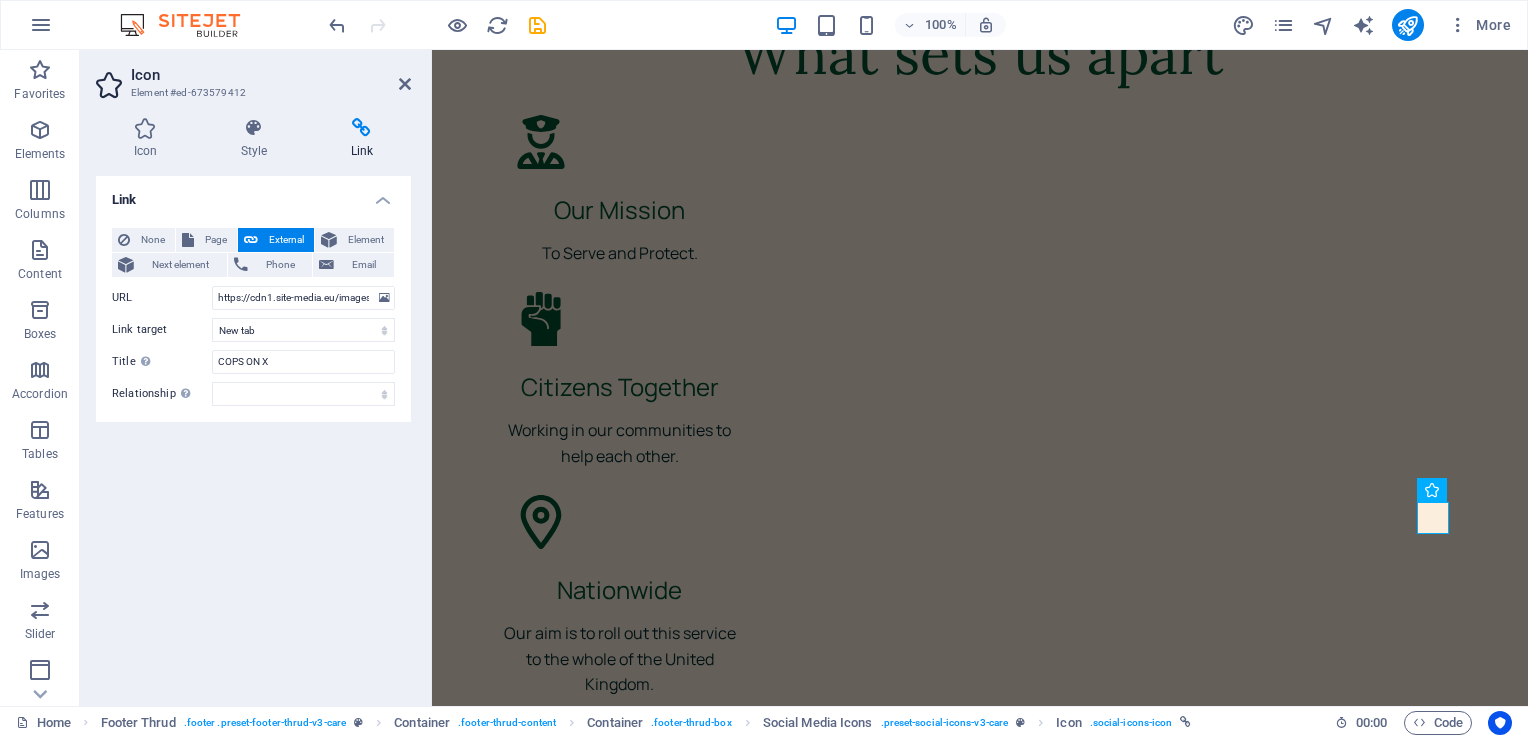 click at bounding box center [362, 128] 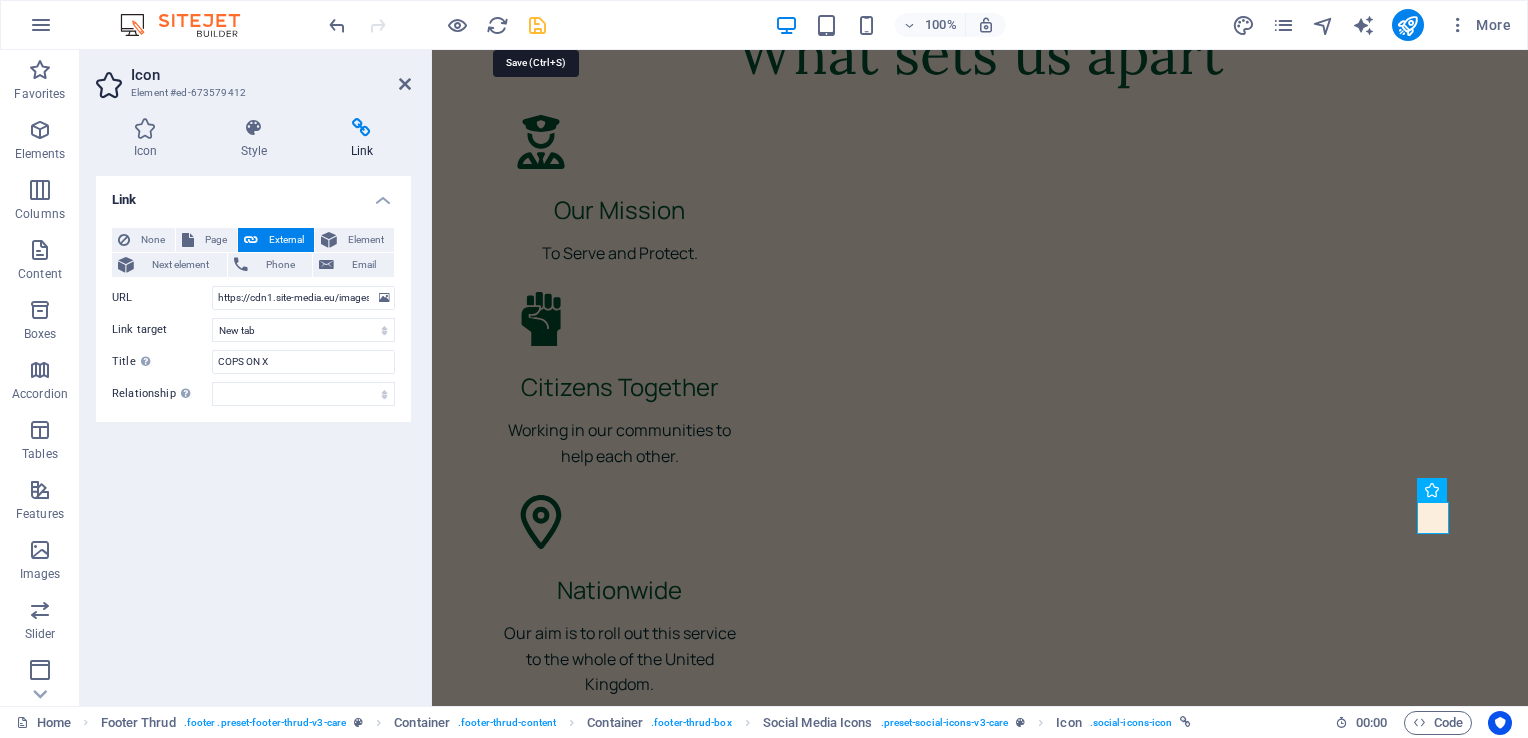click at bounding box center (537, 25) 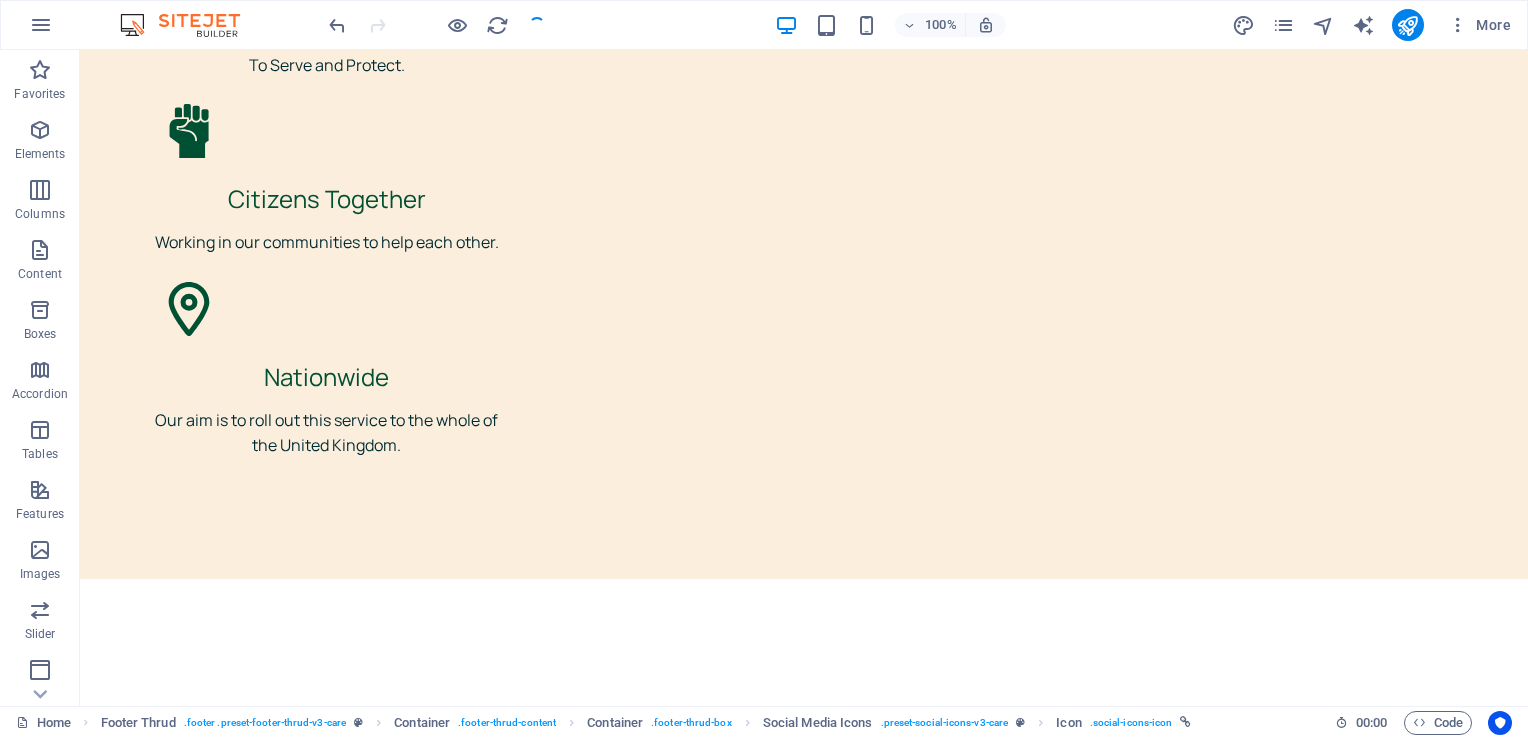 scroll, scrollTop: 6544, scrollLeft: 0, axis: vertical 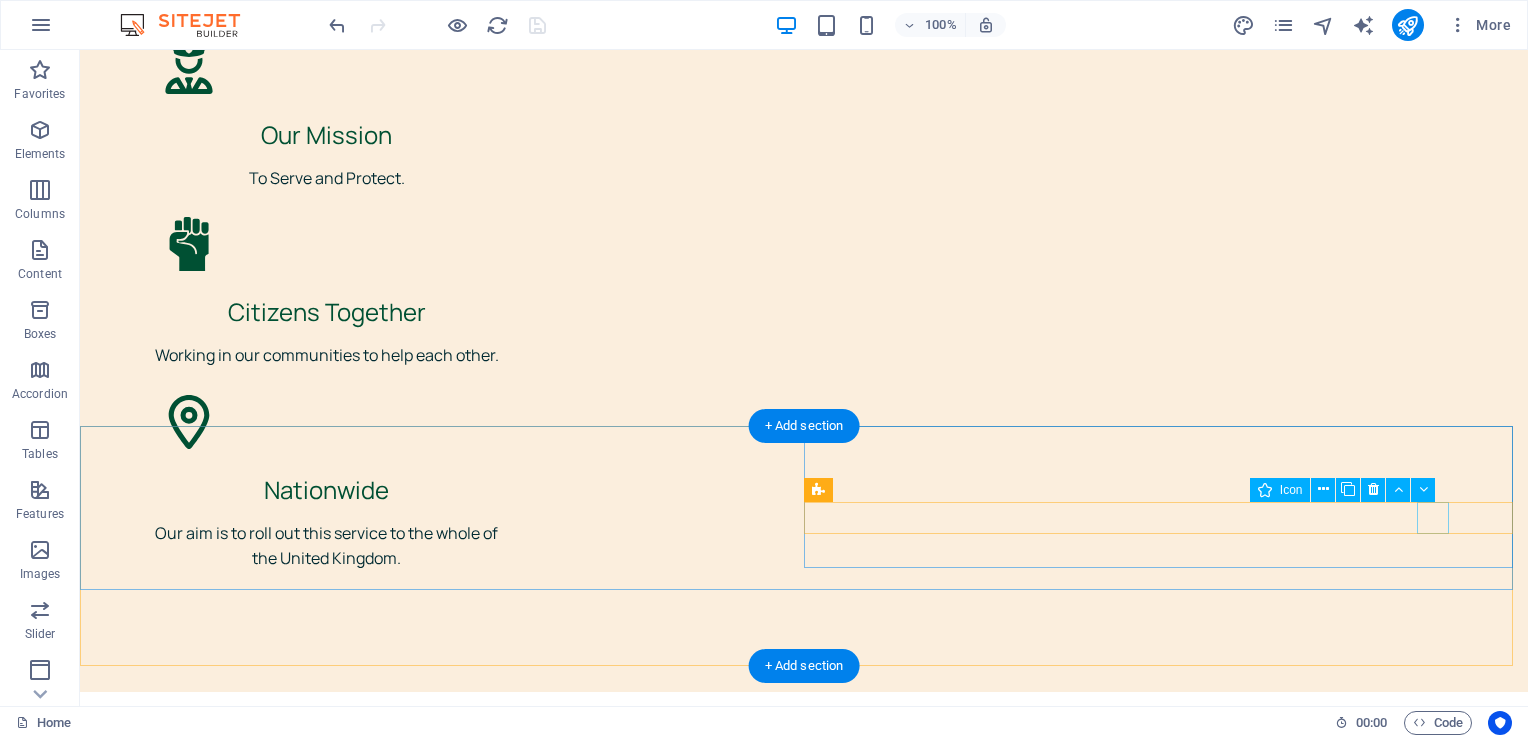 click at bounding box center [438, 4424] 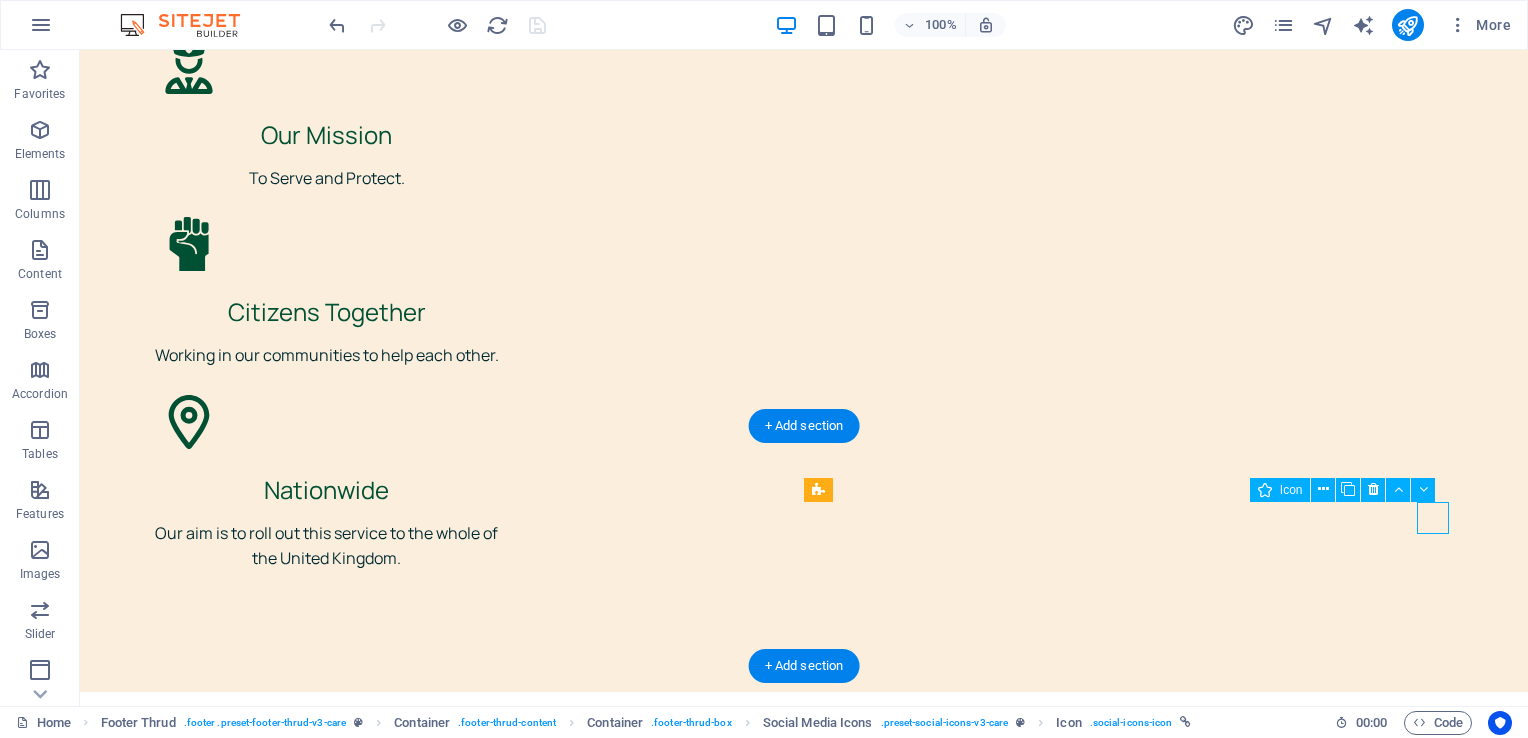 click at bounding box center (438, 4424) 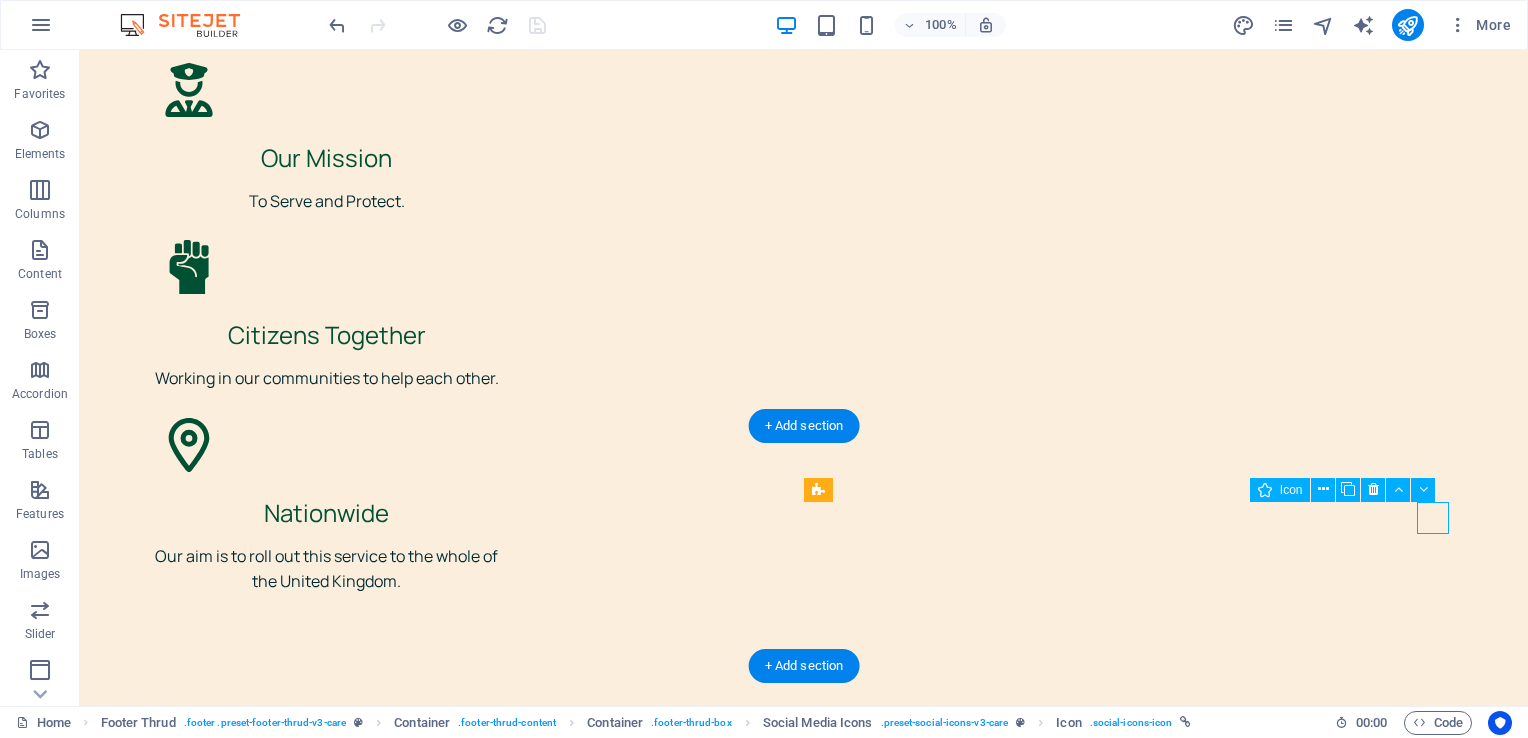 scroll, scrollTop: 6459, scrollLeft: 0, axis: vertical 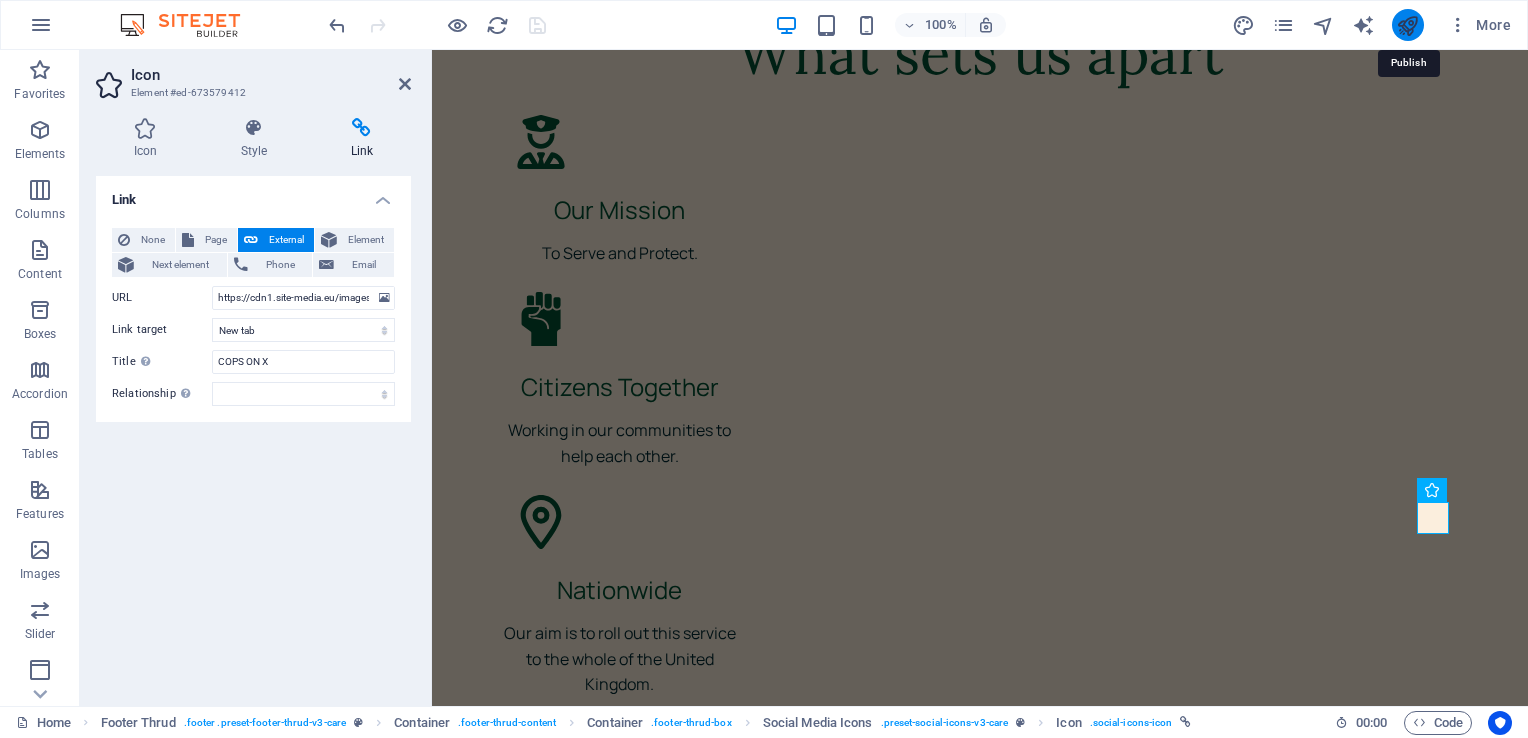 click at bounding box center (1407, 25) 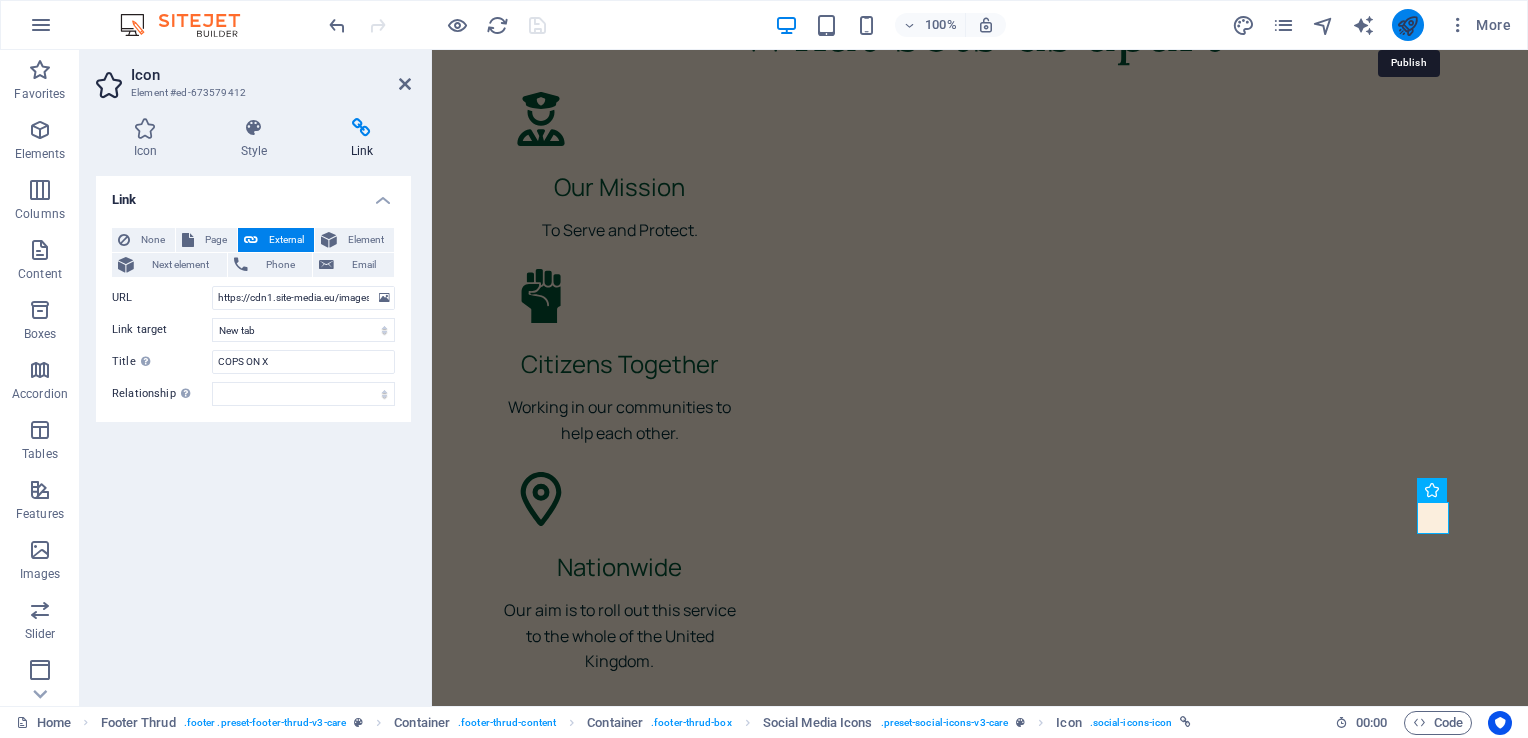 scroll, scrollTop: 6544, scrollLeft: 0, axis: vertical 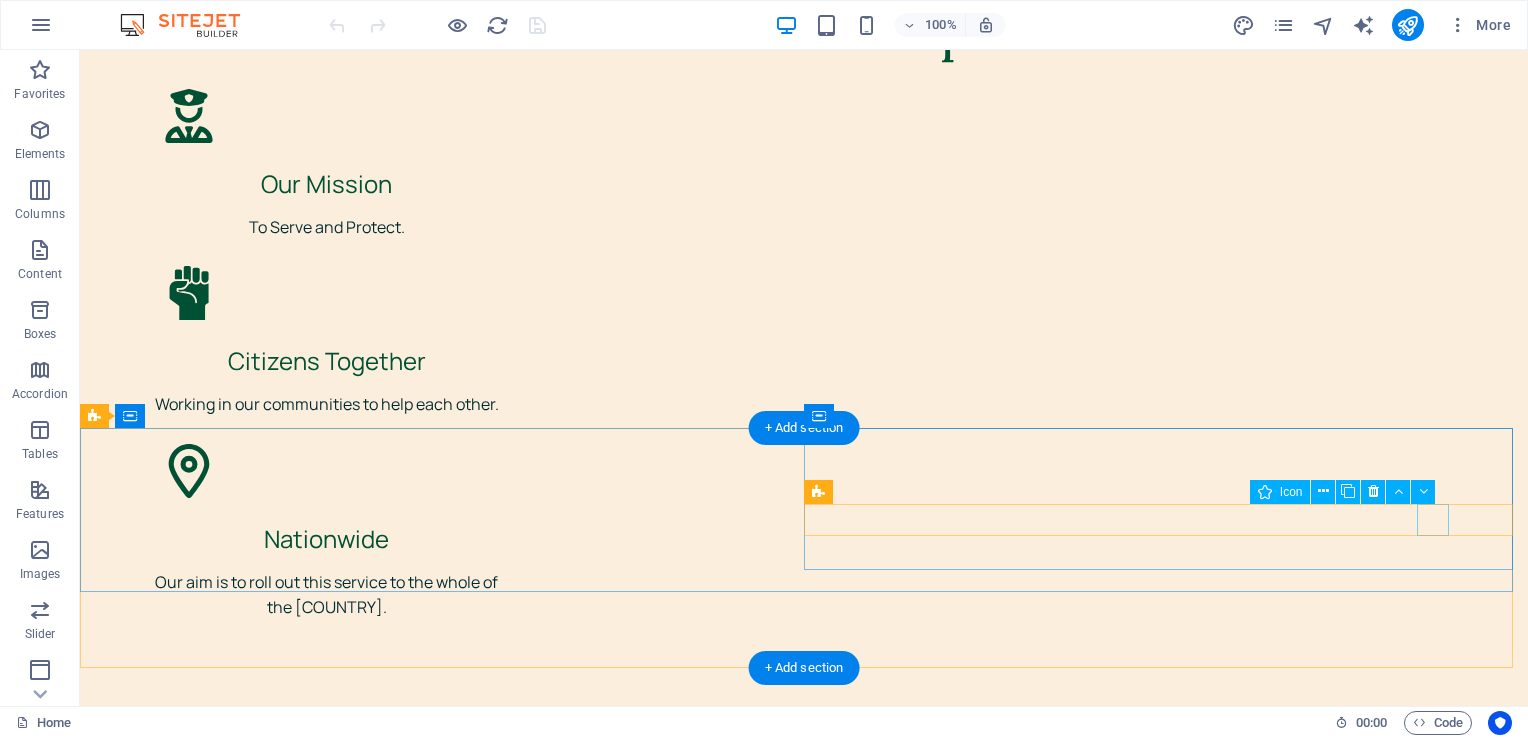 click at bounding box center [438, 4473] 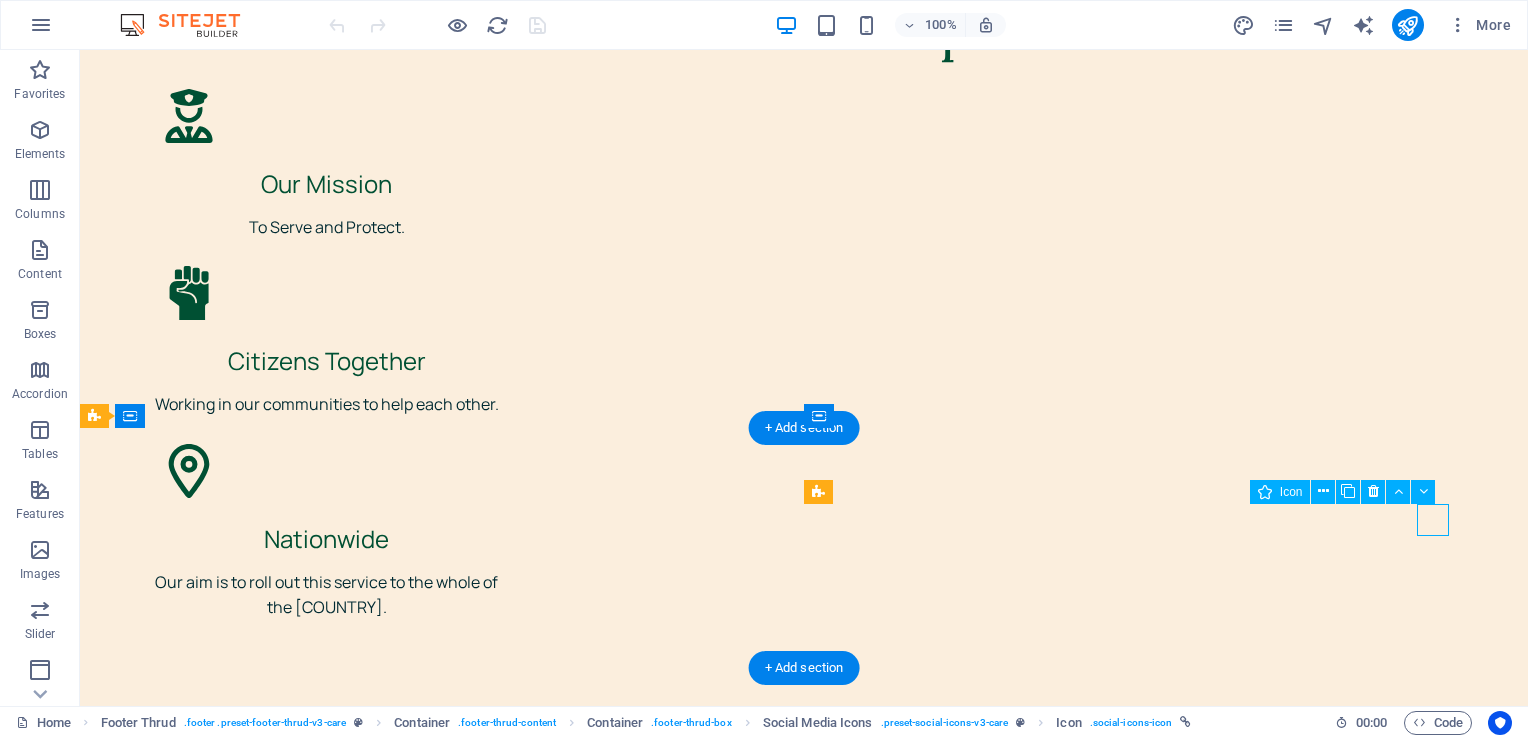 click at bounding box center [438, 4473] 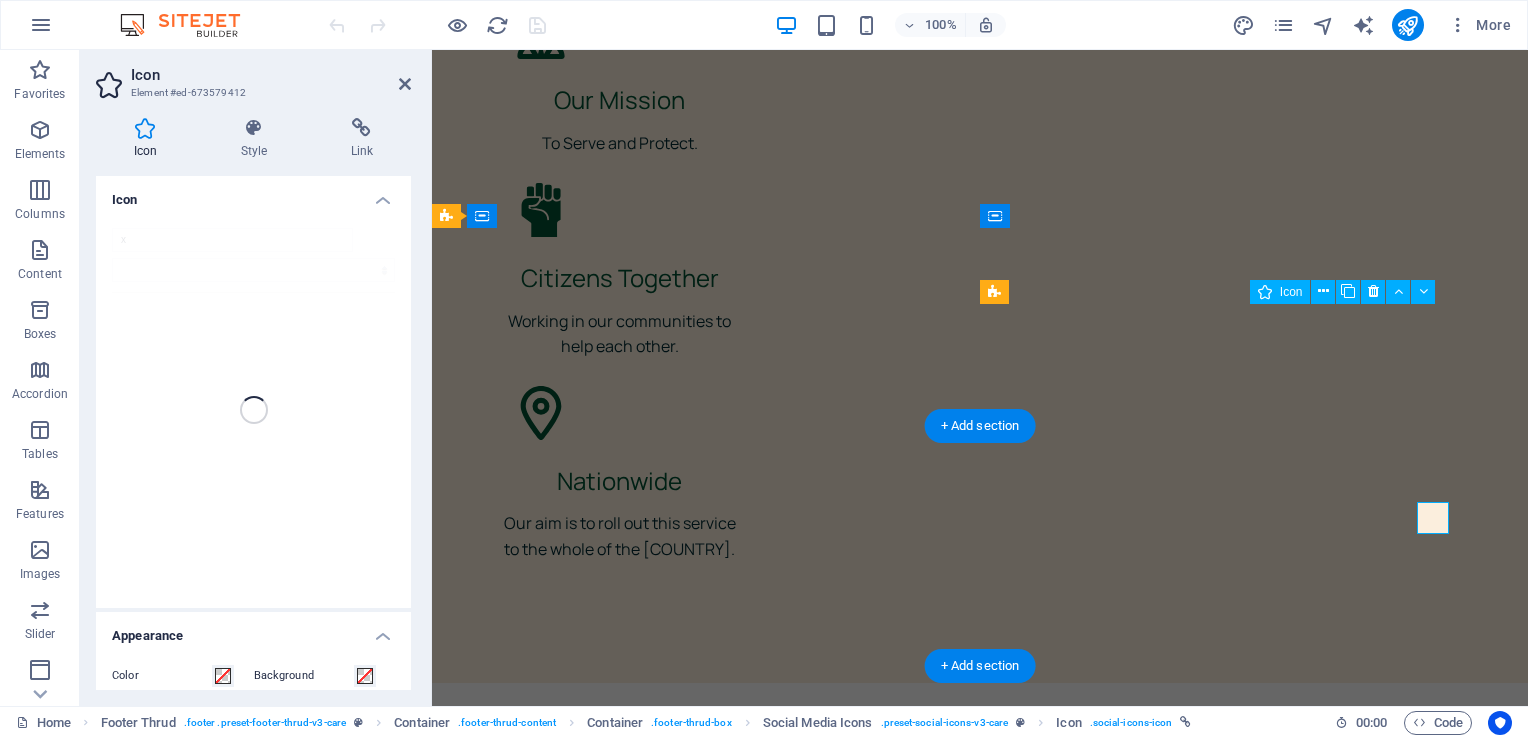 scroll, scrollTop: 6459, scrollLeft: 0, axis: vertical 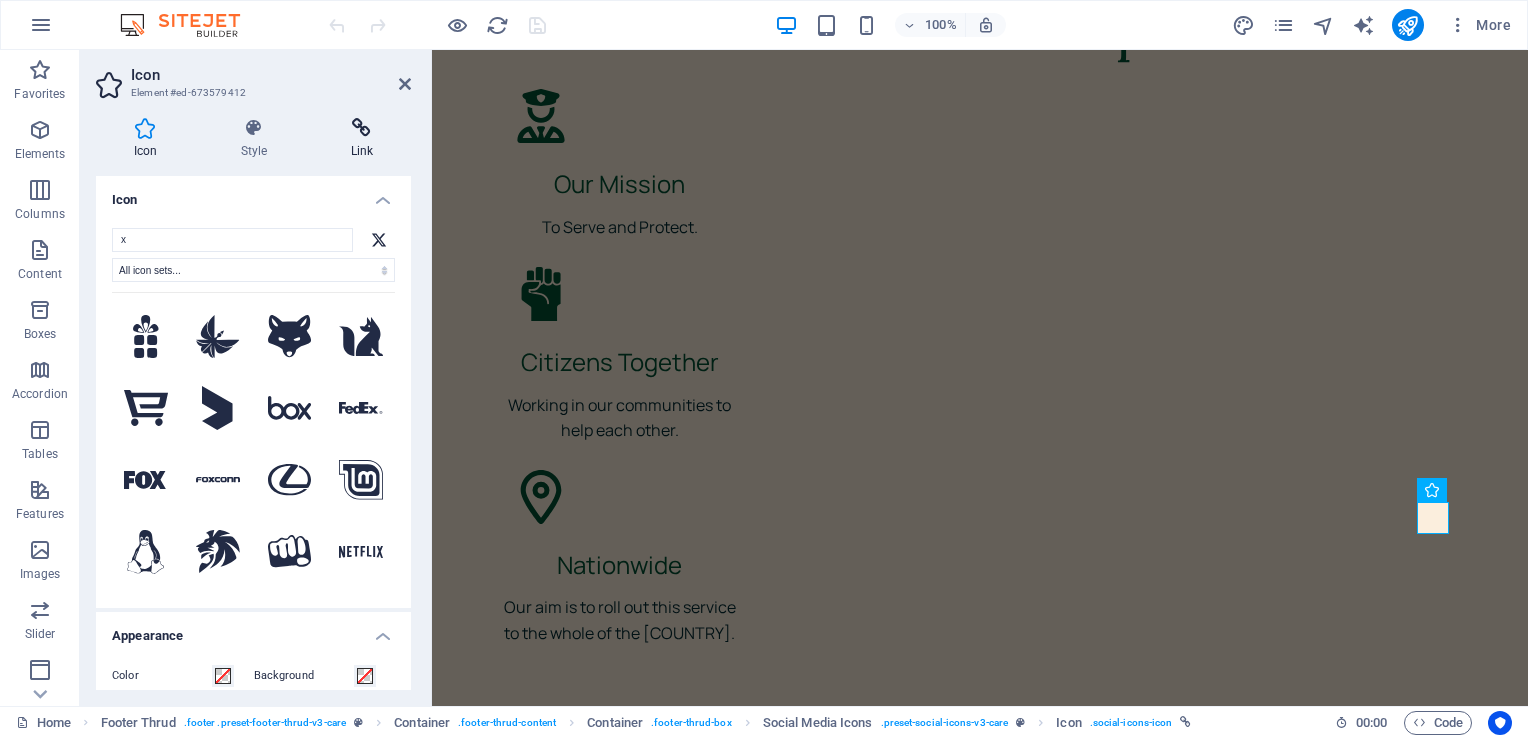 click at bounding box center [362, 128] 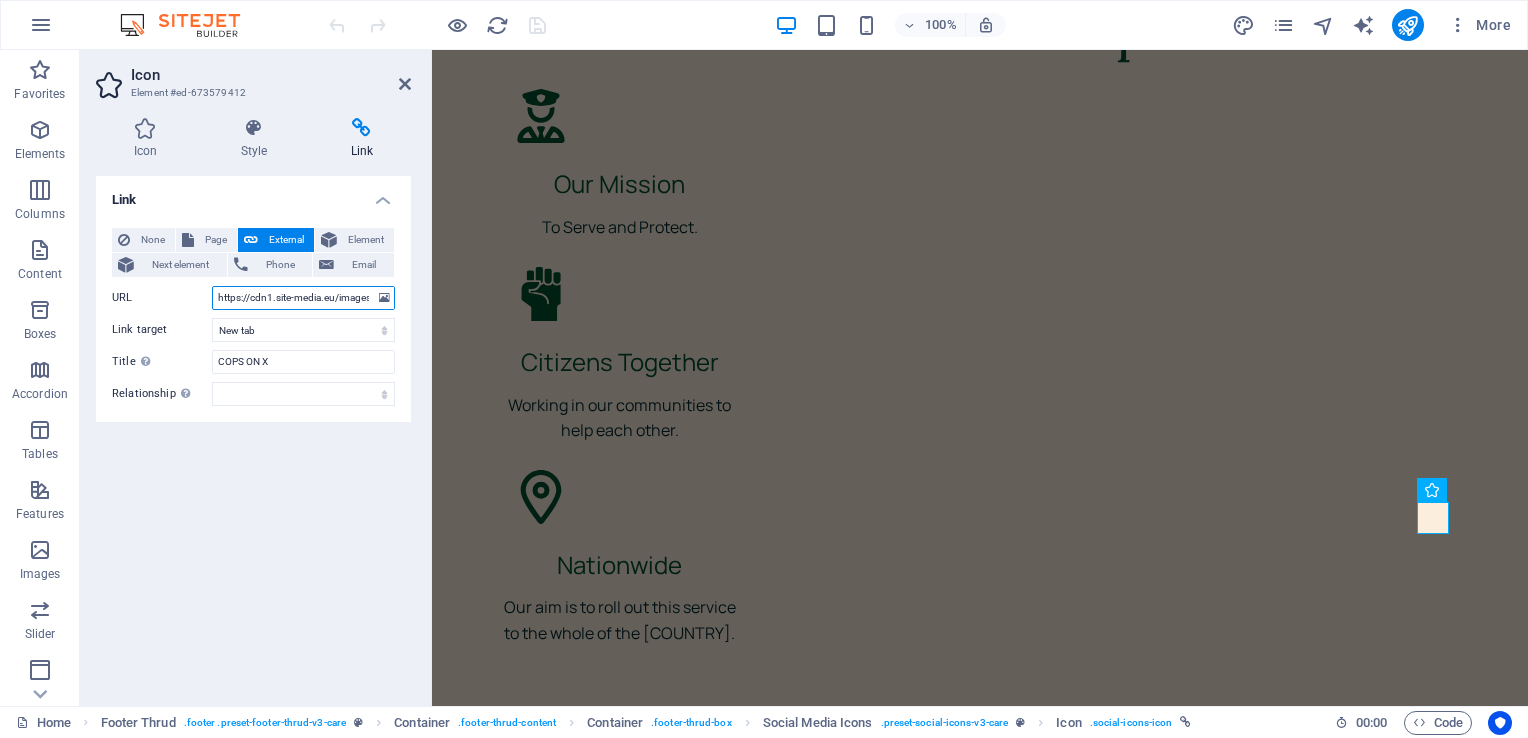 click on "https://cdn1.site-media.eu/images/0/18201426/CopyofCopyofYourparagraphtext-patJyzH7aiZ23iwDNVJMLw.jpg" at bounding box center [303, 298] 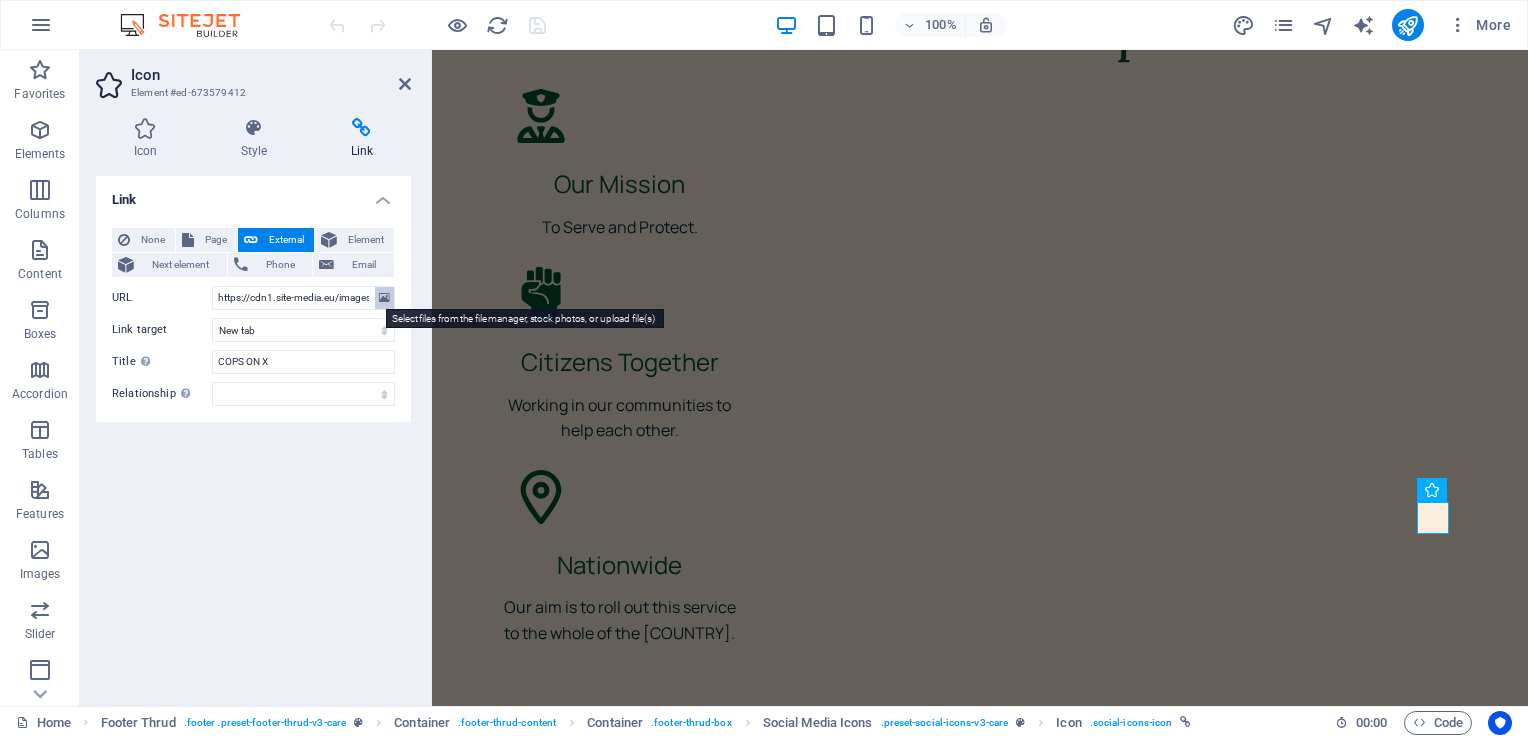 click at bounding box center (384, 298) 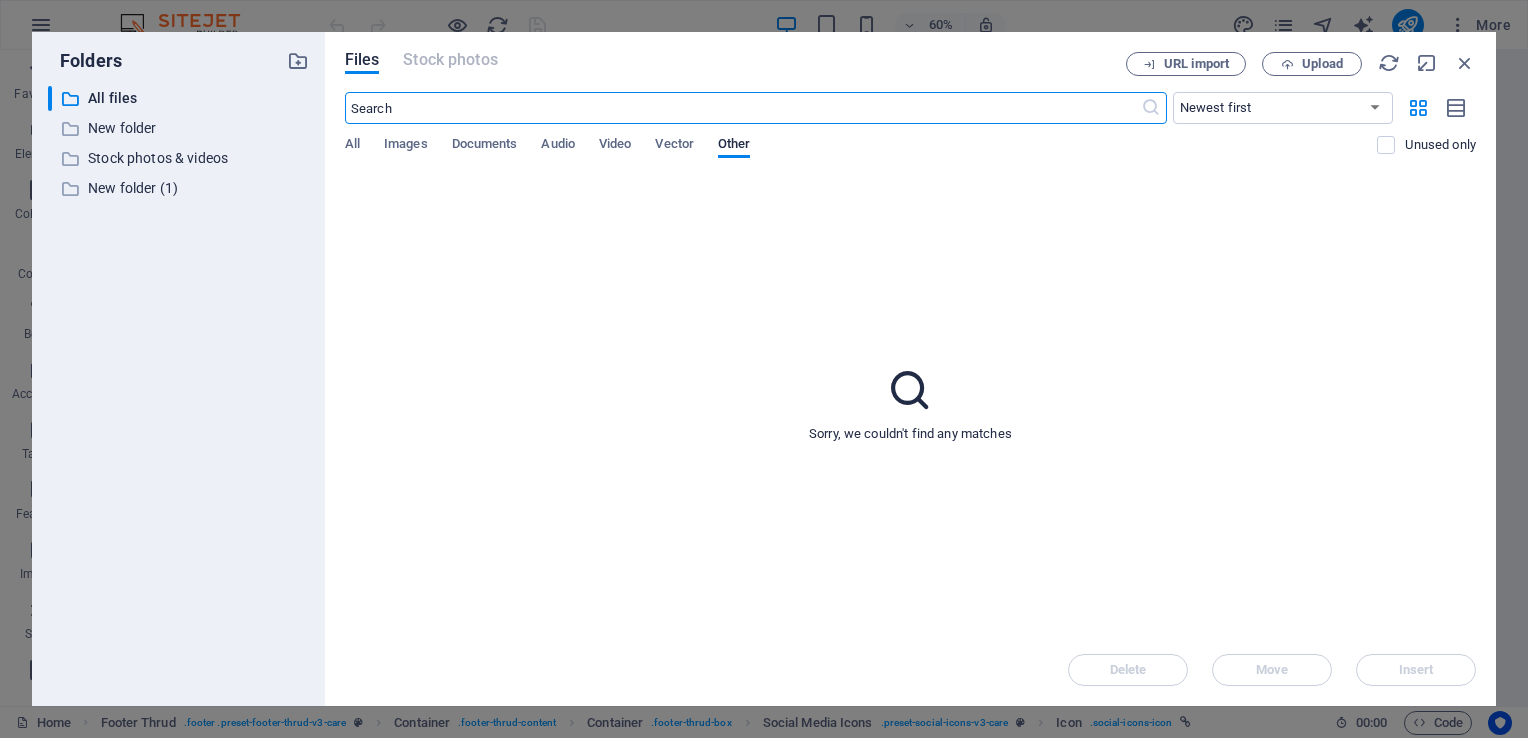 scroll, scrollTop: 6019, scrollLeft: 0, axis: vertical 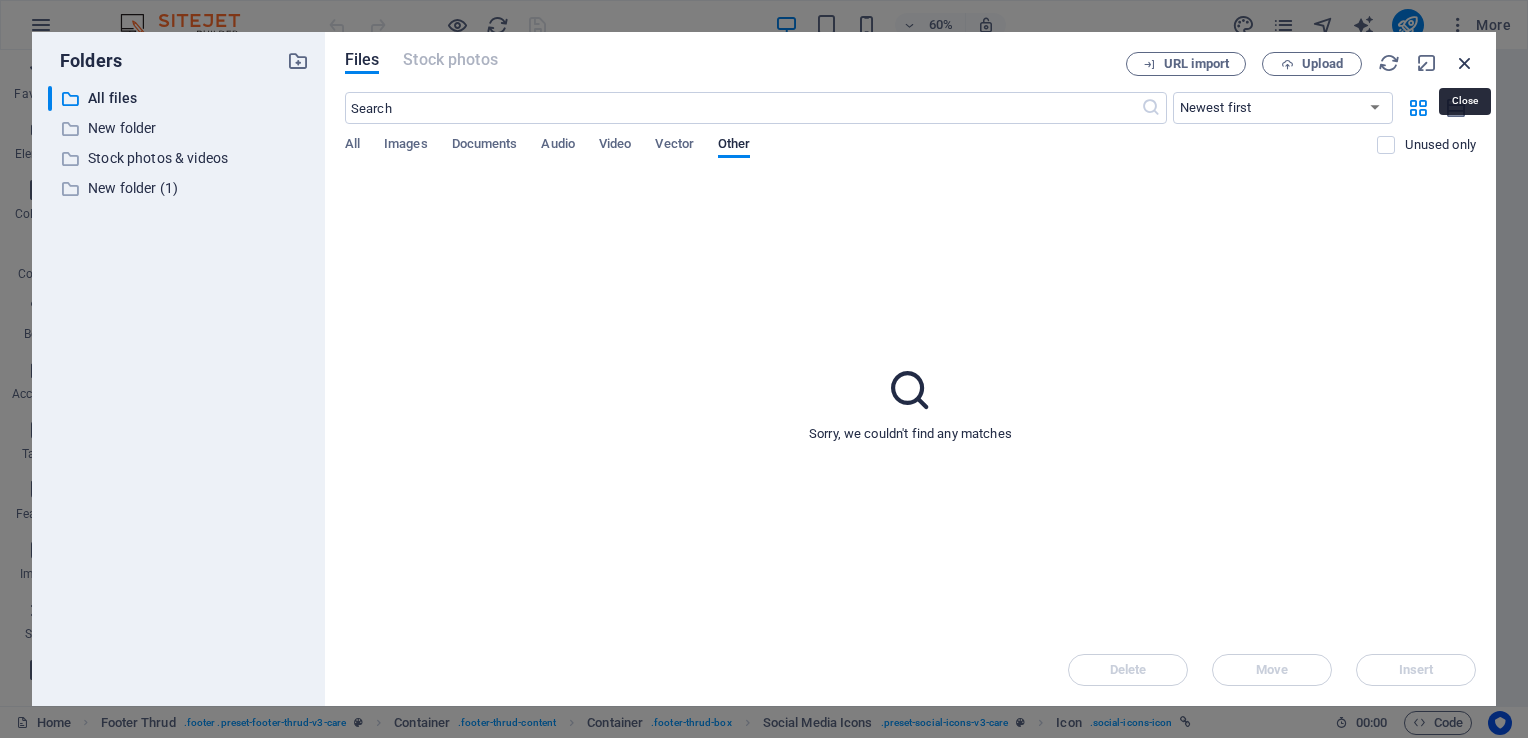 click at bounding box center (1465, 63) 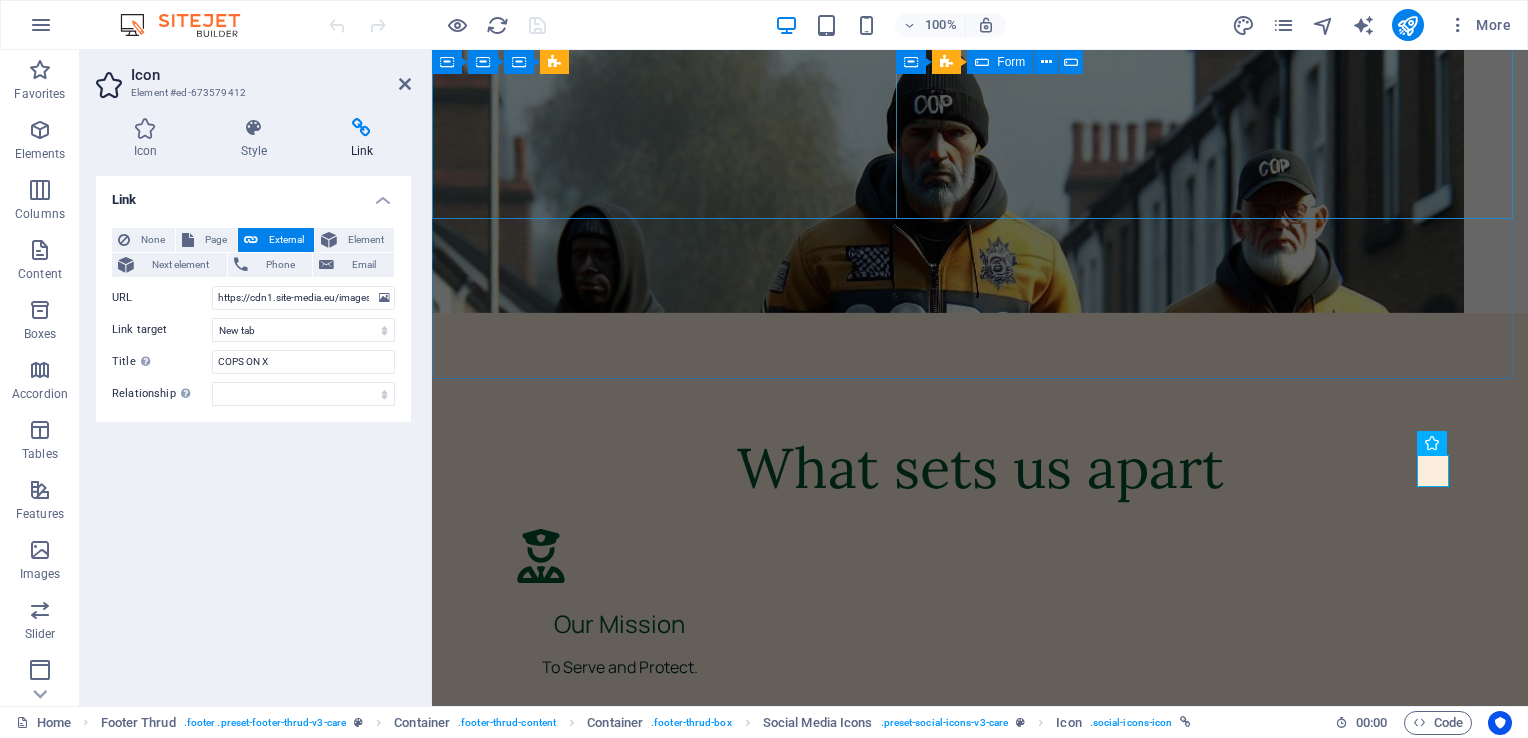 scroll, scrollTop: 6459, scrollLeft: 0, axis: vertical 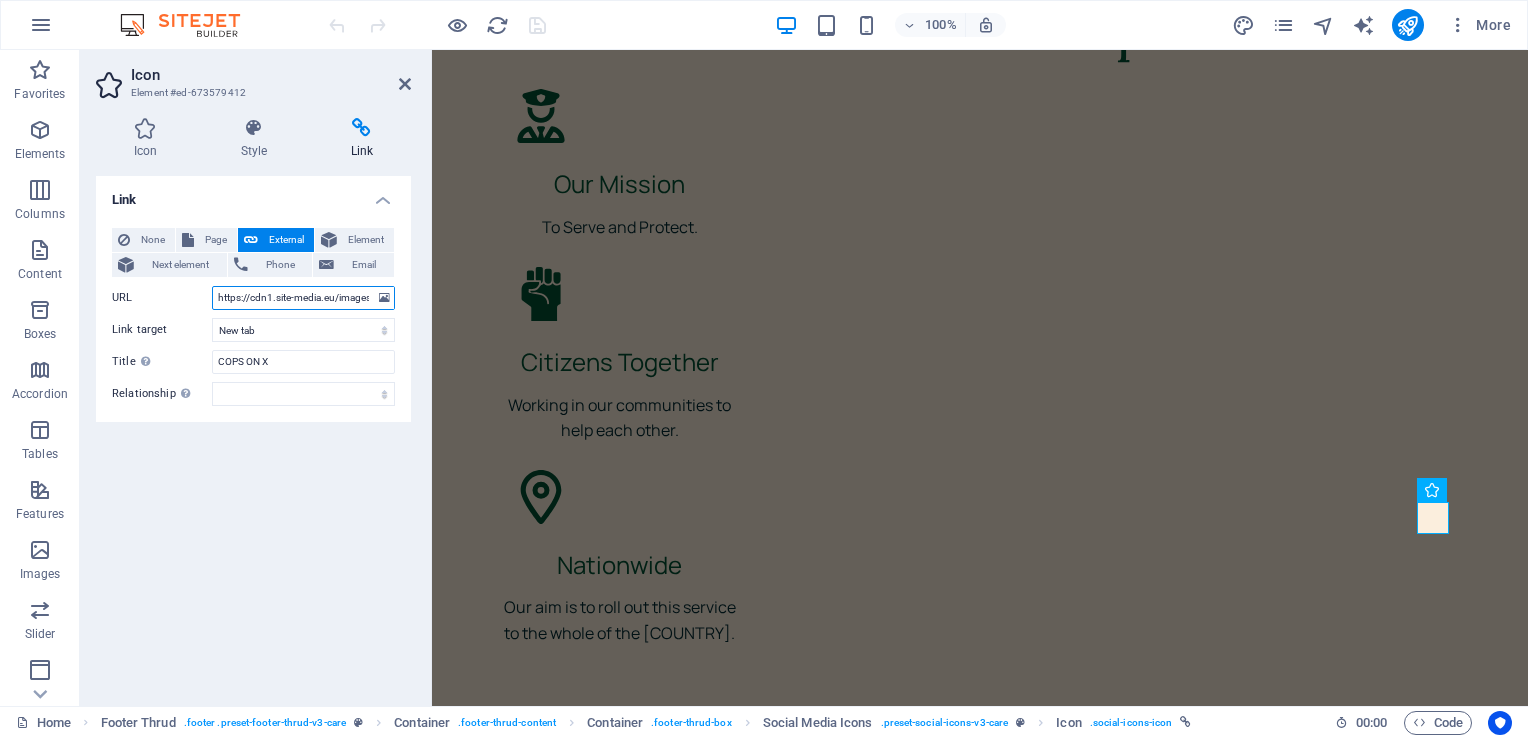 click on "https://cdn1.site-media.eu/images/0/18201426/CopyofCopyofYourparagraphtext-patJyzH7aiZ23iwDNVJMLw.jpg" at bounding box center [303, 298] 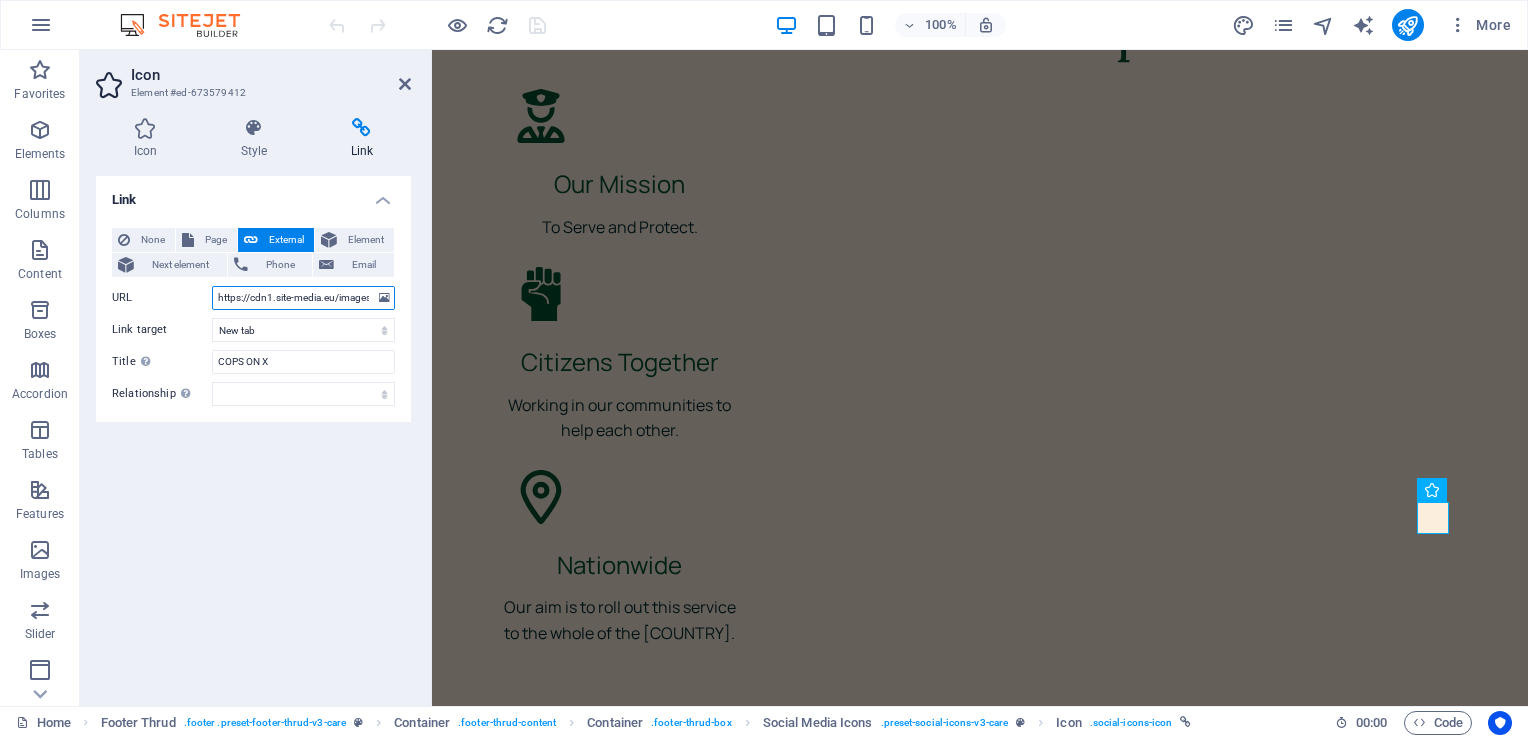 click on "https://cdn1.site-media.eu/images/0/18201426/CopyofCopyofYourparagraphtext-patJyzH7aiZ23iwDNVJMLw.jpg" at bounding box center [303, 298] 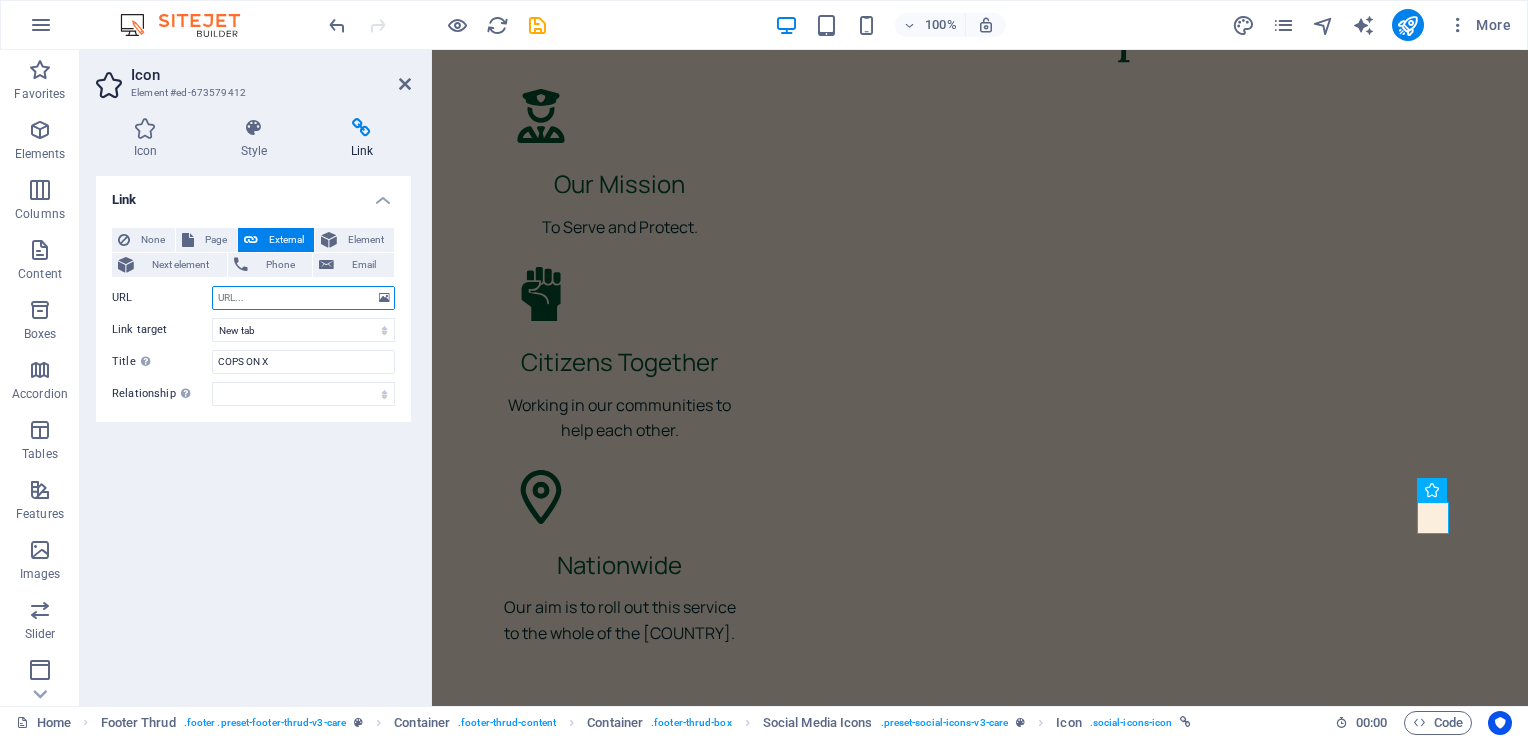 click on "URL" at bounding box center [303, 298] 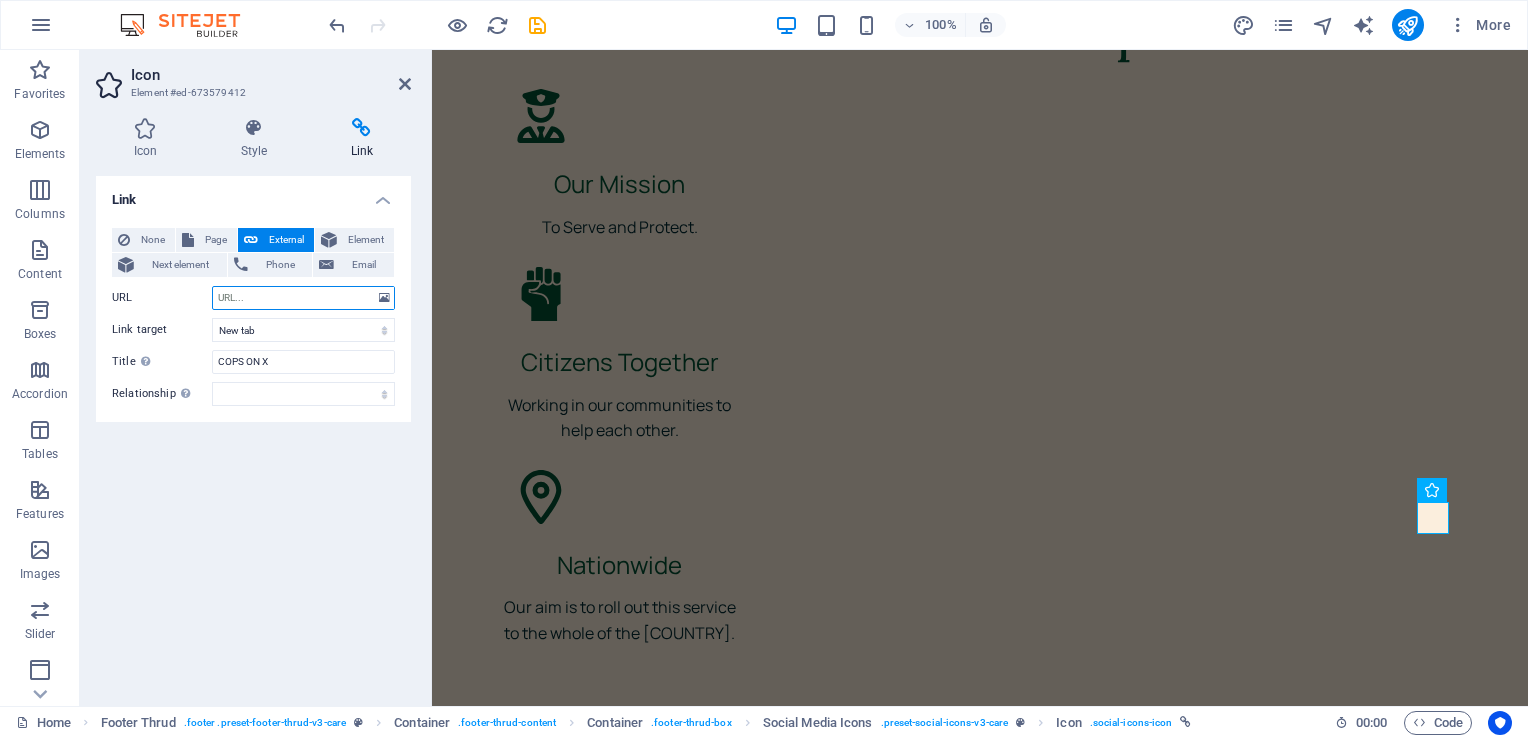 type on "x.com/[STRING]?s=11" 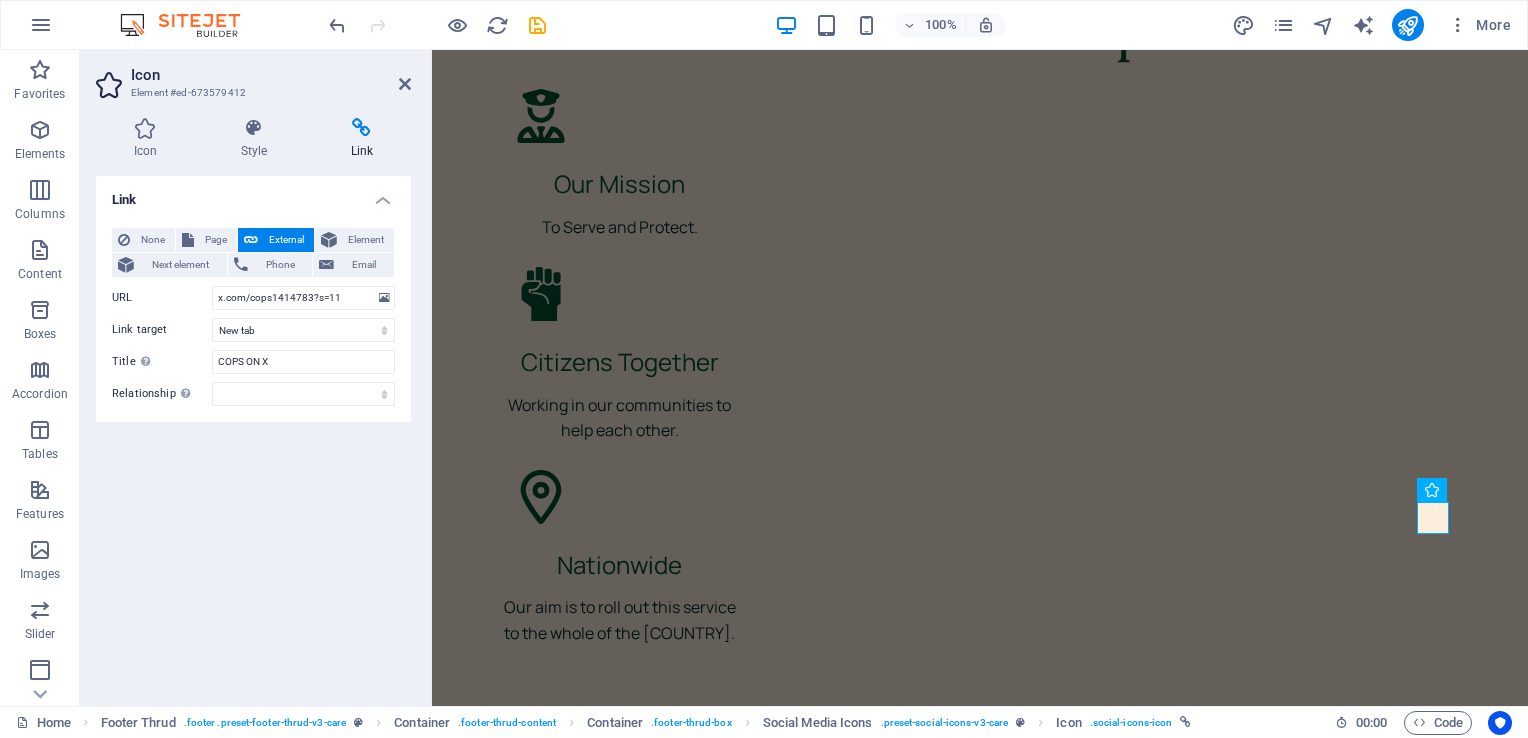 click on "Link None Page External Element Next element Phone Email Page Home About Legal Notice Privacy Element
URL x.com/cops1414783?s=11 Phone Email Link target New tab Same tab Overlay Title Additional link description, should not be the same as the link text. The title is most often shown as a tooltip text when the mouse moves over the element. Leave empty if uncertain. COPS ON X Relationship Sets the  relationship of this link to the link target . For example, the value "nofollow" instructs search engines not to follow the link. Can be left empty. alternate author bookmark external help license next nofollow noreferrer noopener prev search tag" at bounding box center (253, 433) 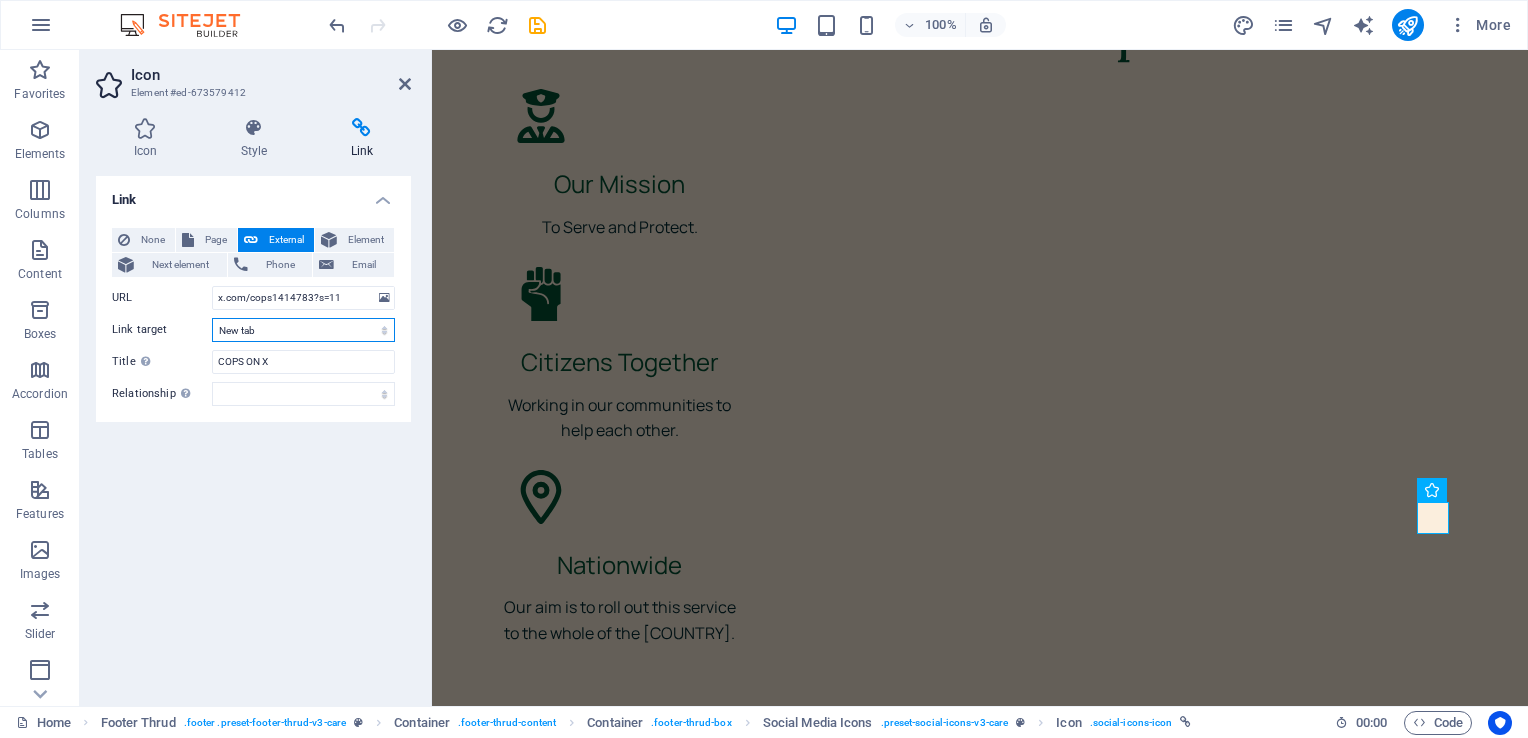 click on "New tab Same tab Overlay" at bounding box center (303, 330) 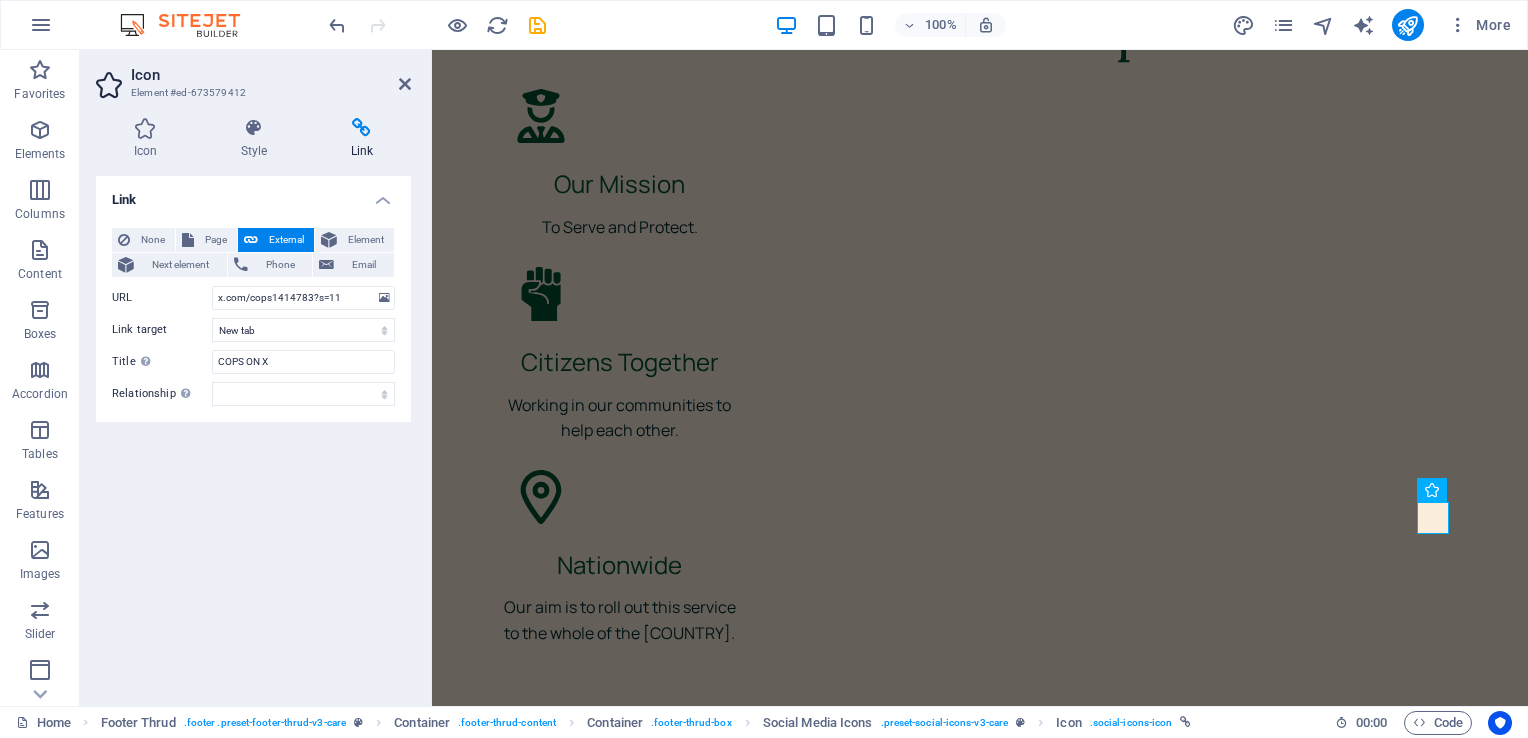 click on "Link None Page External Element Next element Phone Email Page Home About Legal Notice Privacy Element
URL x.com/cops1414783?s=11 Phone Email Link target New tab Same tab Overlay Title Additional link description, should not be the same as the link text. The title is most often shown as a tooltip text when the mouse moves over the element. Leave empty if uncertain. COPS ON X Relationship Sets the  relationship of this link to the link target . For example, the value "nofollow" instructs search engines not to follow the link. Can be left empty. alternate author bookmark external help license next nofollow noreferrer noopener prev search tag" at bounding box center (253, 433) 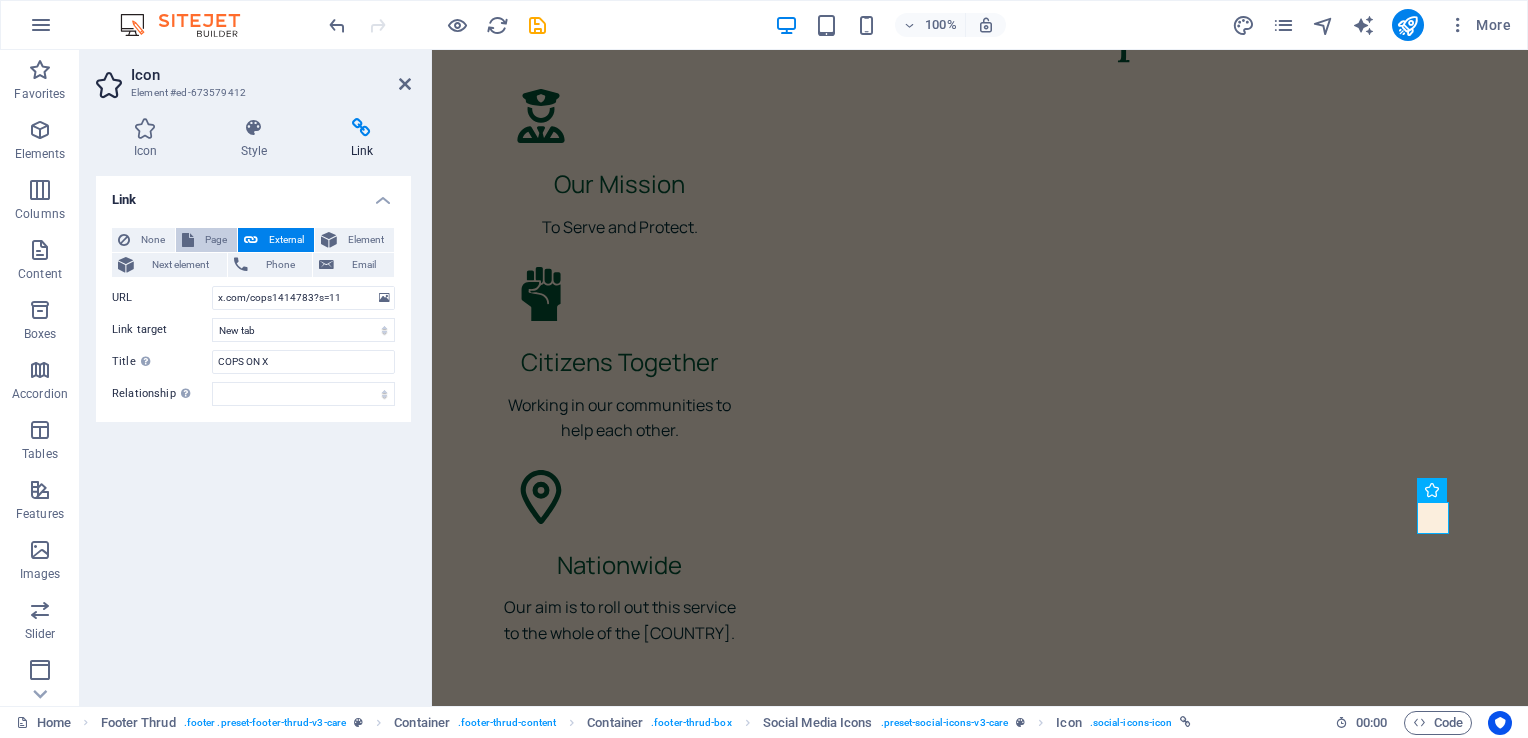click on "Page" at bounding box center [215, 240] 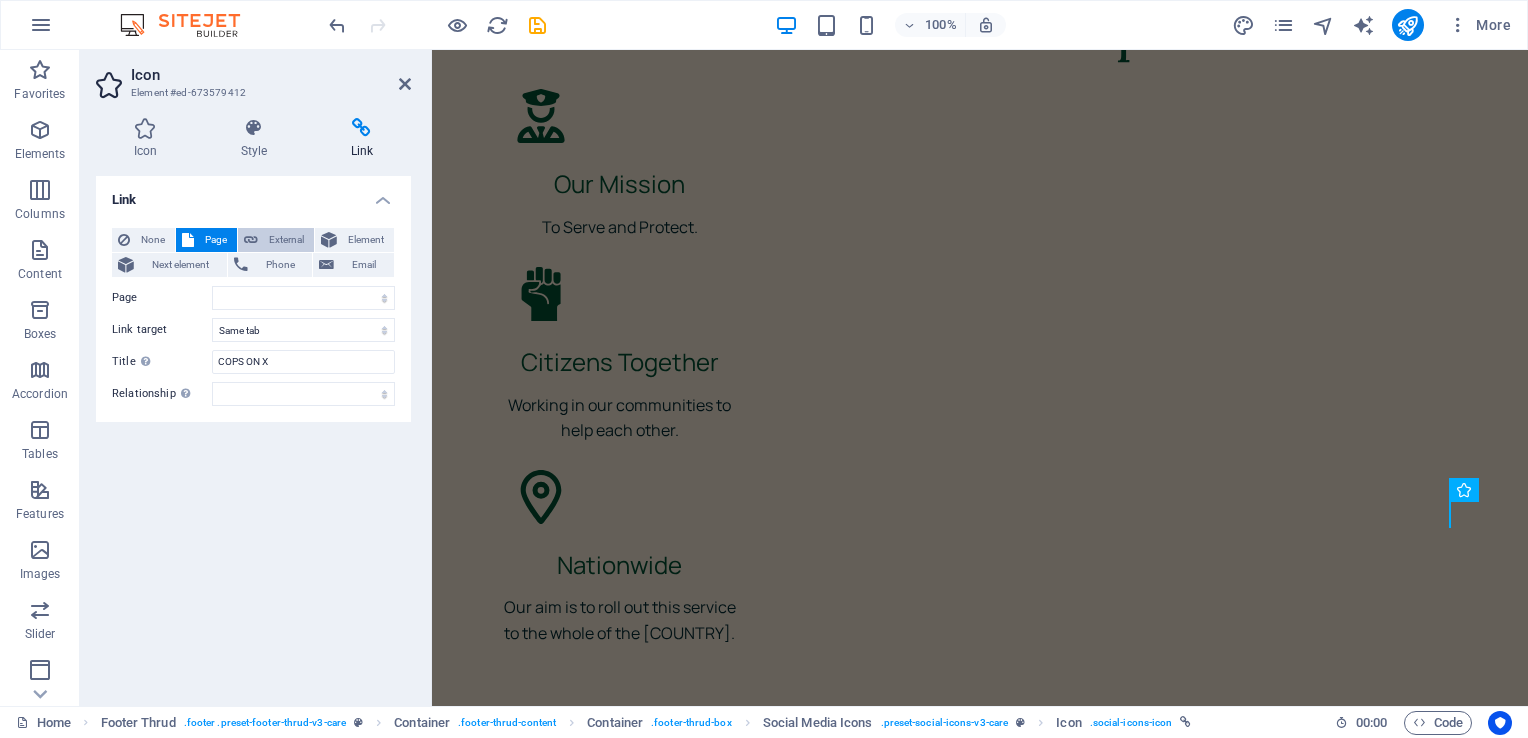 click on "External" at bounding box center [286, 240] 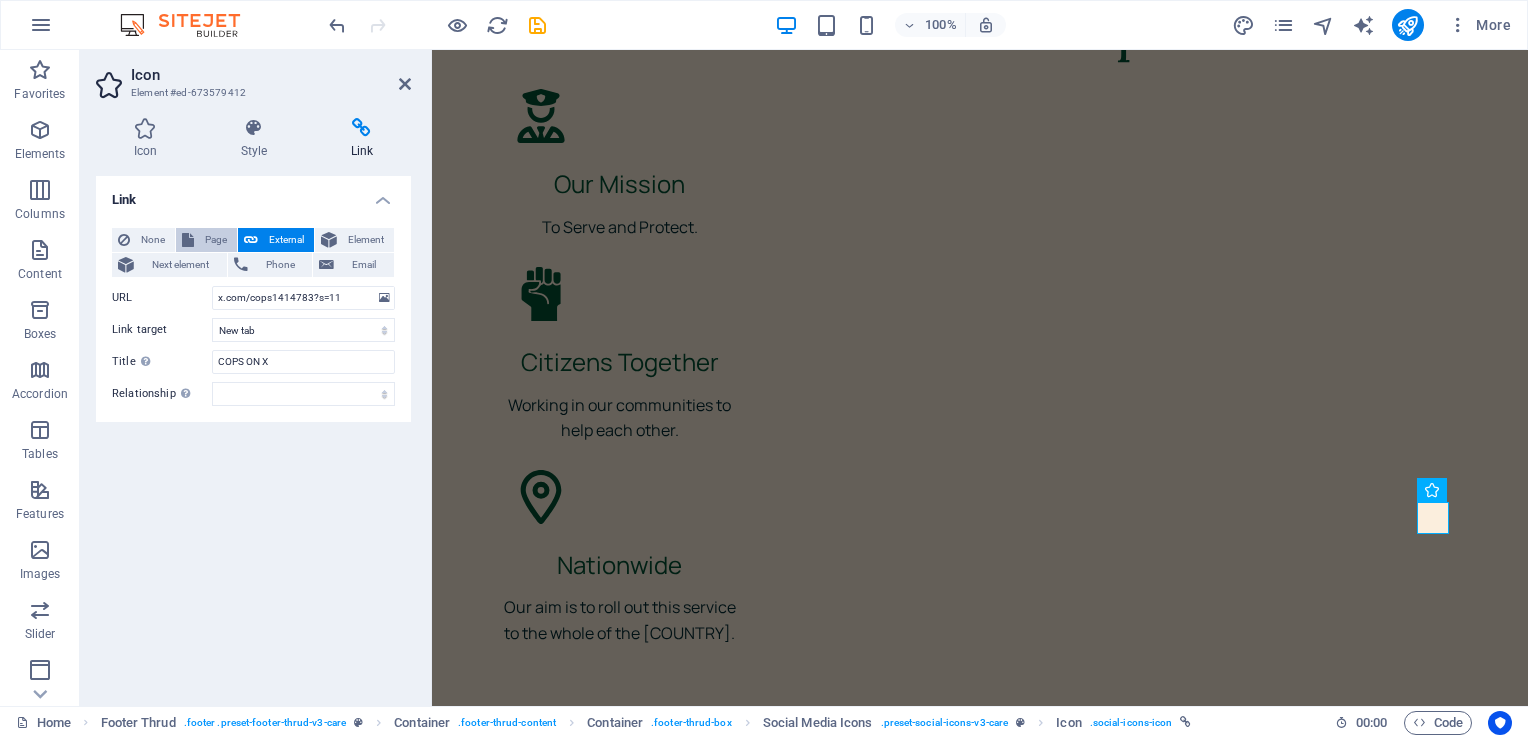click on "Page" at bounding box center [215, 240] 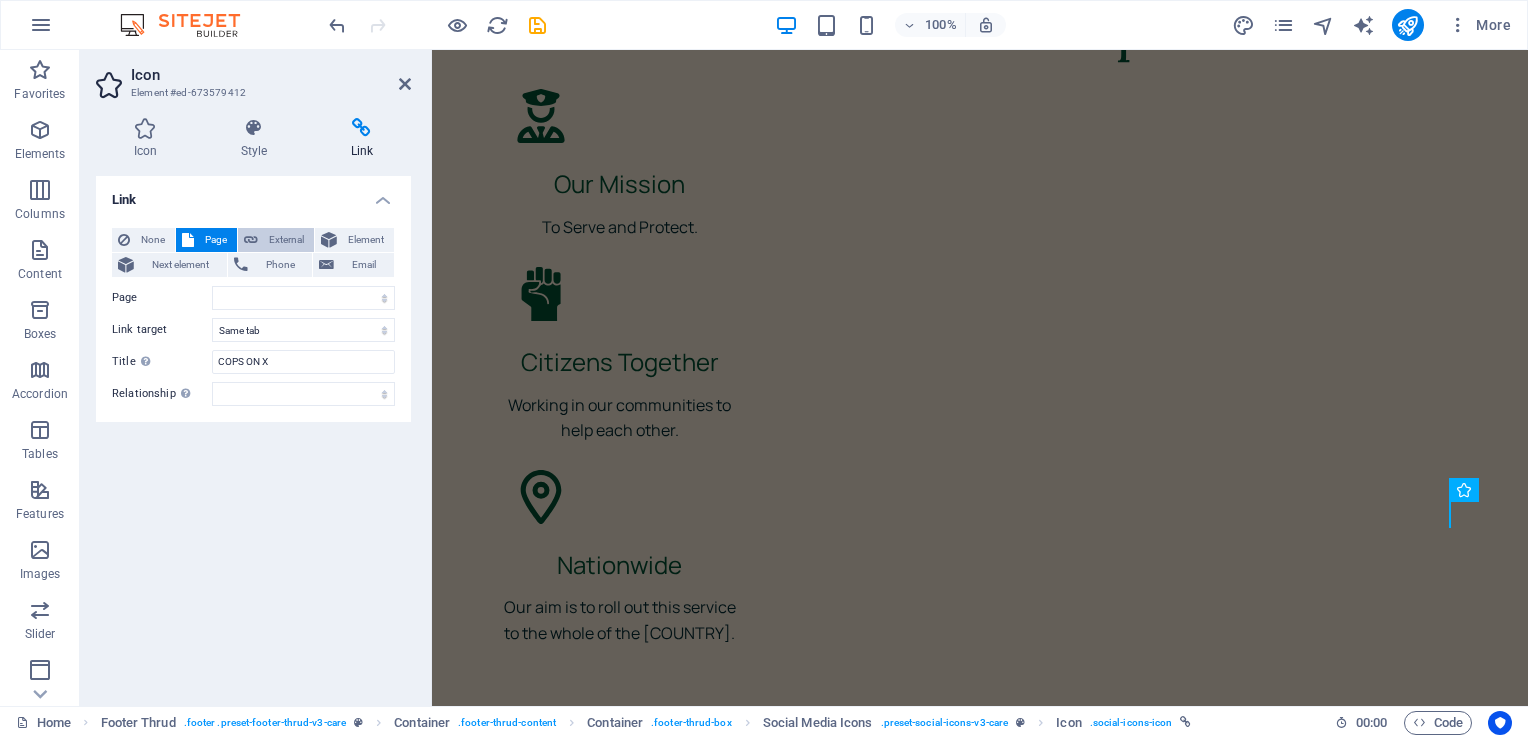 click at bounding box center (251, 240) 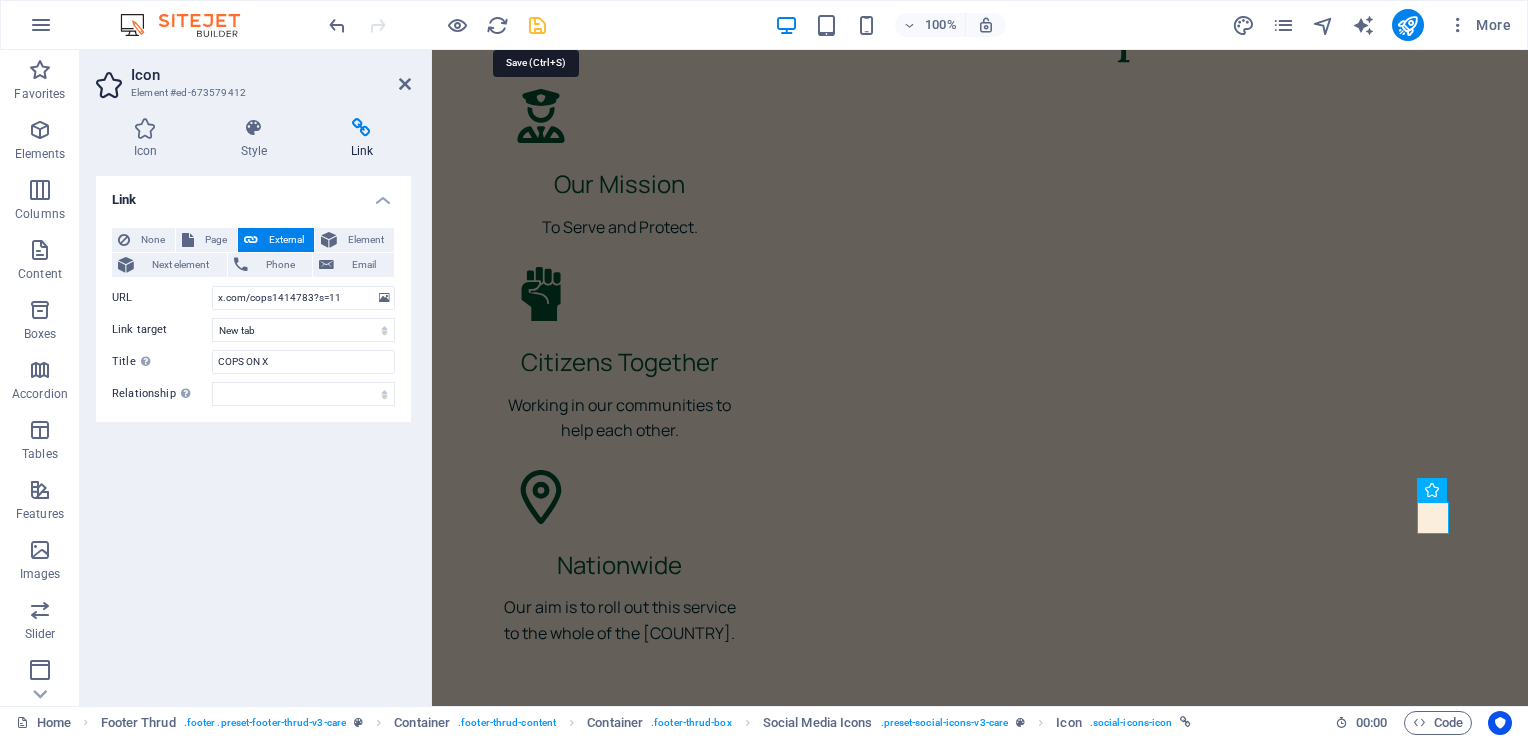 click at bounding box center (537, 25) 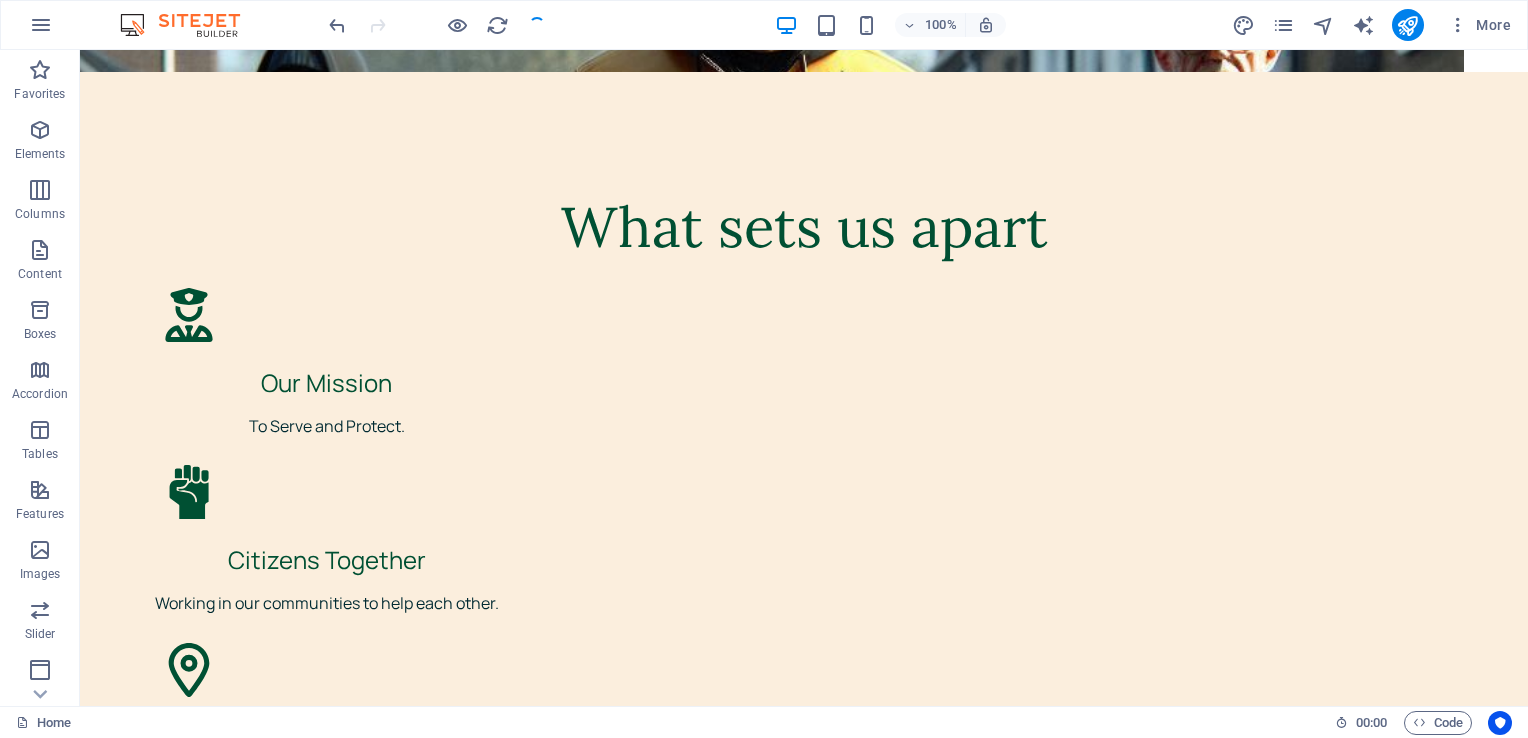 scroll, scrollTop: 6543, scrollLeft: 0, axis: vertical 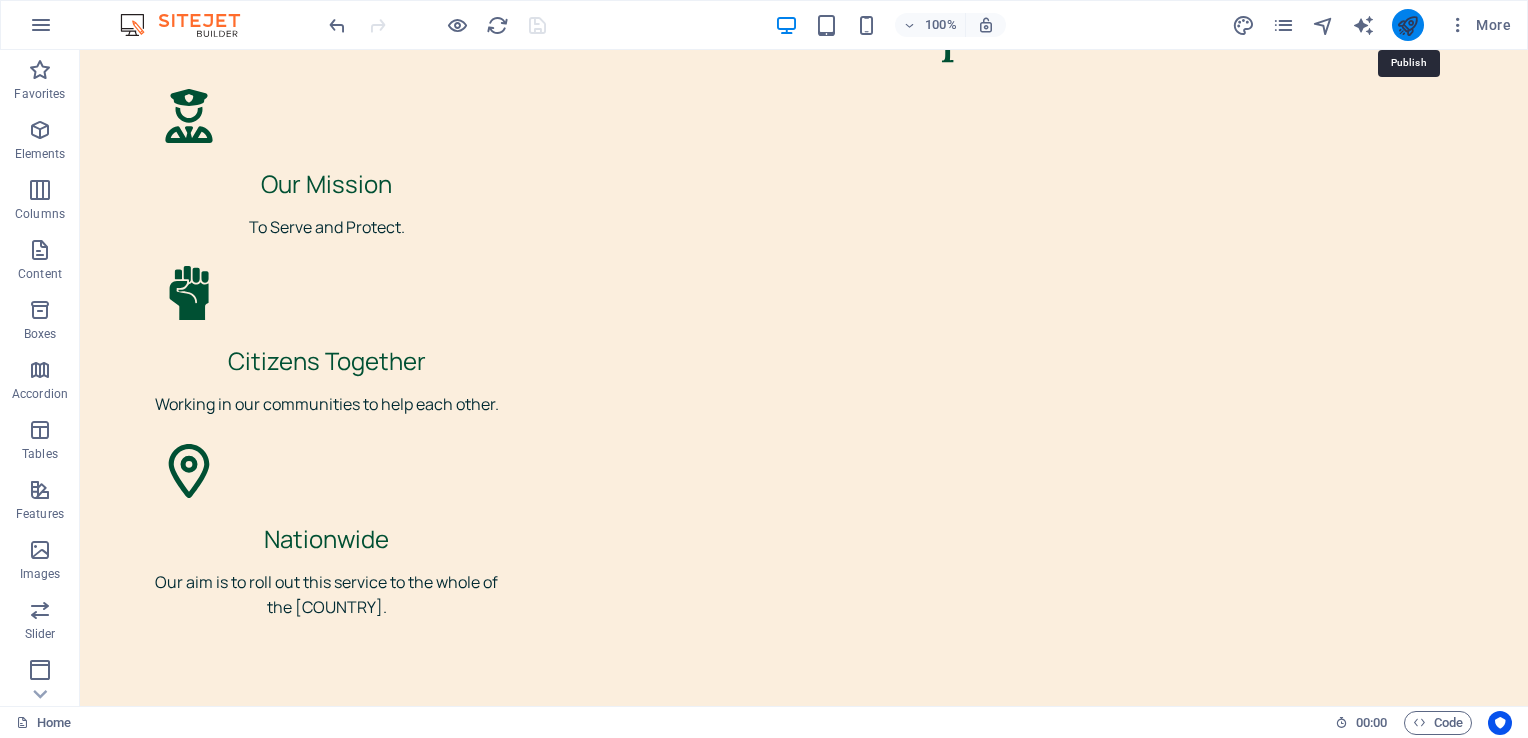 click at bounding box center [1407, 25] 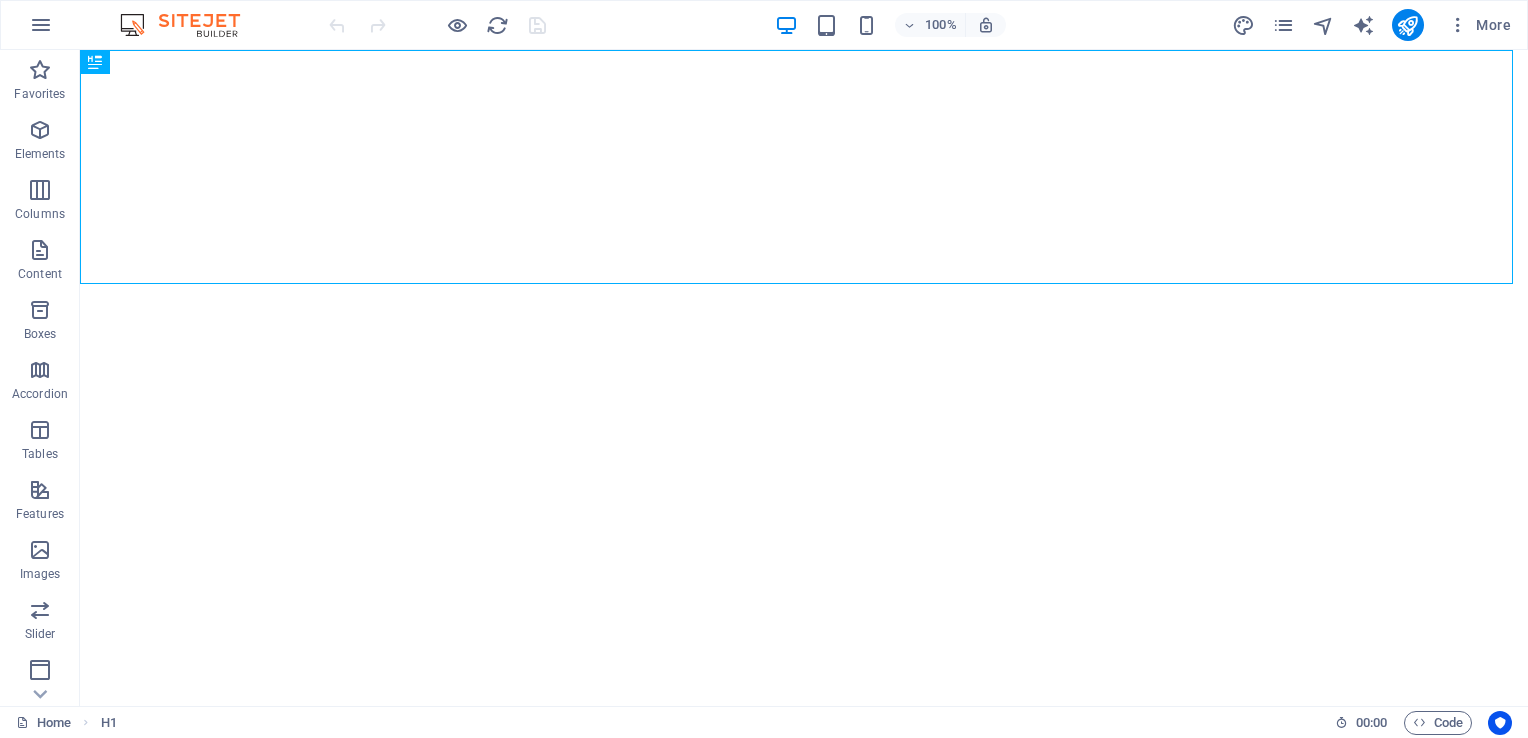 scroll, scrollTop: 0, scrollLeft: 0, axis: both 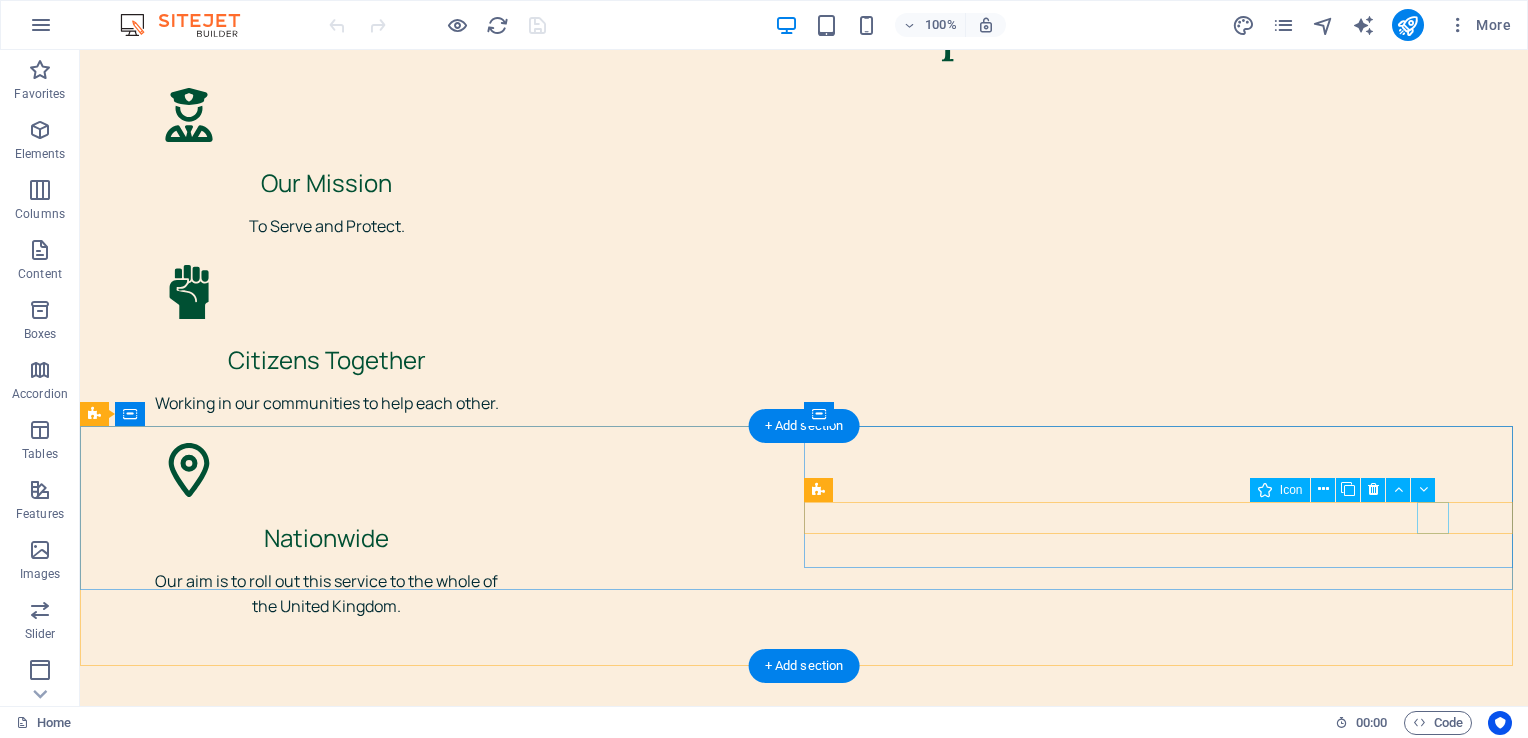click at bounding box center [438, 4472] 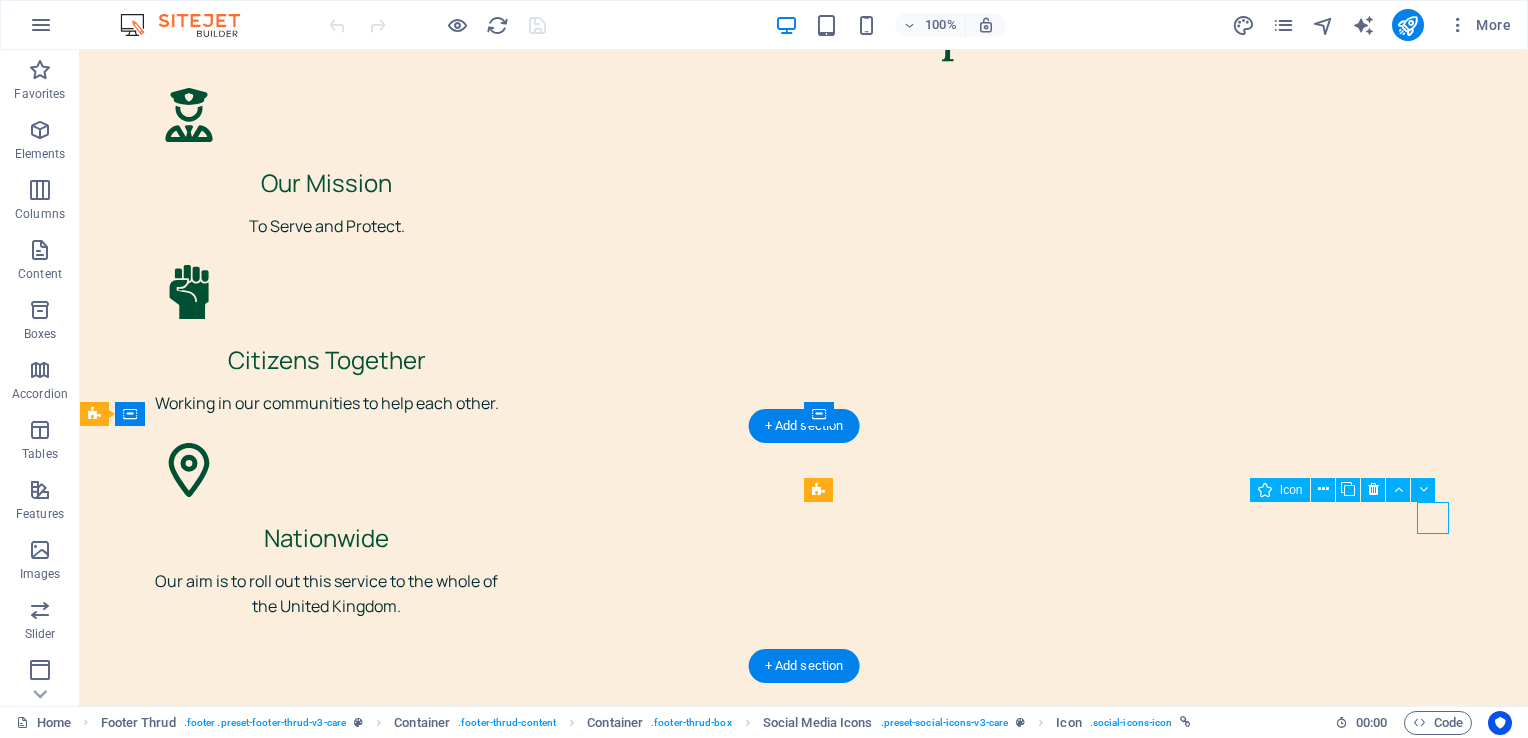 click at bounding box center (438, 4472) 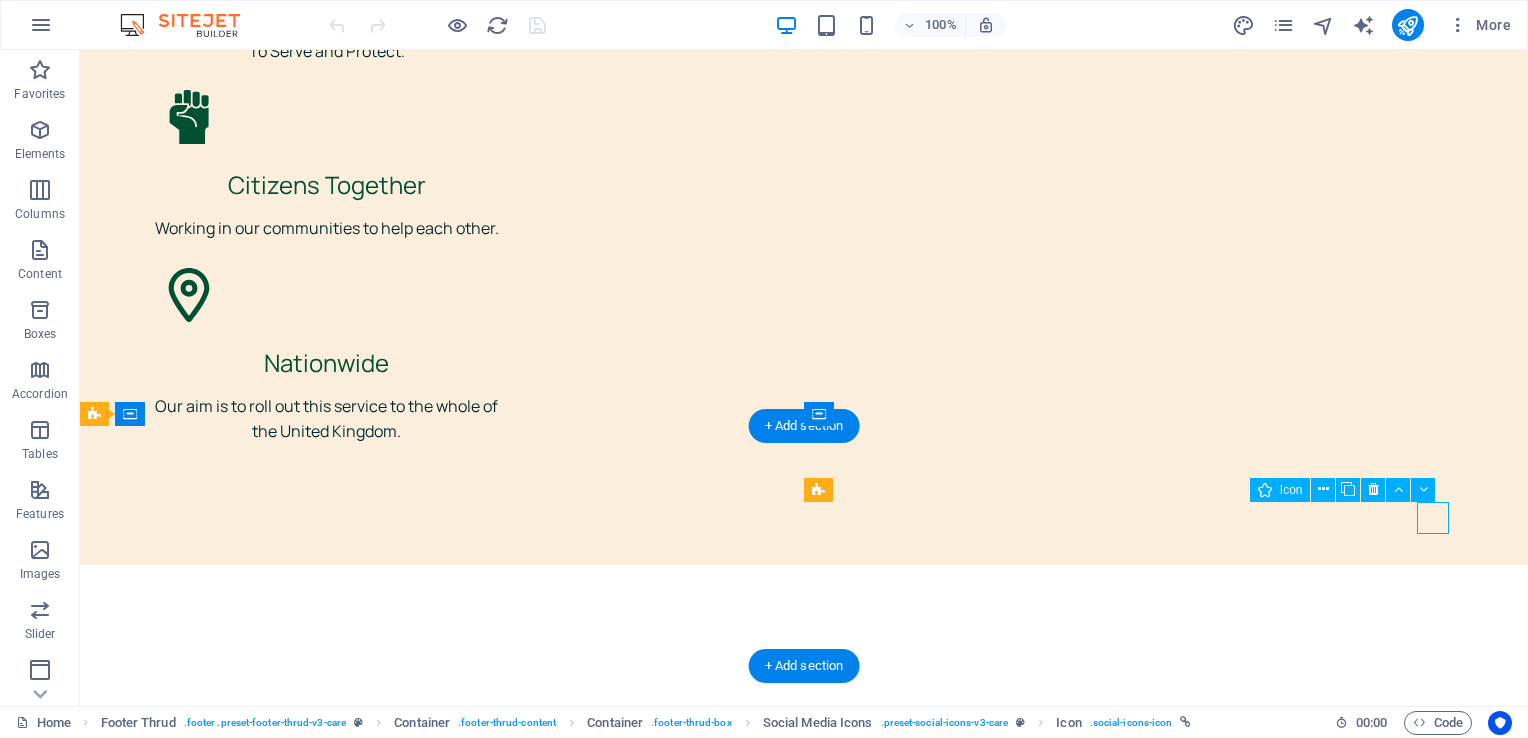 select on "xMidYMid" 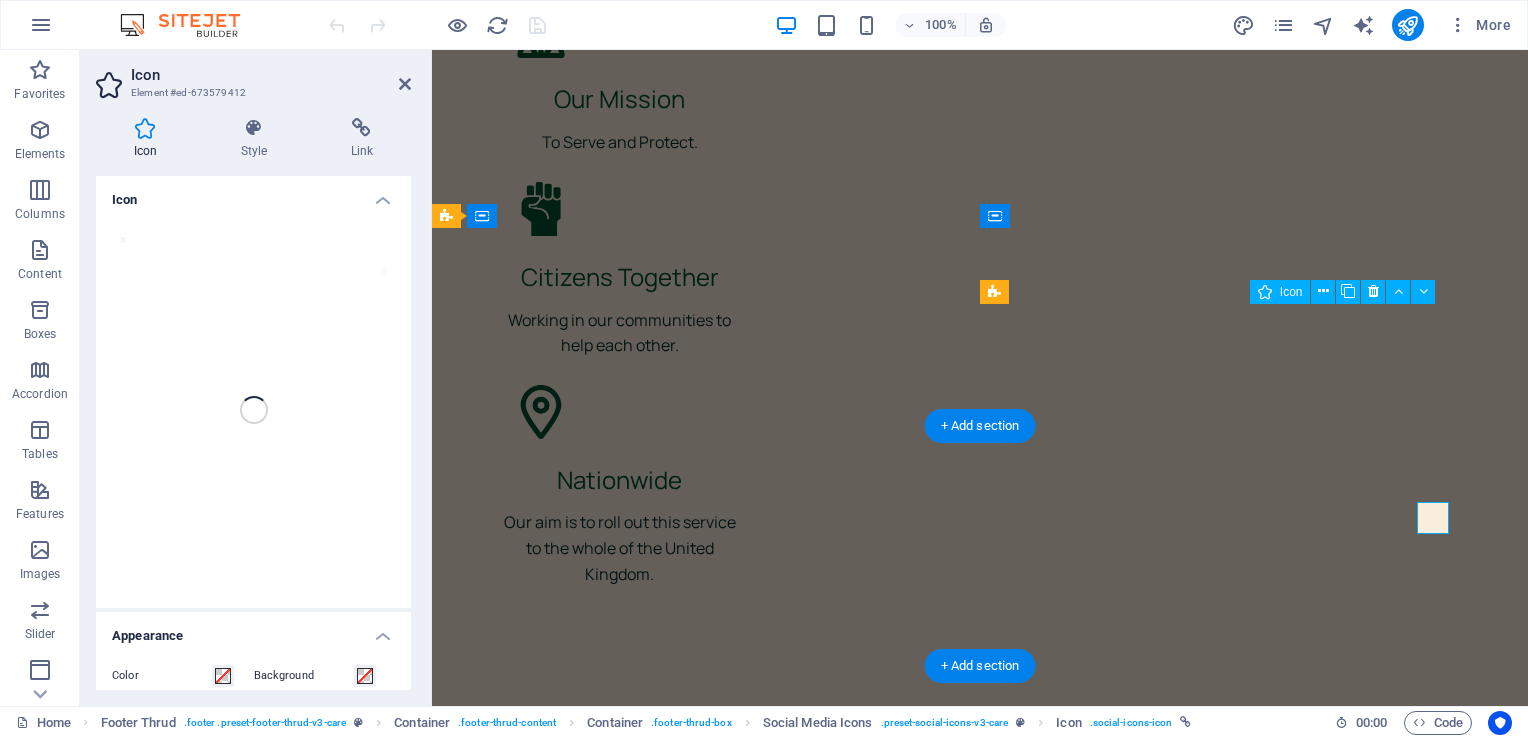 scroll, scrollTop: 6459, scrollLeft: 0, axis: vertical 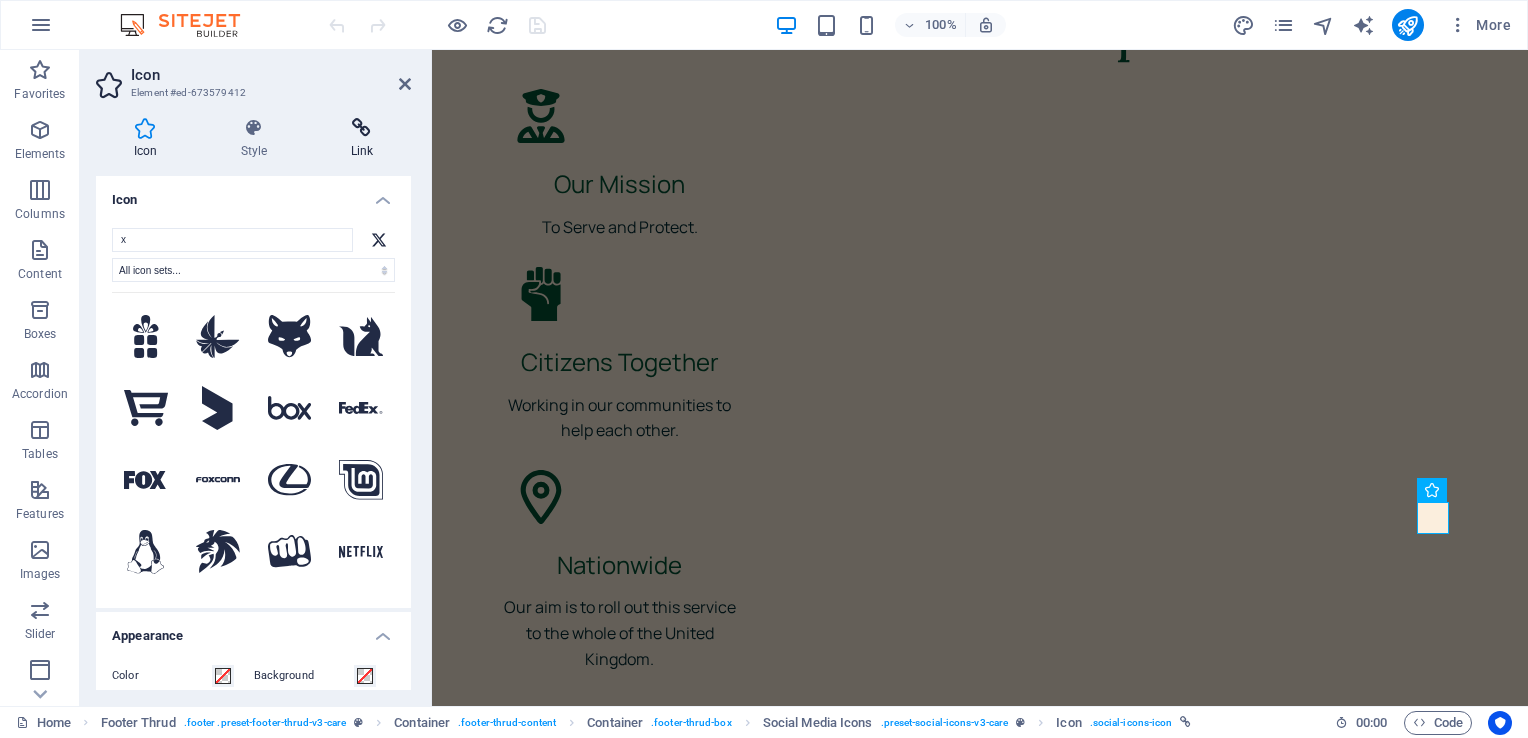click at bounding box center (362, 128) 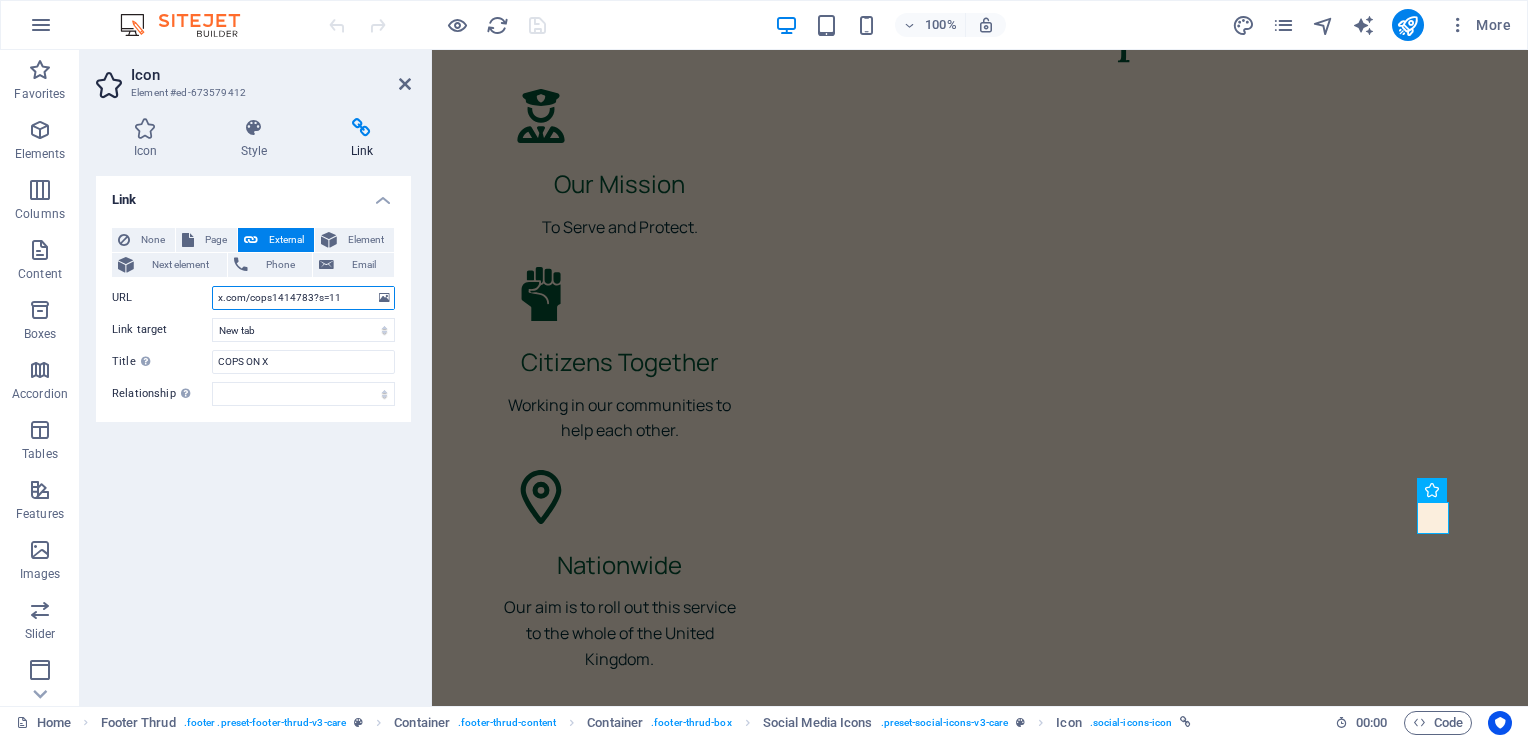 click on "x.com/cops1414783?s=11" at bounding box center (303, 298) 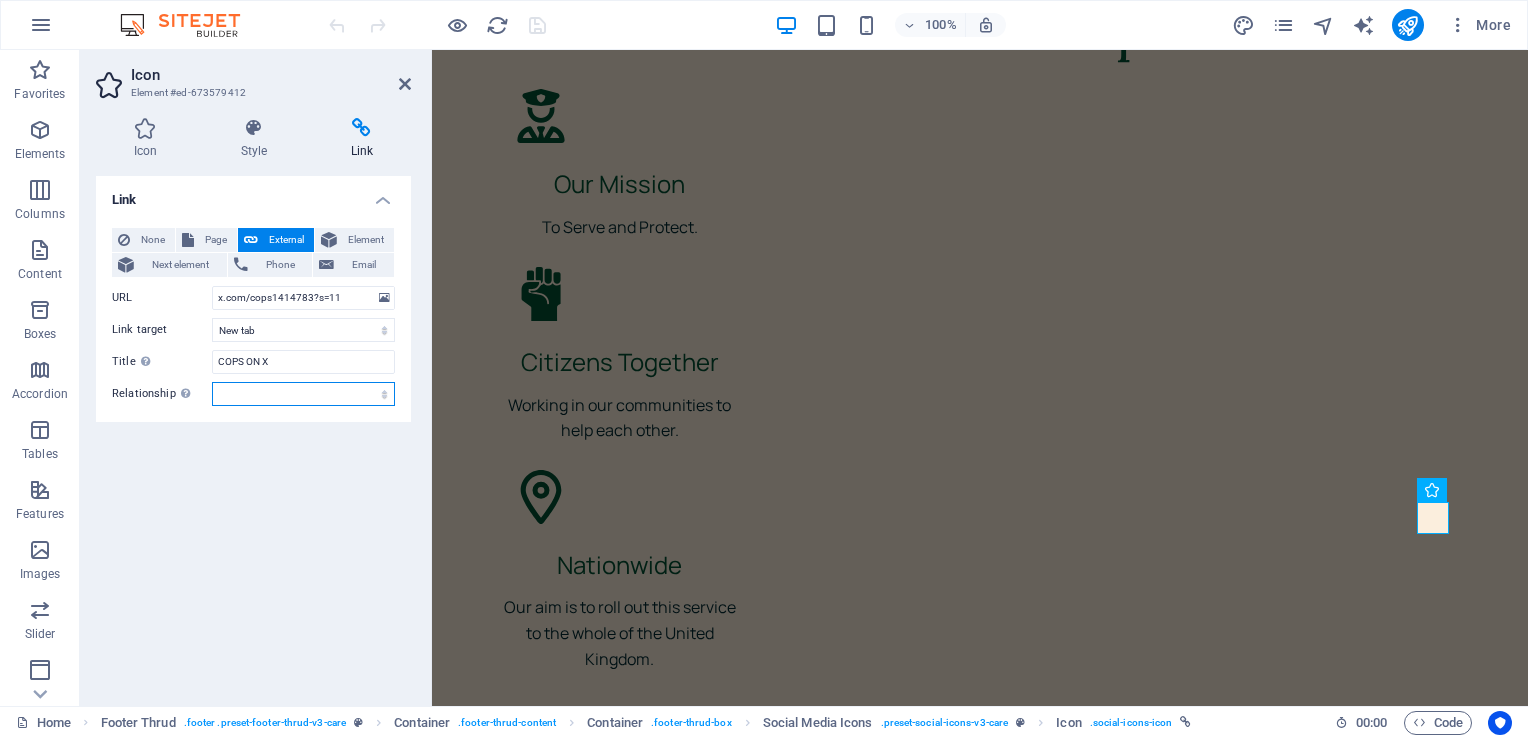 click on "alternate author bookmark external help license next nofollow noreferrer noopener prev search tag" at bounding box center (303, 394) 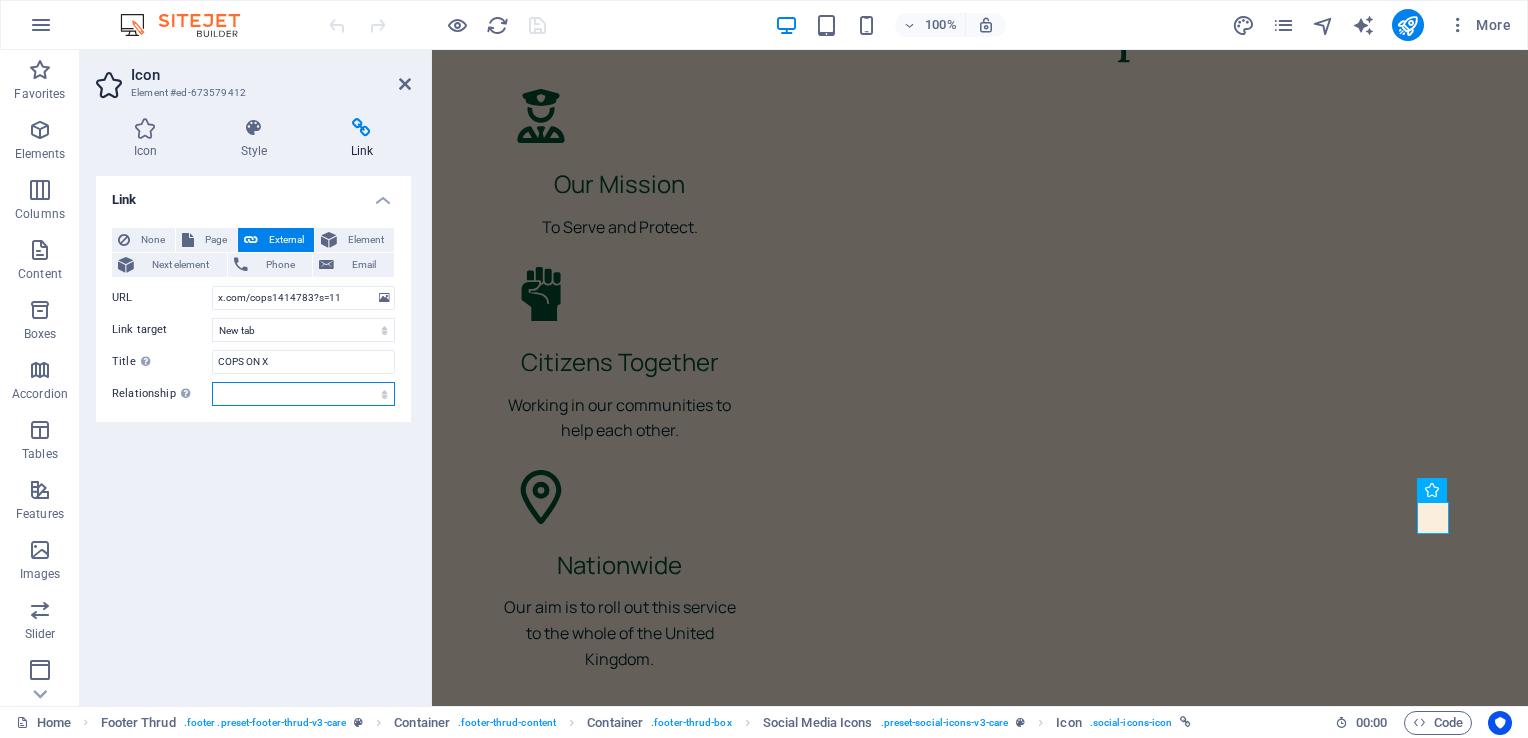 select on "external" 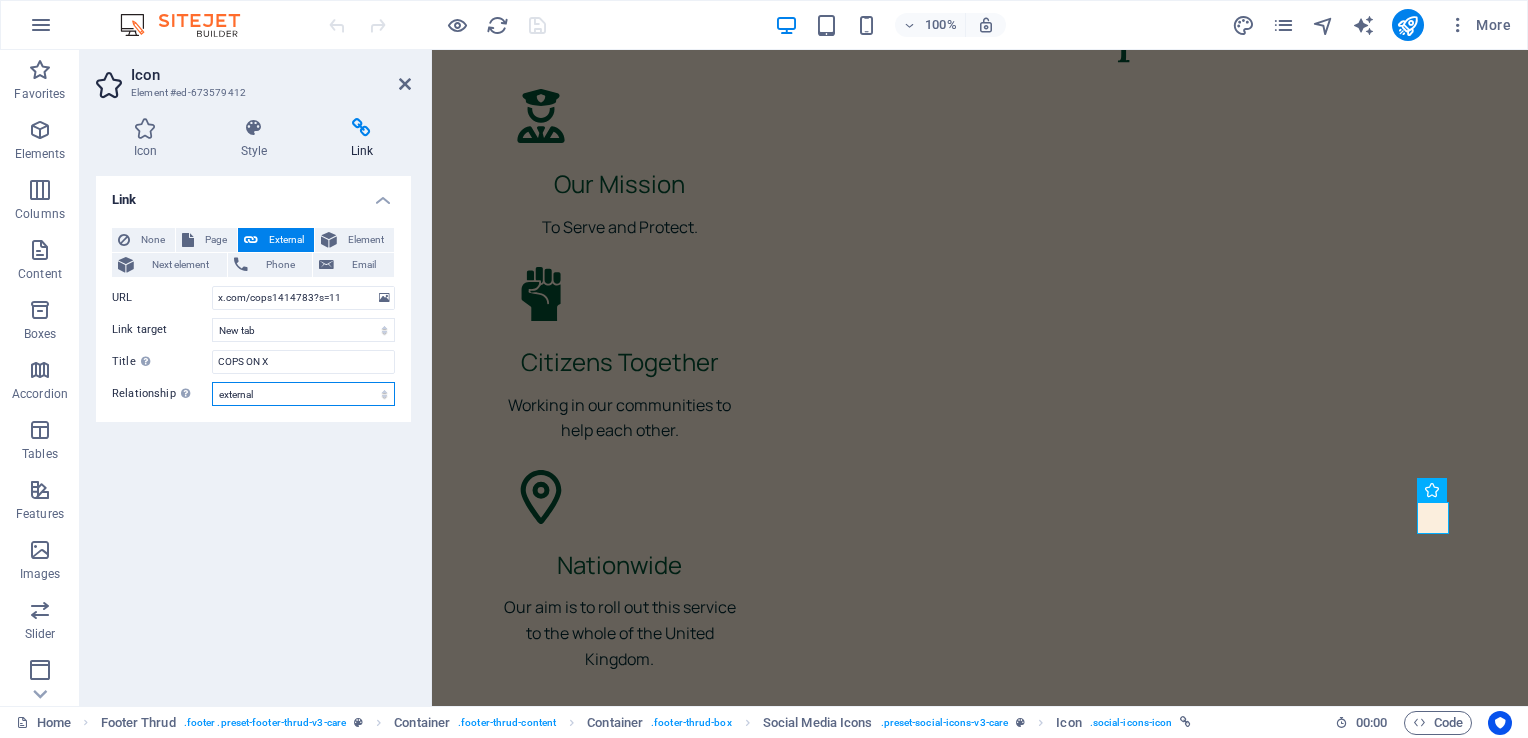 click on "alternate author bookmark external help license next nofollow noreferrer noopener prev search tag" at bounding box center [303, 394] 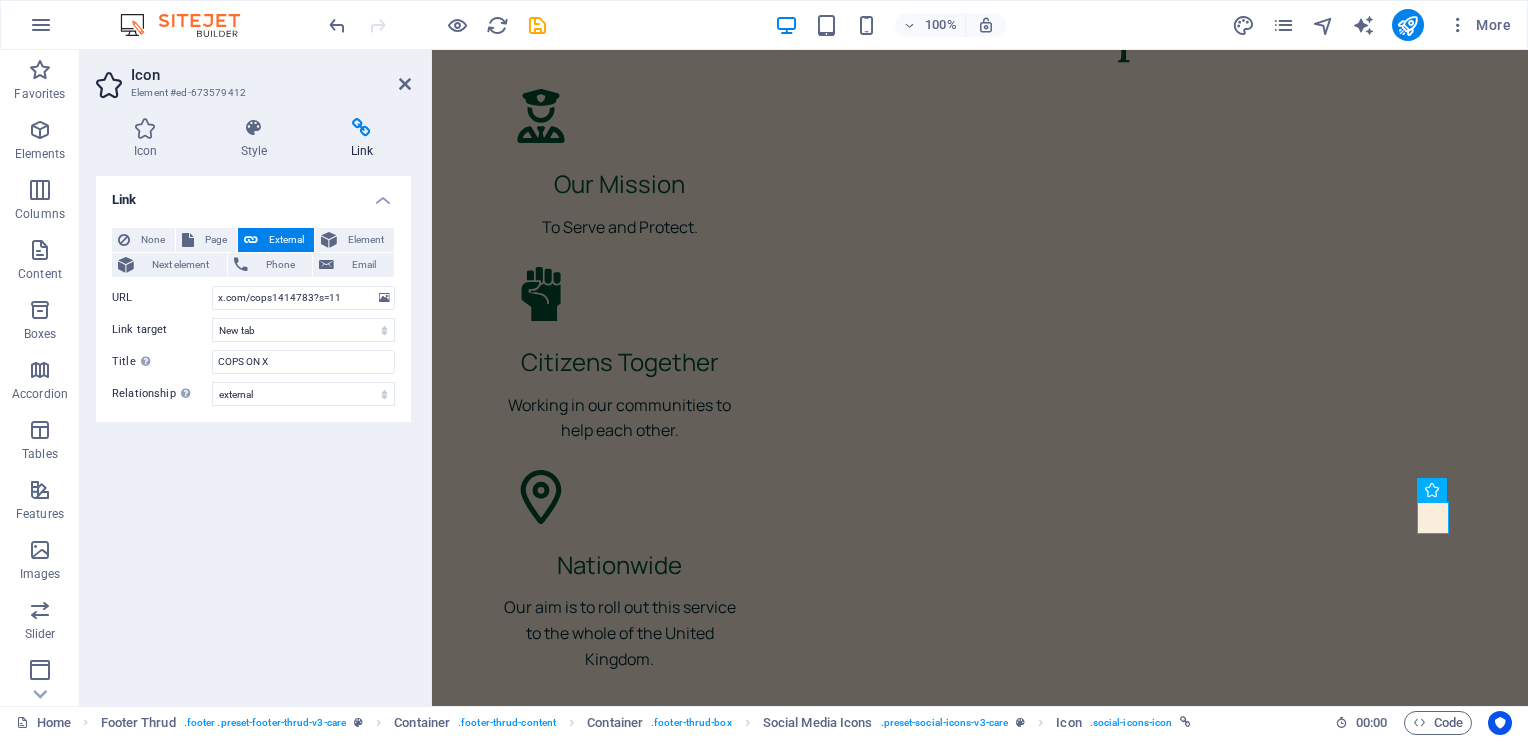 click on "Link None Page External Element Next element Phone Email Page Home About Legal Notice Privacy Element
URL x.com/cops1414783?s=11 Phone Email Link target New tab Same tab Overlay Title Additional link description, should not be the same as the link text. The title is most often shown as a tooltip text when the mouse moves over the element. Leave empty if uncertain. COPS ON X Relationship Sets the  relationship of this link to the link target . For example, the value "nofollow" instructs search engines not to follow the link. Can be left empty. alternate author bookmark external help license next nofollow noreferrer noopener prev search tag" at bounding box center [253, 433] 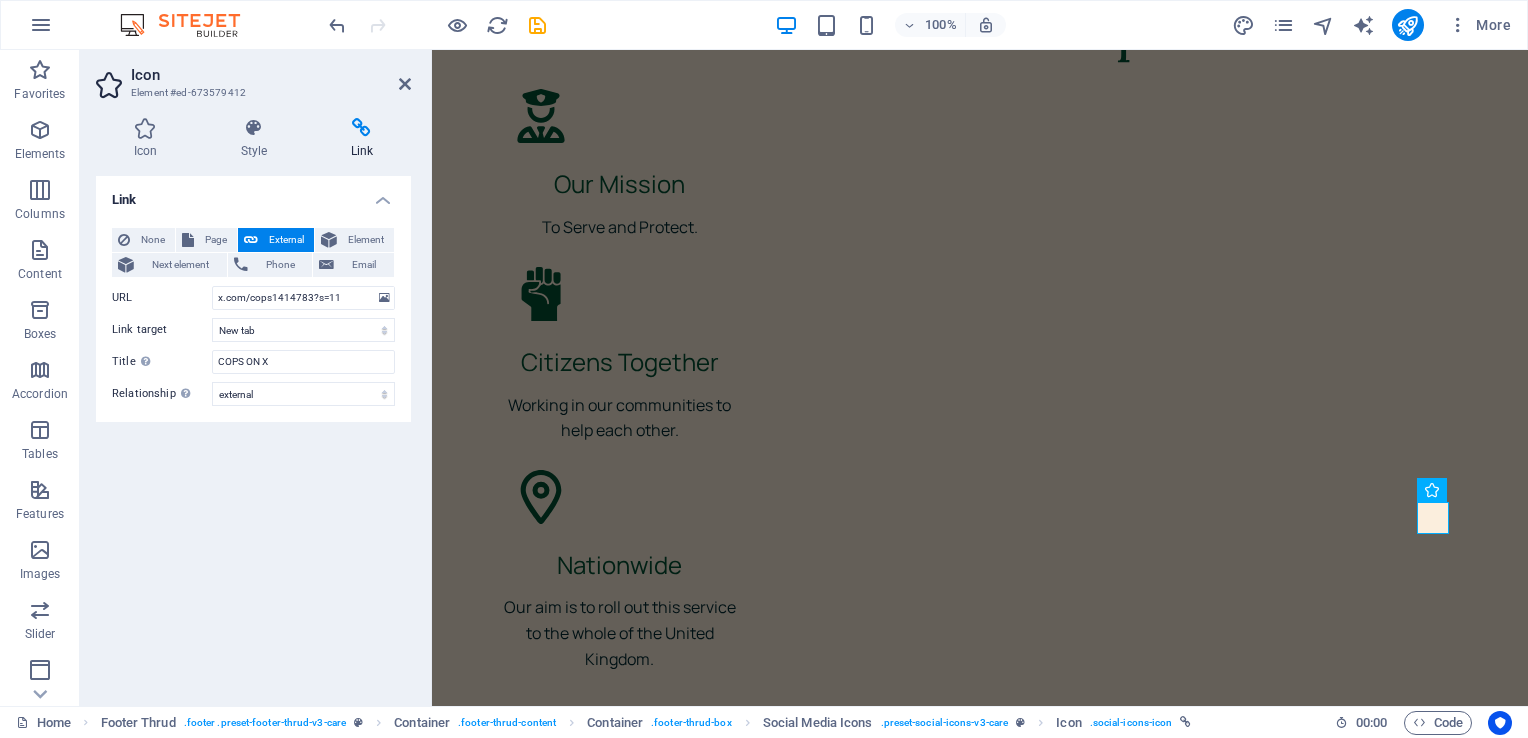 click at bounding box center (362, 128) 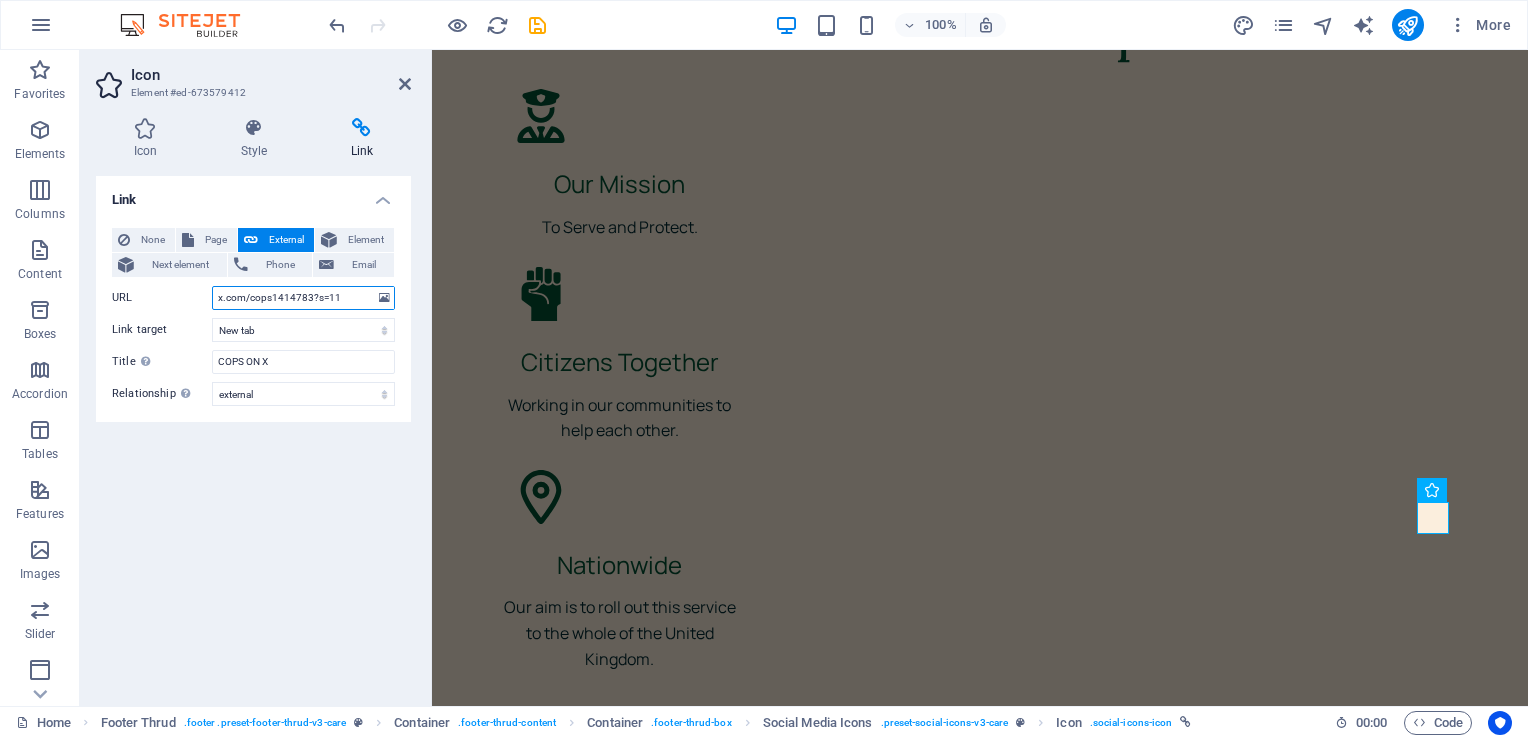 click on "x.com/cops1414783?s=11" at bounding box center [303, 298] 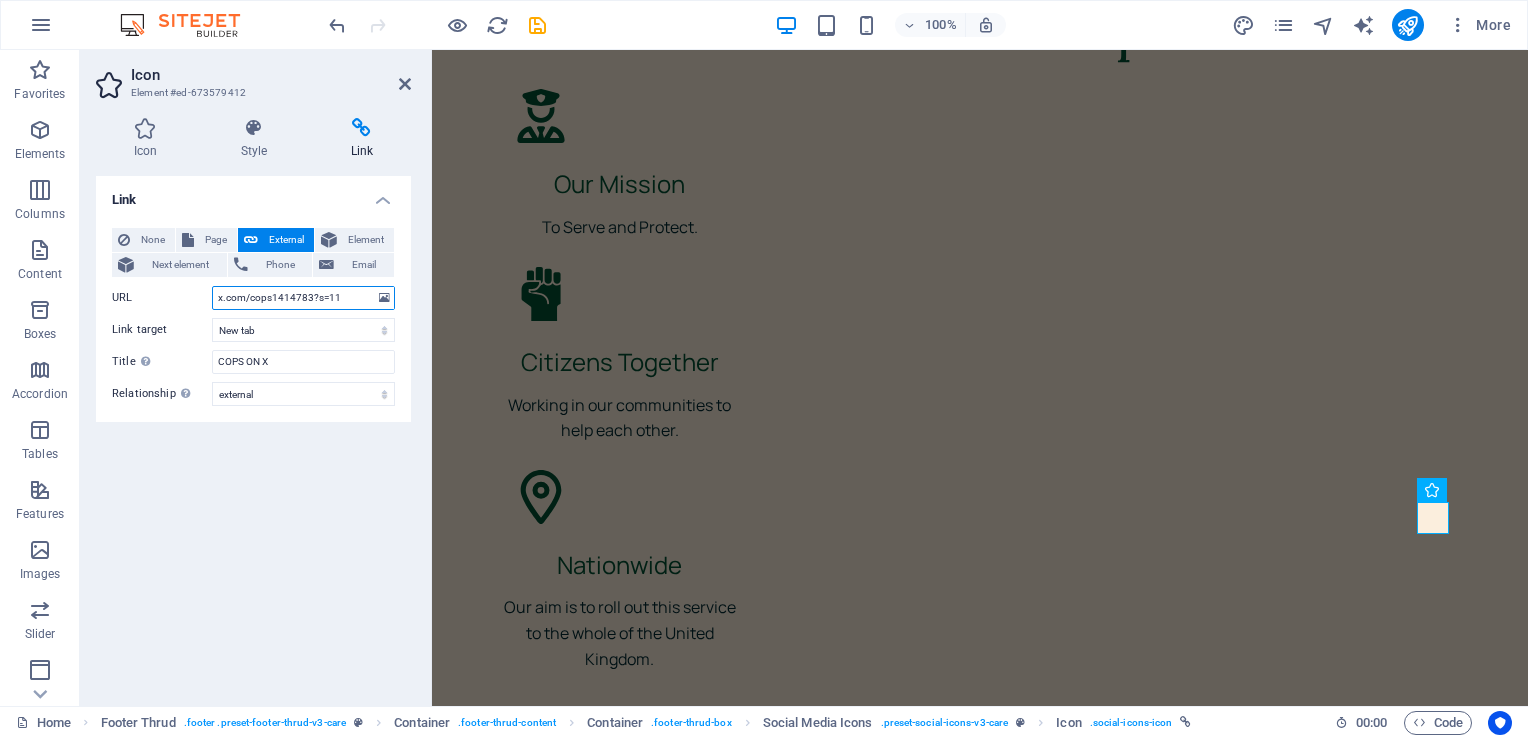click on "x.com/cops1414783?s=11" at bounding box center [303, 298] 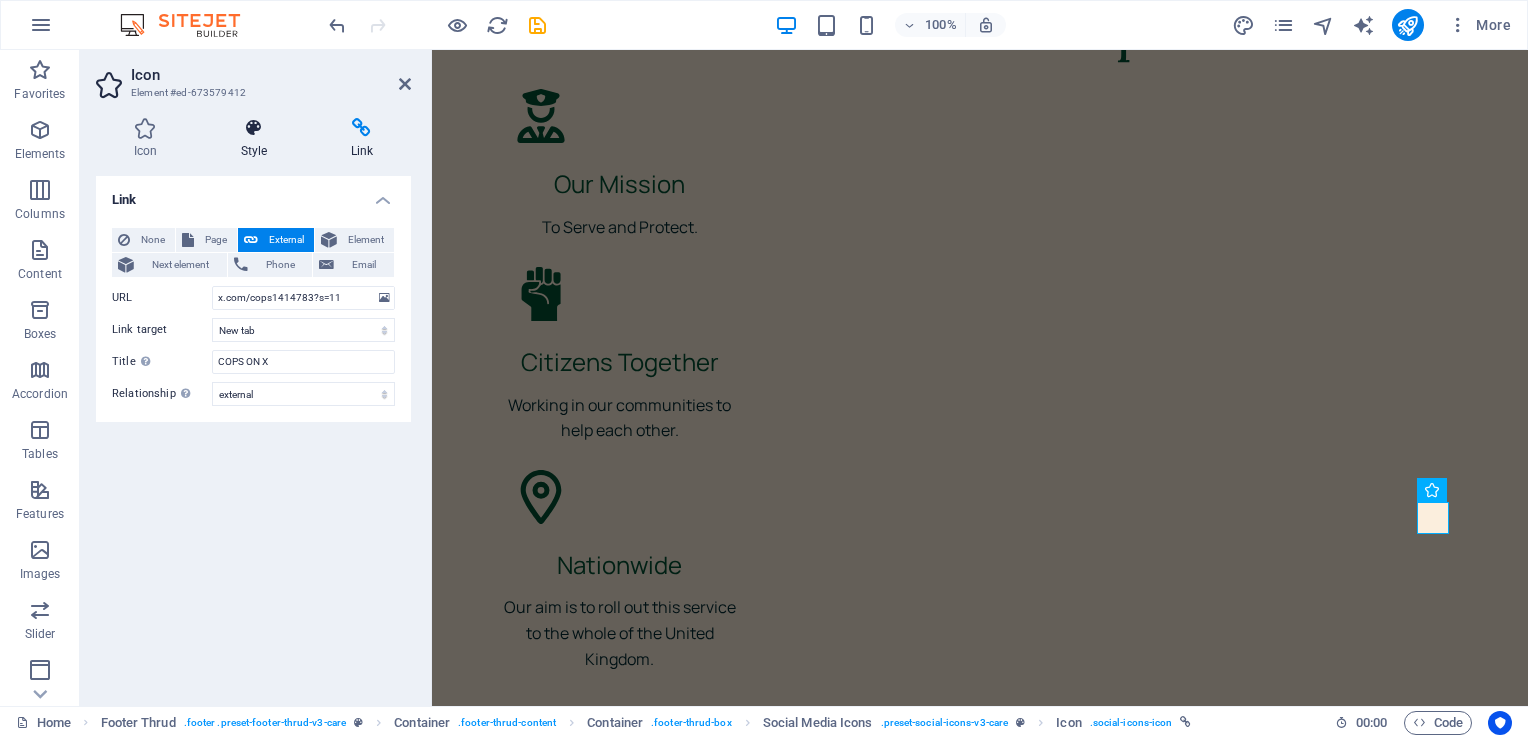 click on "Style" at bounding box center [258, 139] 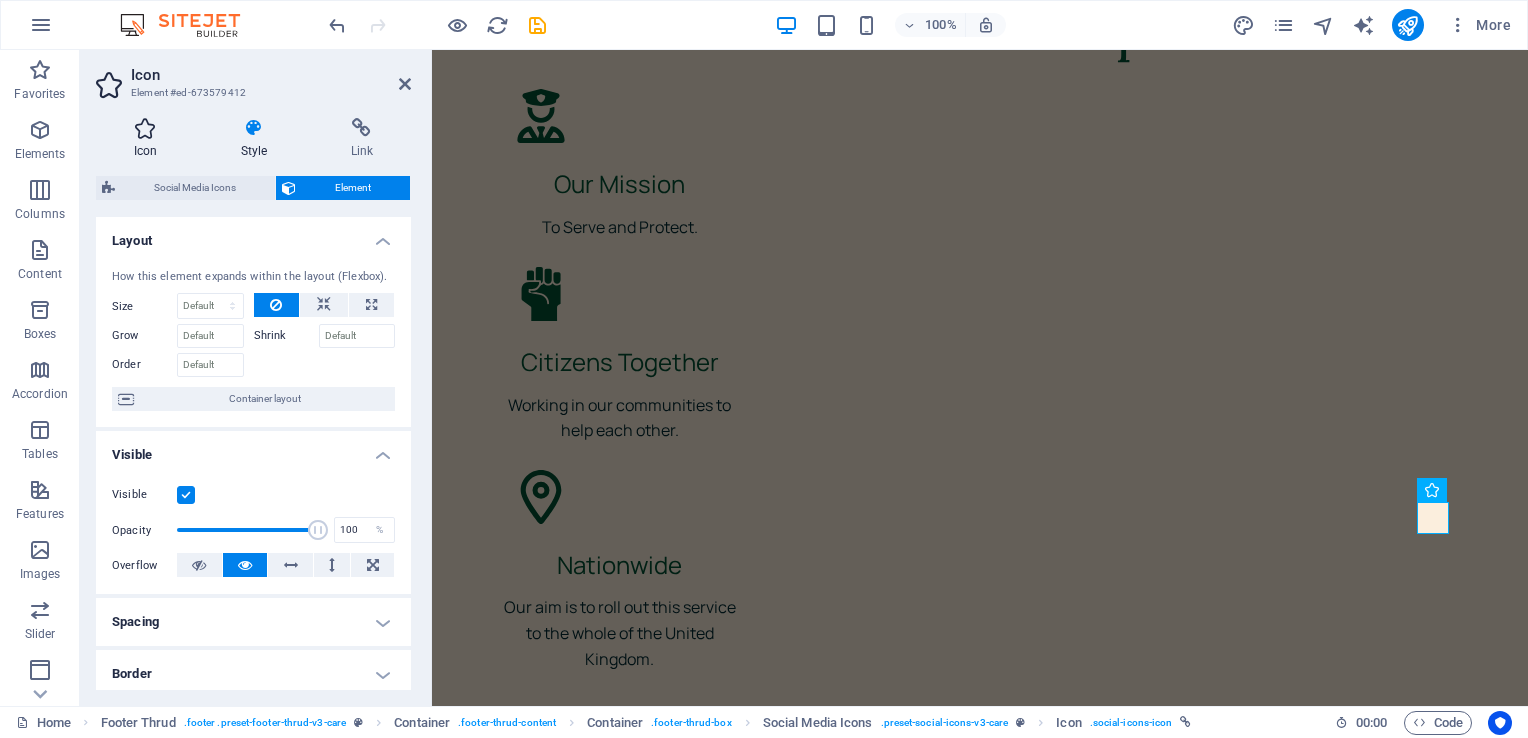 click at bounding box center (145, 128) 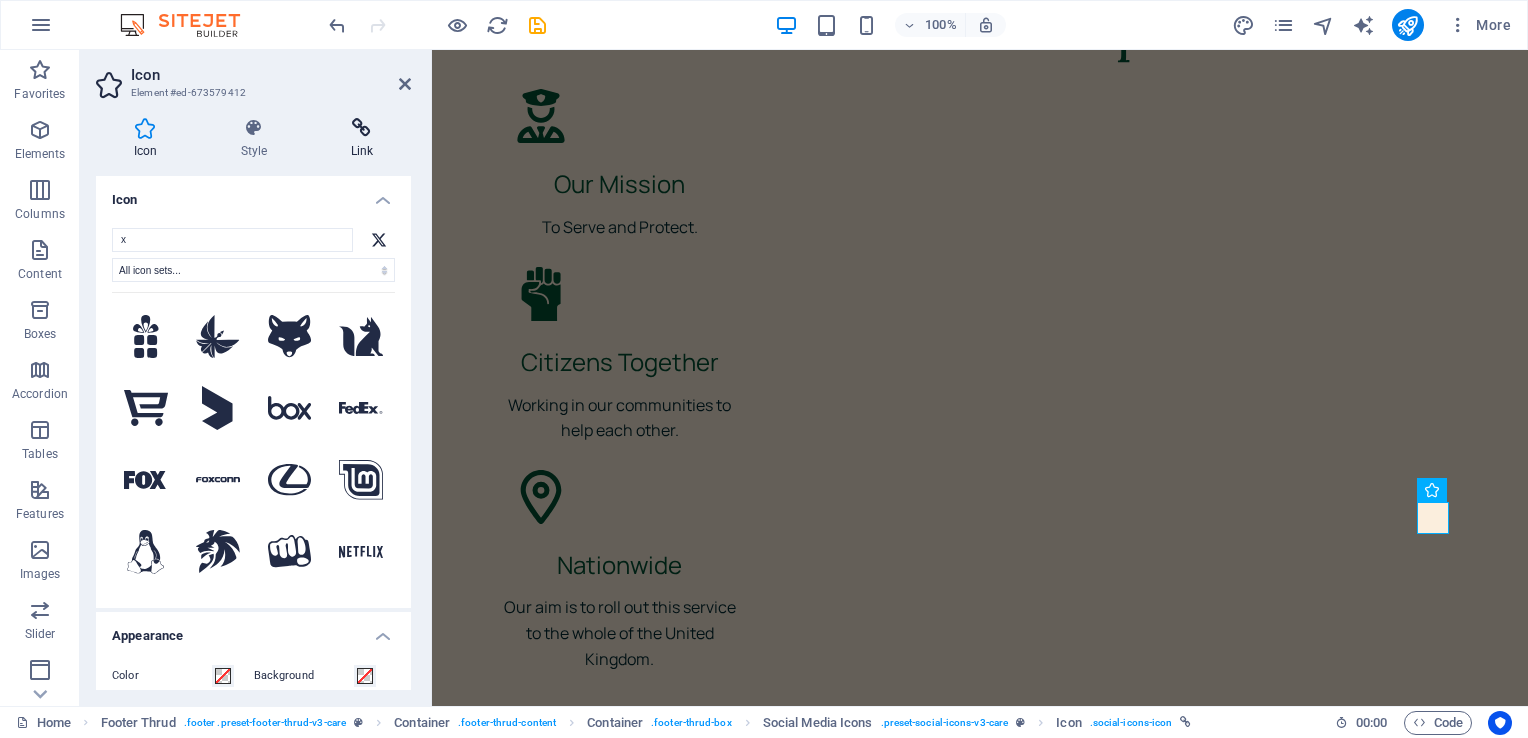 click at bounding box center [362, 128] 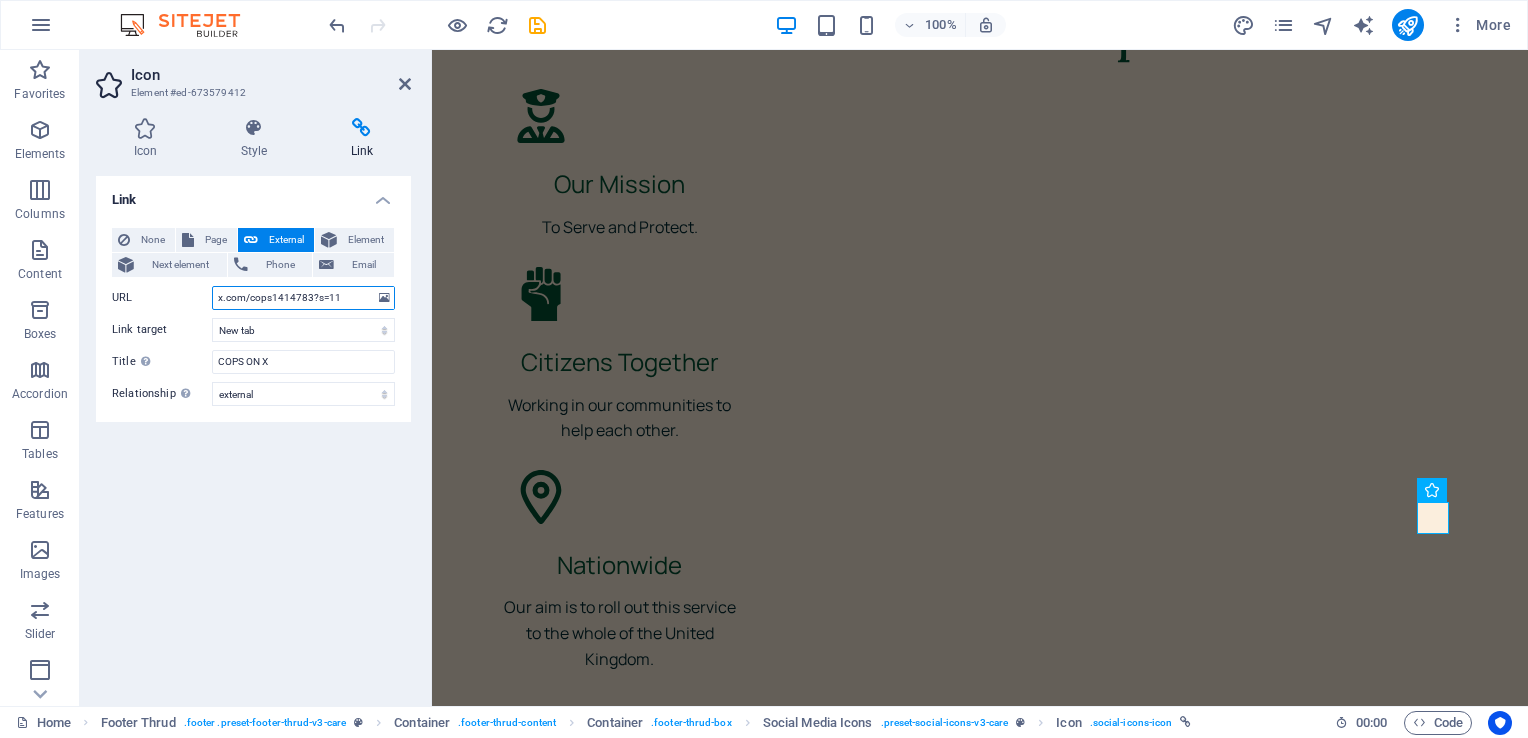 click on "x.com/cops1414783?s=11" at bounding box center [303, 298] 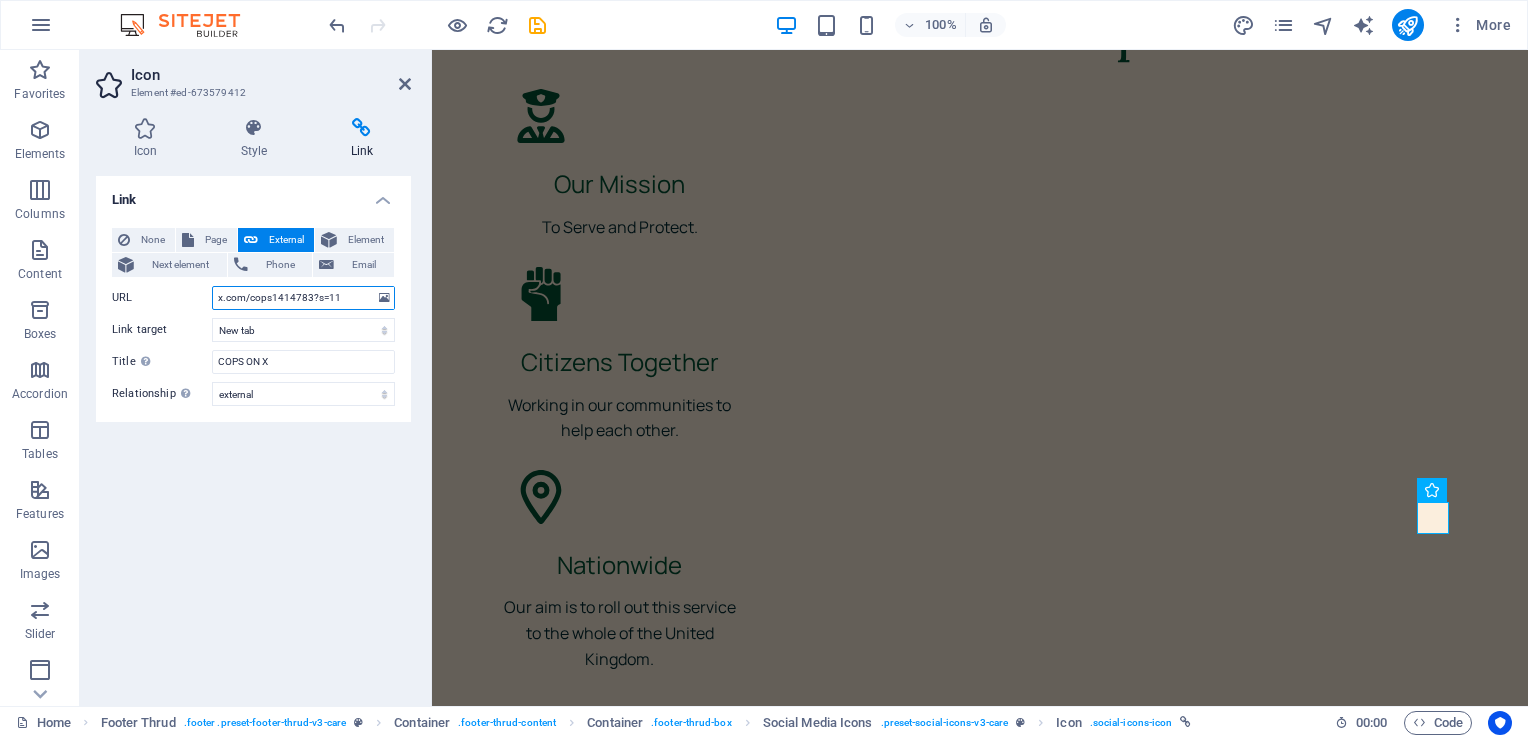 click on "x.com/cops1414783?s=11" at bounding box center (303, 298) 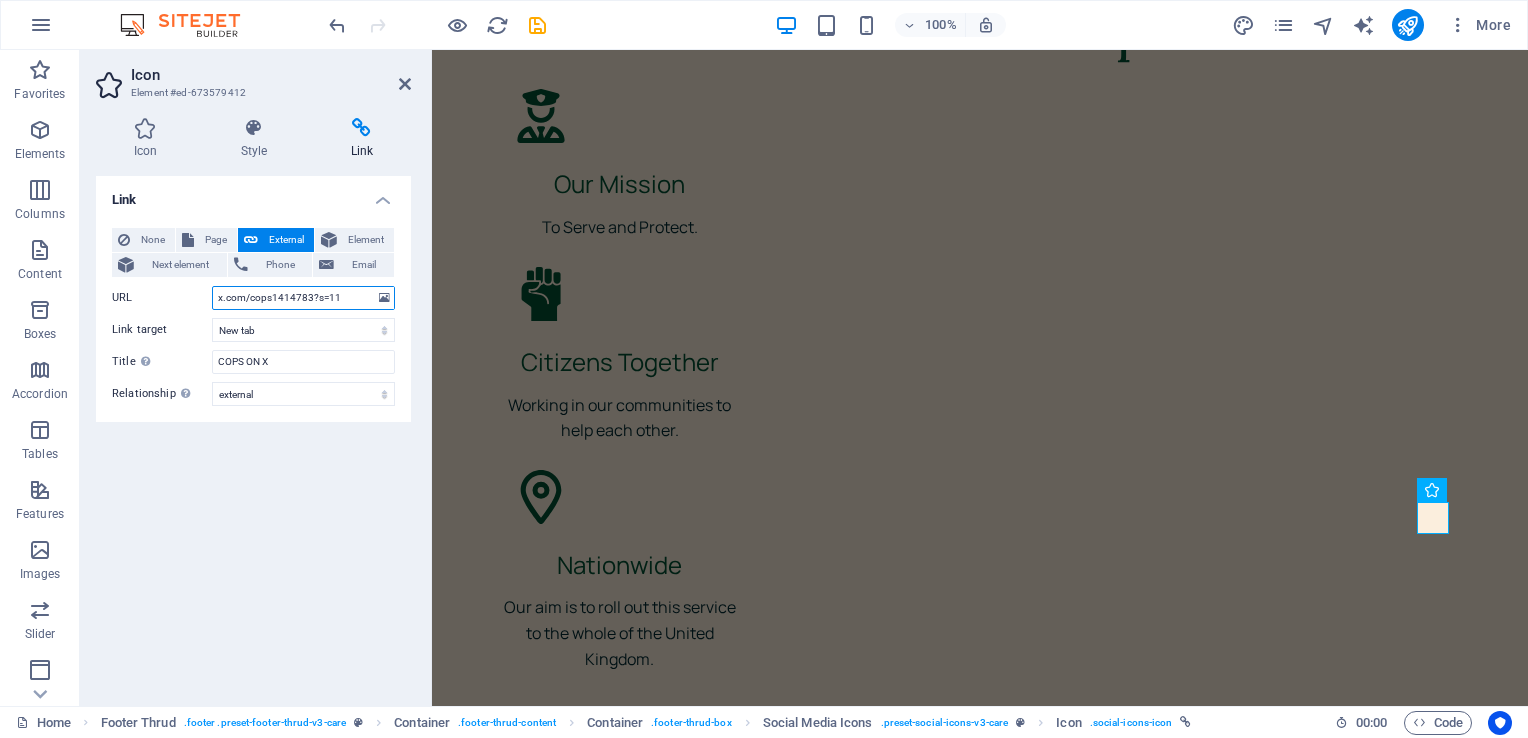 click on "x.com/cops1414783?s=11" at bounding box center (303, 298) 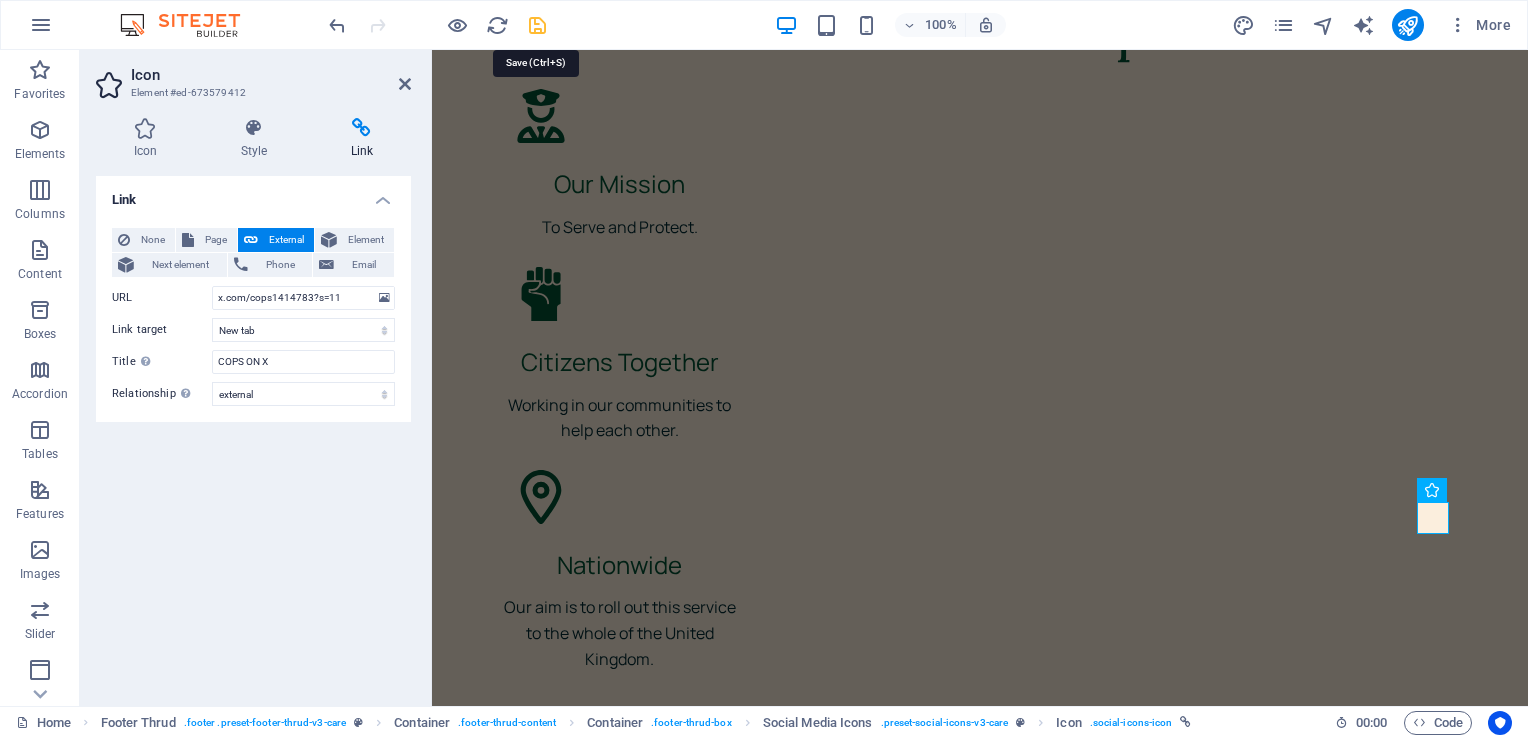 click at bounding box center (537, 25) 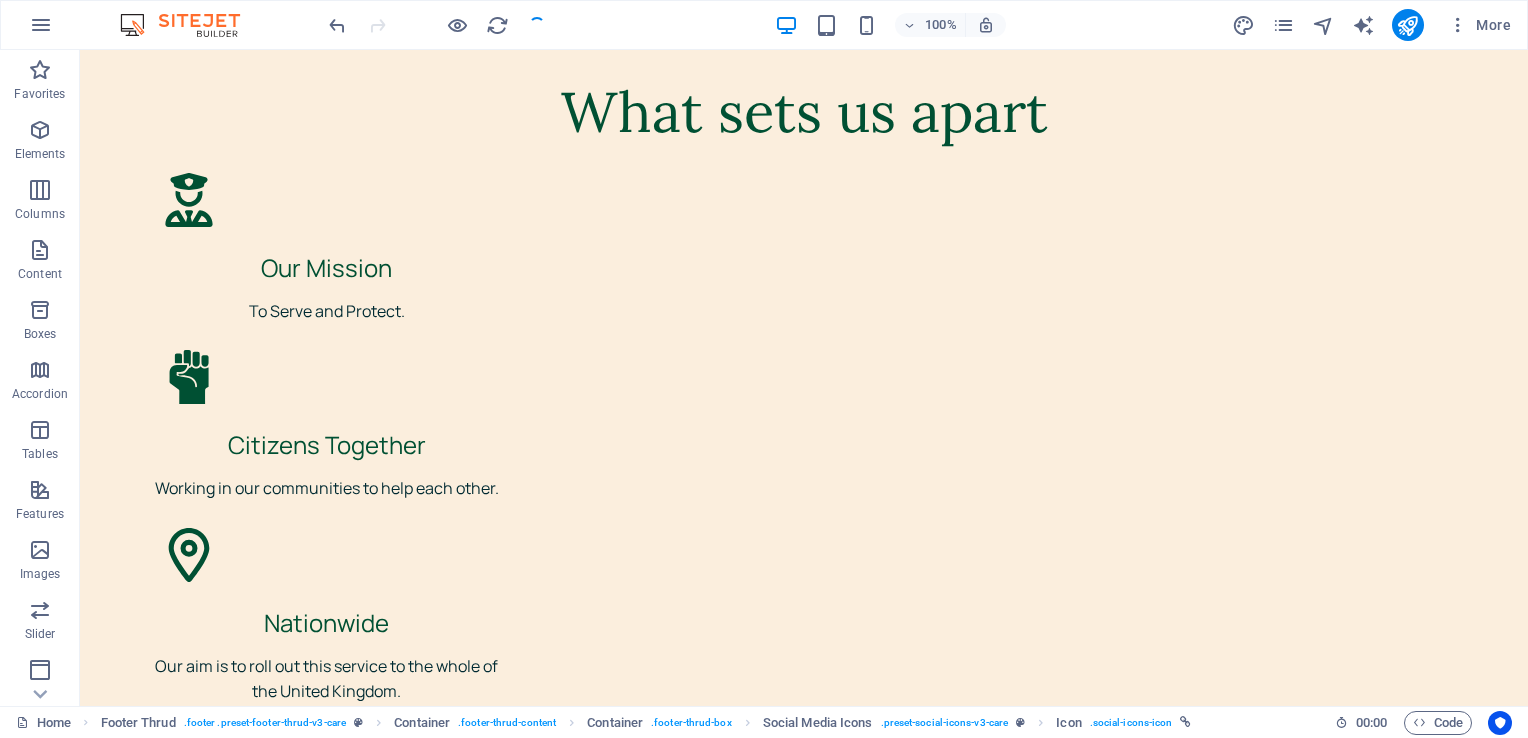 scroll, scrollTop: 6544, scrollLeft: 0, axis: vertical 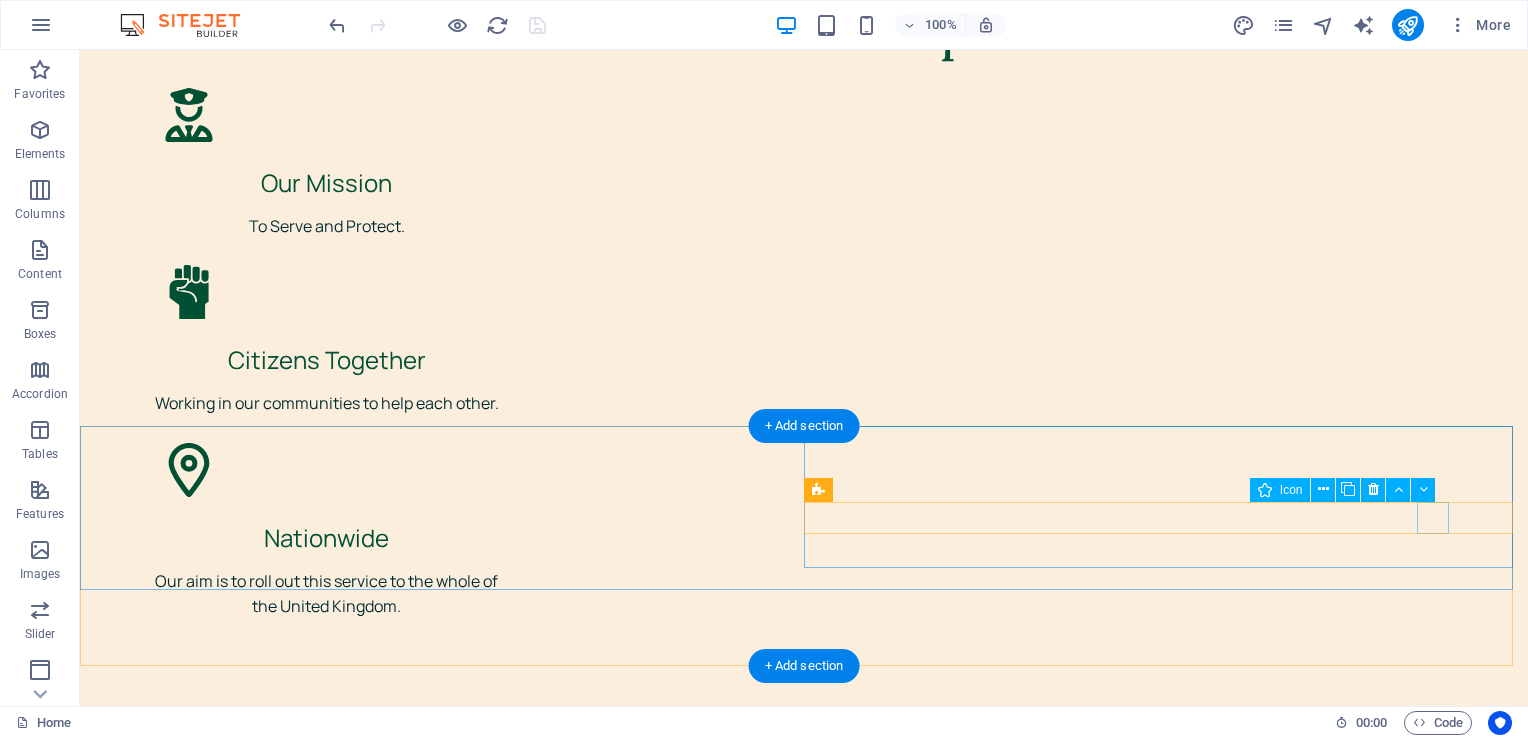 click at bounding box center (438, 4472) 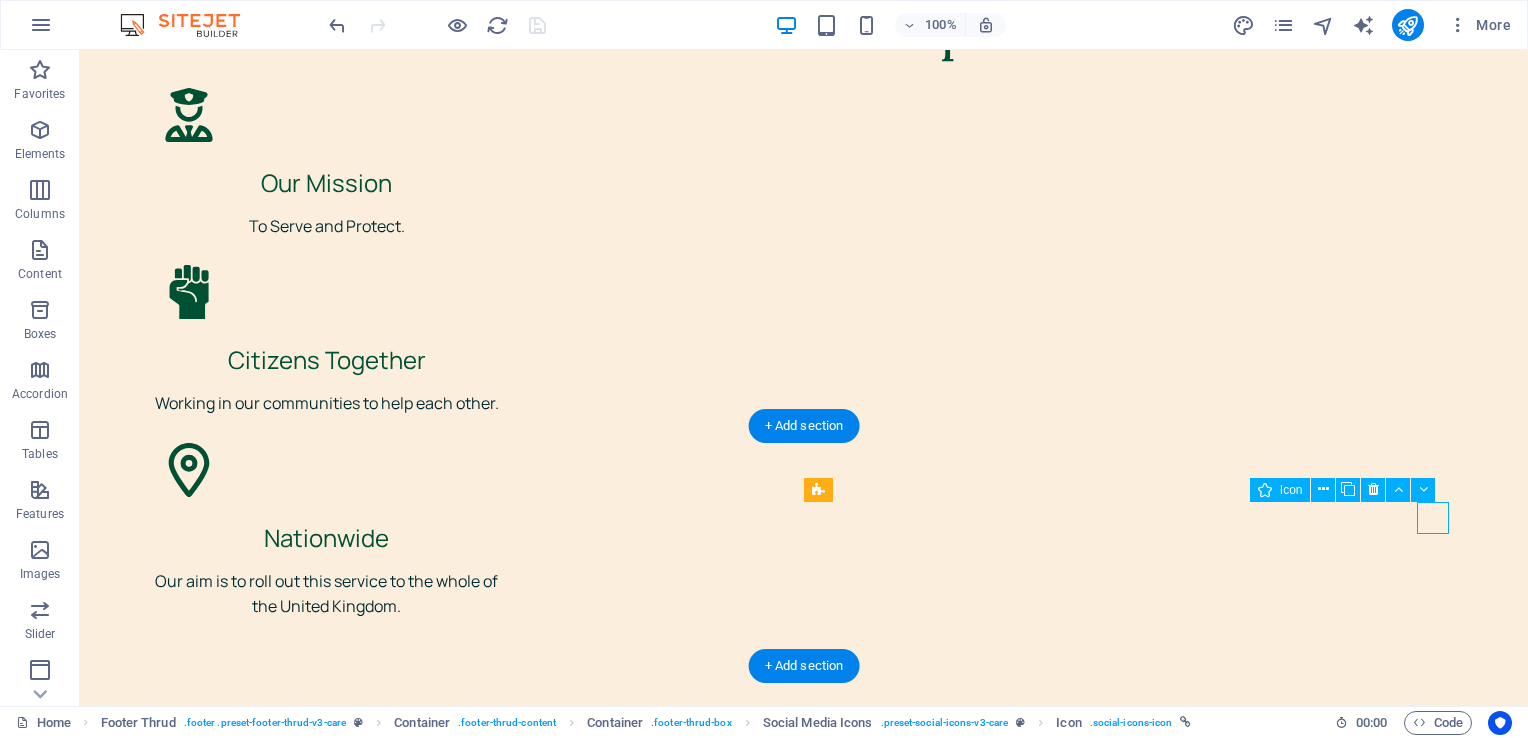 click at bounding box center (438, 4472) 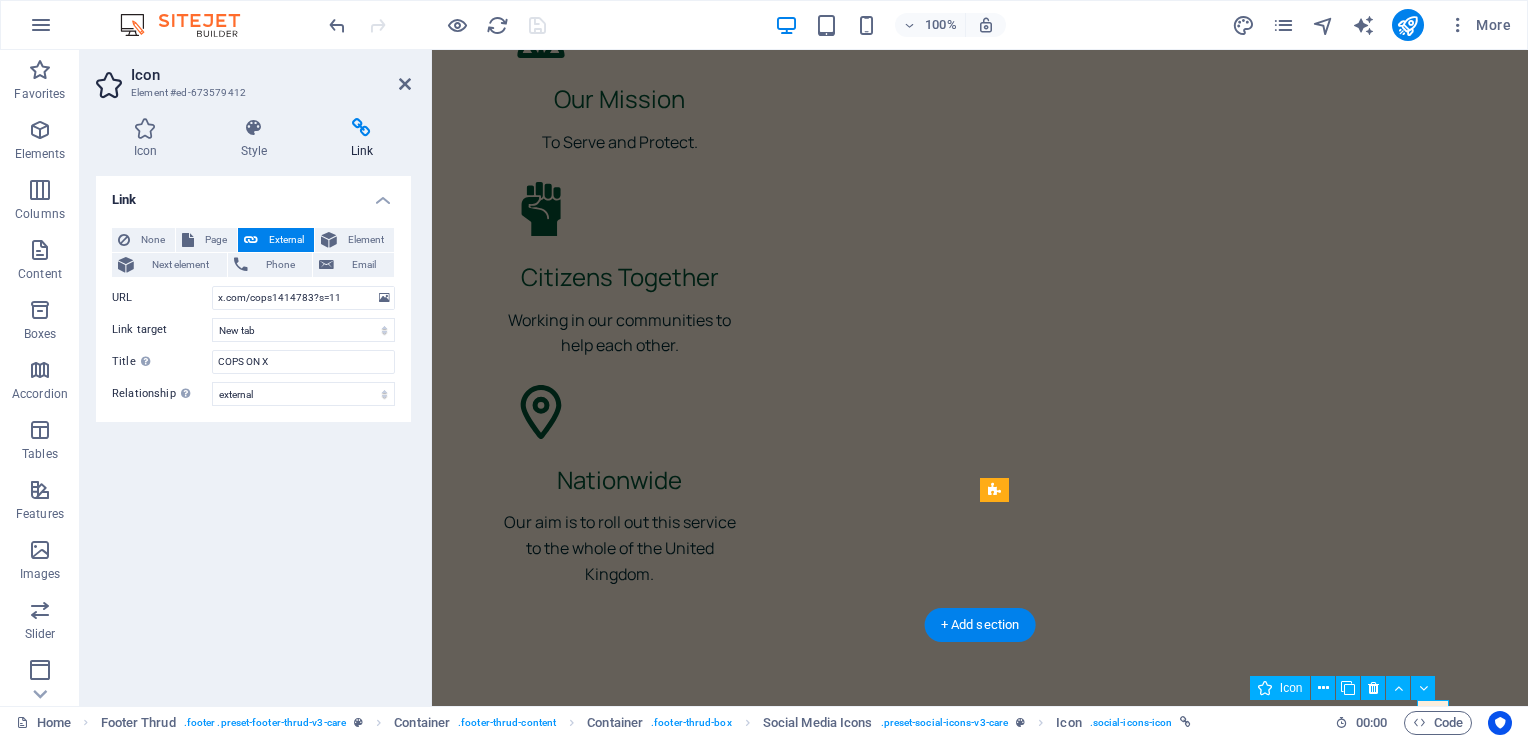 scroll, scrollTop: 6459, scrollLeft: 0, axis: vertical 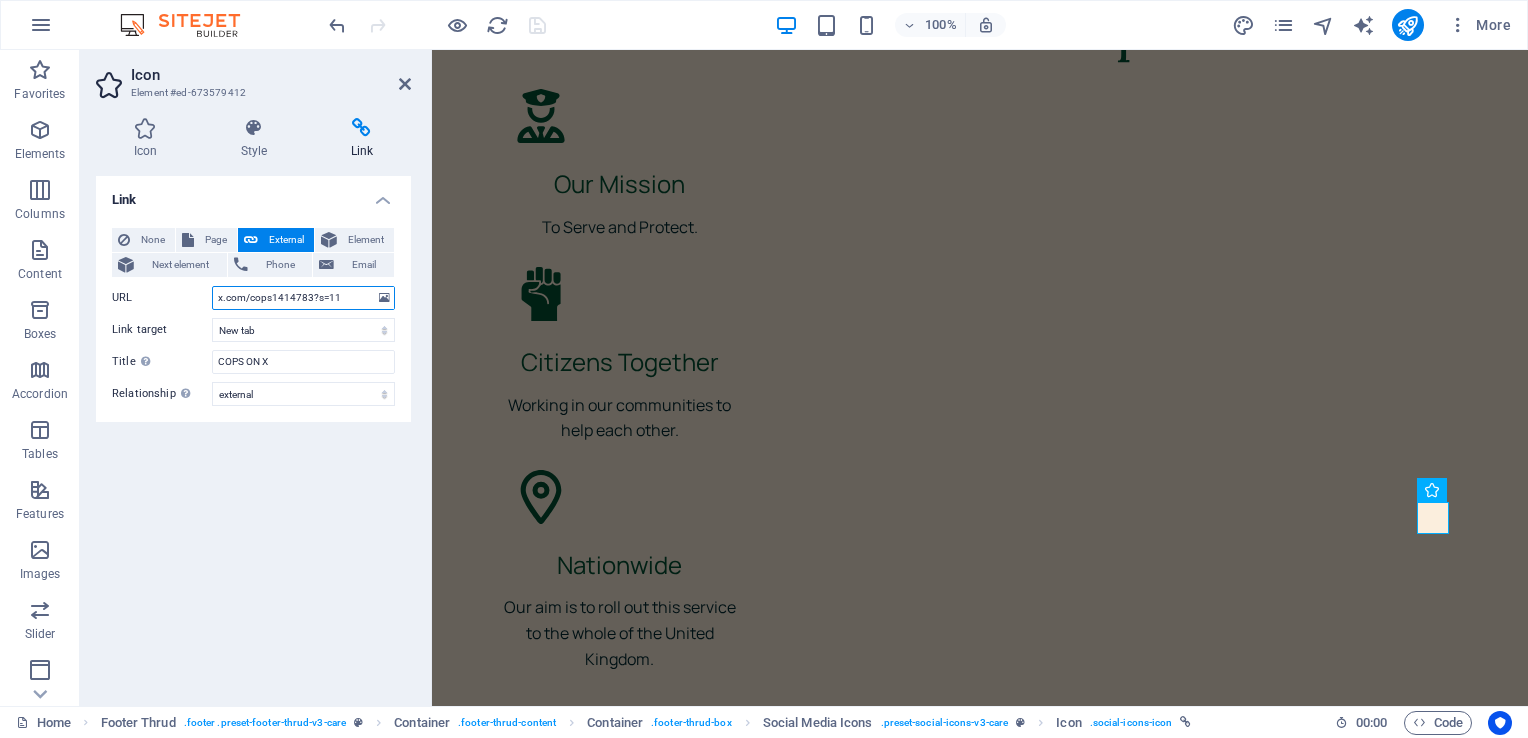 click on "x.com/cops1414783?s=11" at bounding box center (303, 298) 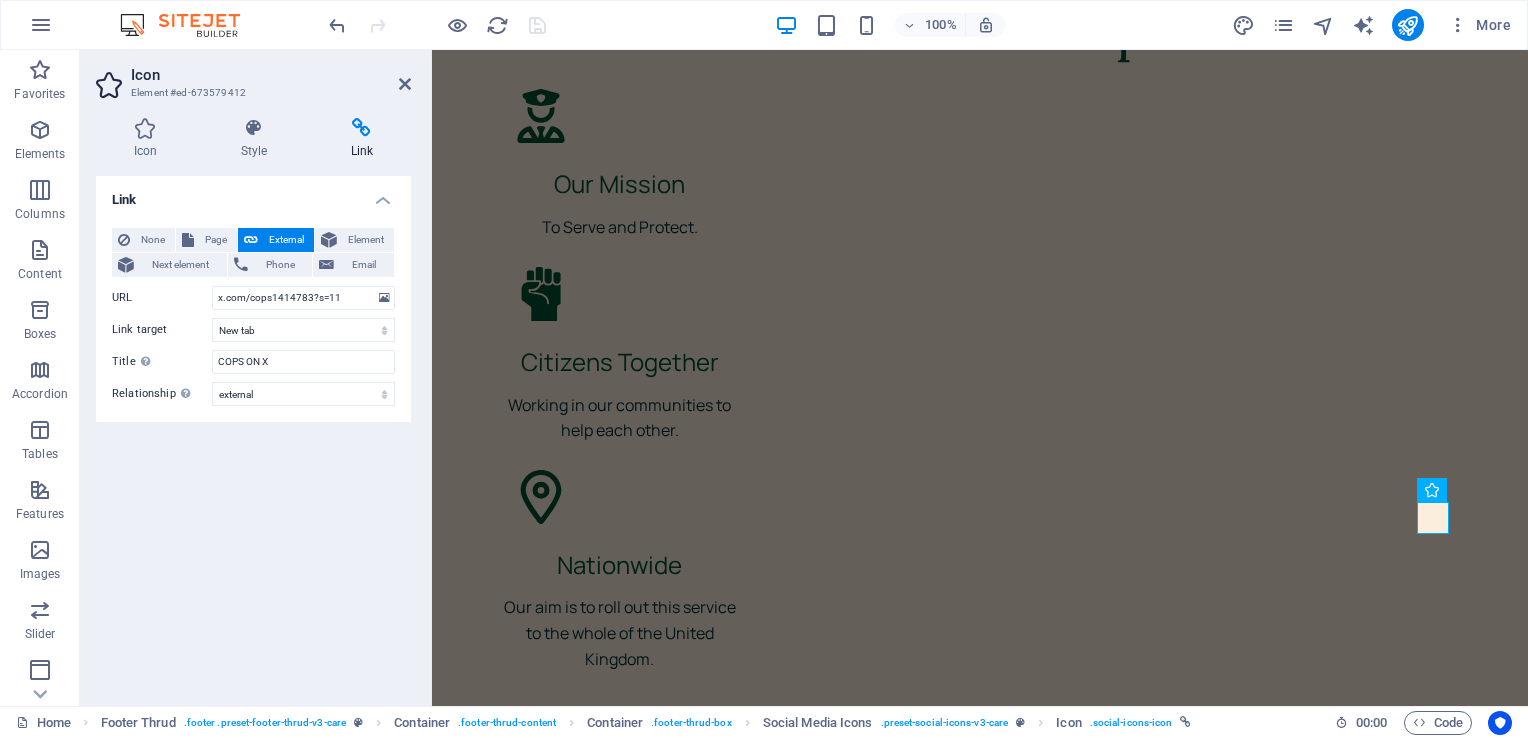 click on "Link None Page External Element Next element Phone Email Page Home About Legal Notice Privacy Element
URL x.com/cops1414783?s=11 Phone Email Link target New tab Same tab Overlay Title Additional link description, should not be the same as the link text. The title is most often shown as a tooltip text when the mouse moves over the element. Leave empty if uncertain. COPS ON X Relationship Sets the  relationship of this link to the link target . For example, the value "nofollow" instructs search engines not to follow the link. Can be left empty. alternate author bookmark external help license next nofollow noreferrer noopener prev search tag" at bounding box center (253, 433) 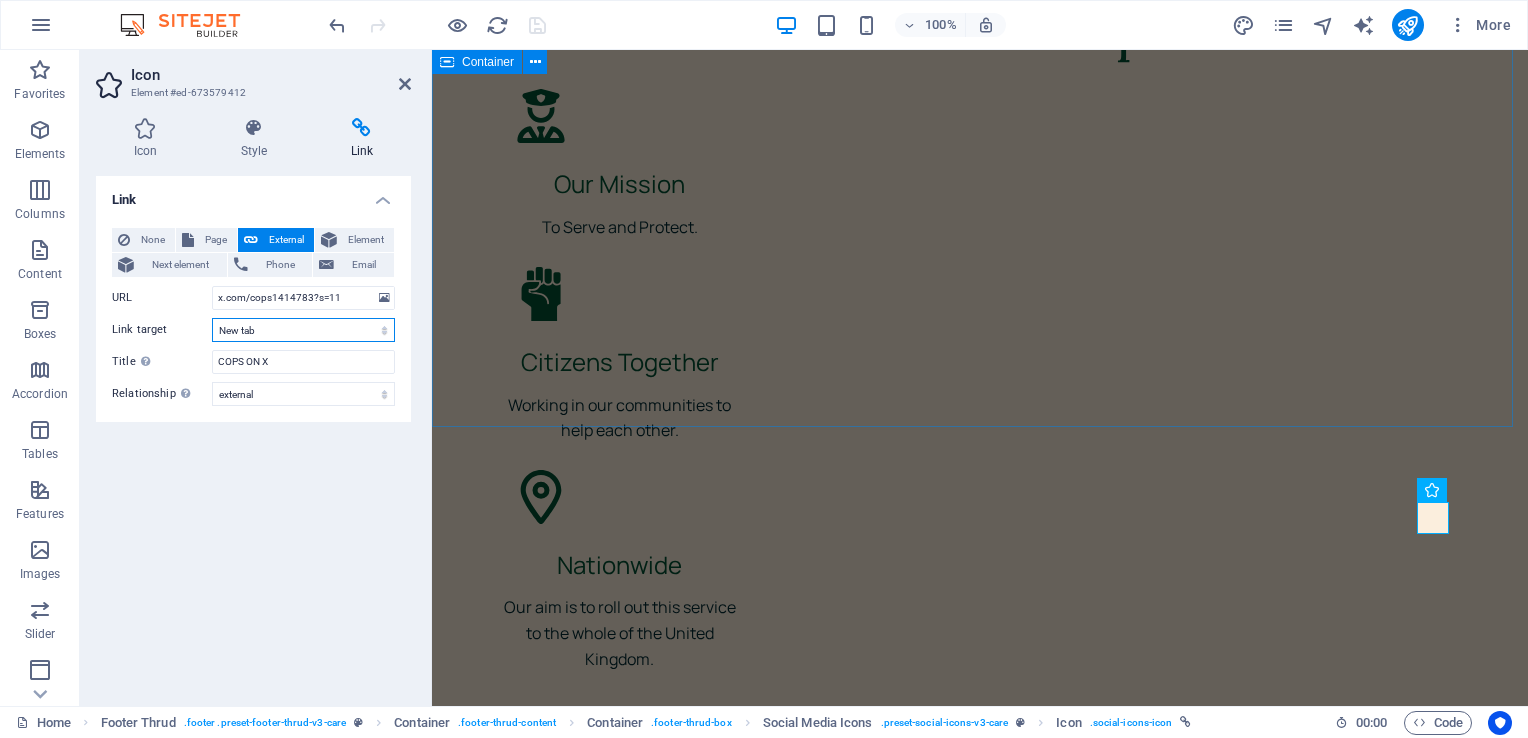 click on "New tab Same tab Overlay" at bounding box center [303, 330] 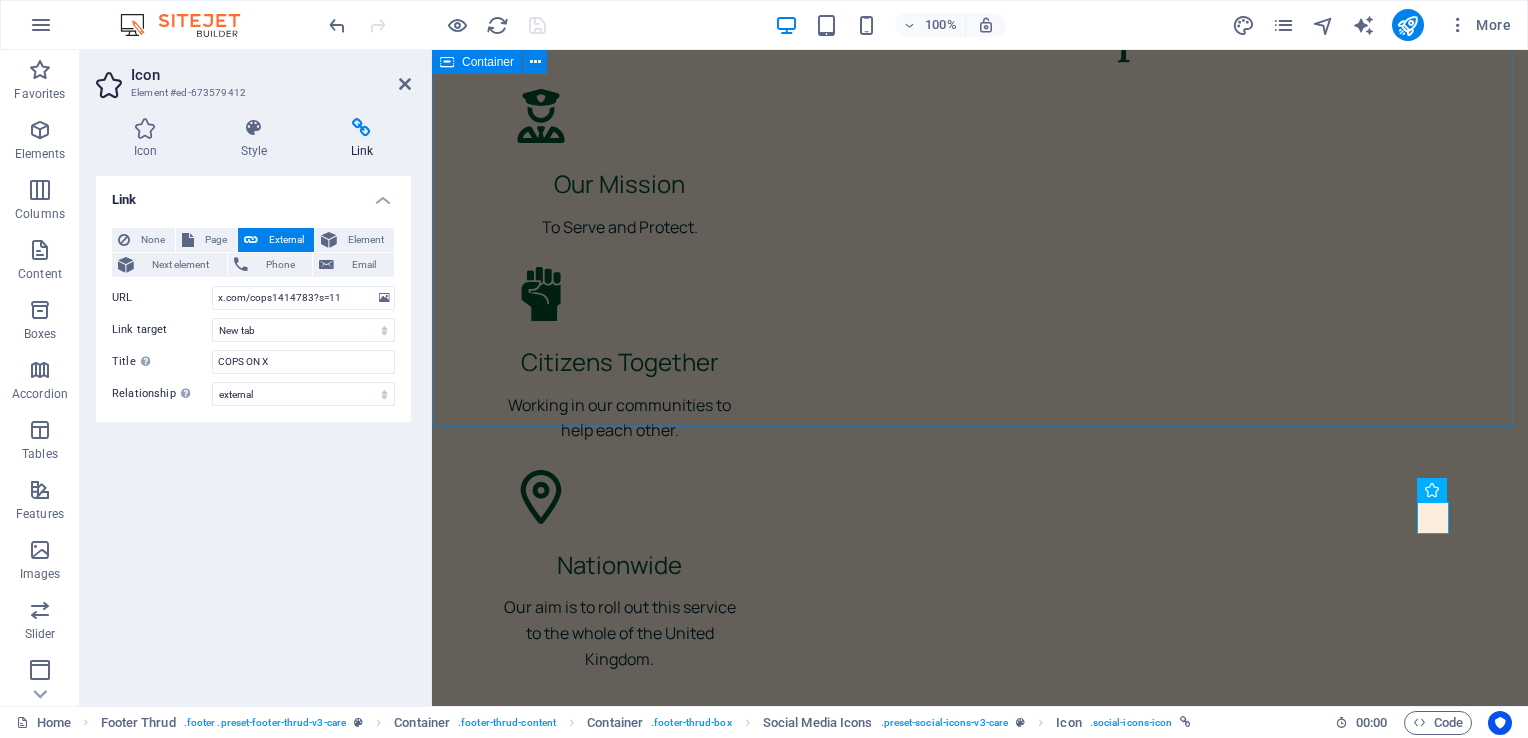 click on "Link None Page External Element Next element Phone Email Page Home About Legal Notice Privacy Element
URL x.com/cops1414783?s=11 Phone Email Link target New tab Same tab Overlay Title Additional link description, should not be the same as the link text. The title is most often shown as a tooltip text when the mouse moves over the element. Leave empty if uncertain. COPS ON X Relationship Sets the  relationship of this link to the link target . For example, the value "nofollow" instructs search engines not to follow the link. Can be left empty. alternate author bookmark external help license next nofollow noreferrer noopener prev search tag" at bounding box center (253, 433) 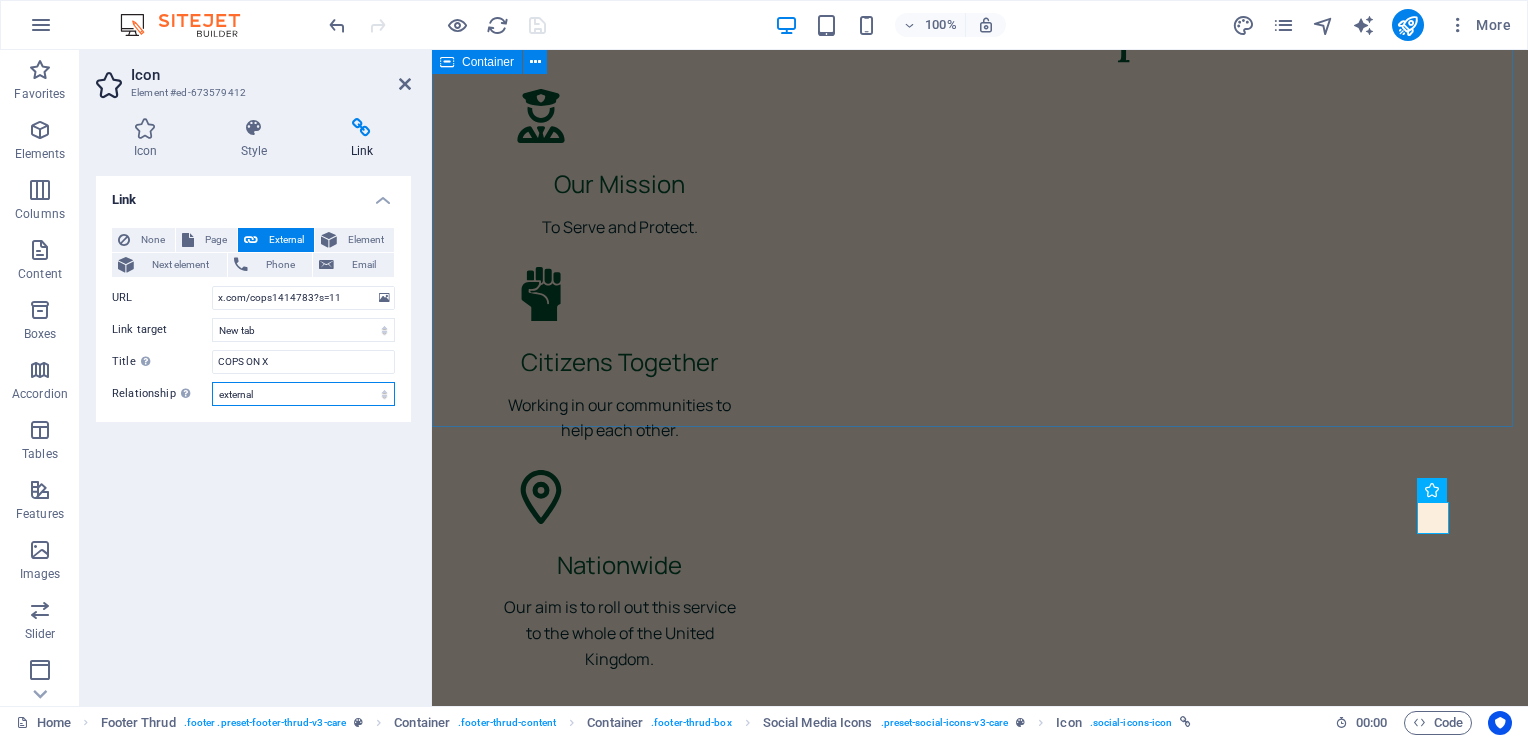 click on "alternate author bookmark external help license next nofollow noreferrer noopener prev search tag" at bounding box center [303, 394] 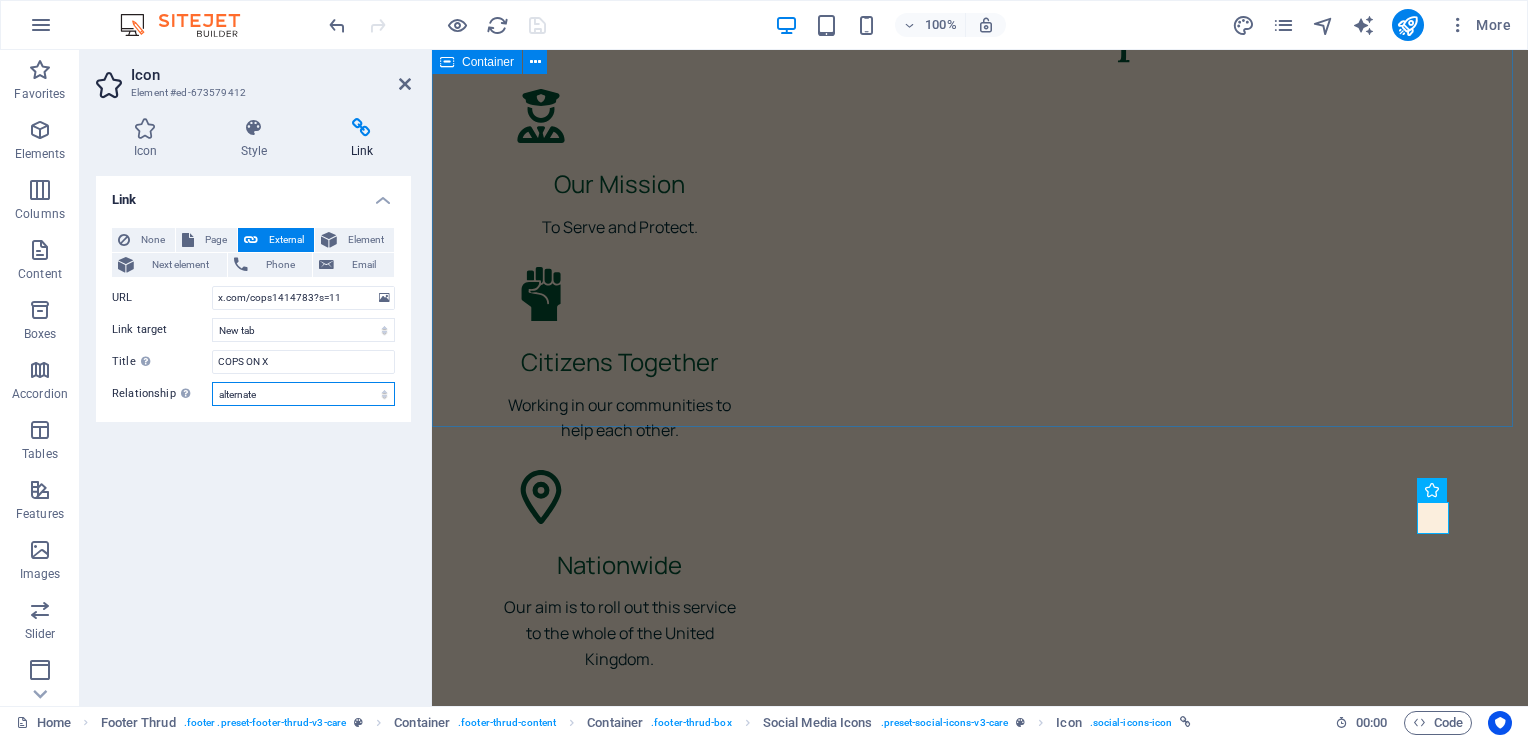 click on "alternate author bookmark external help license next nofollow noreferrer noopener prev search tag" at bounding box center [303, 394] 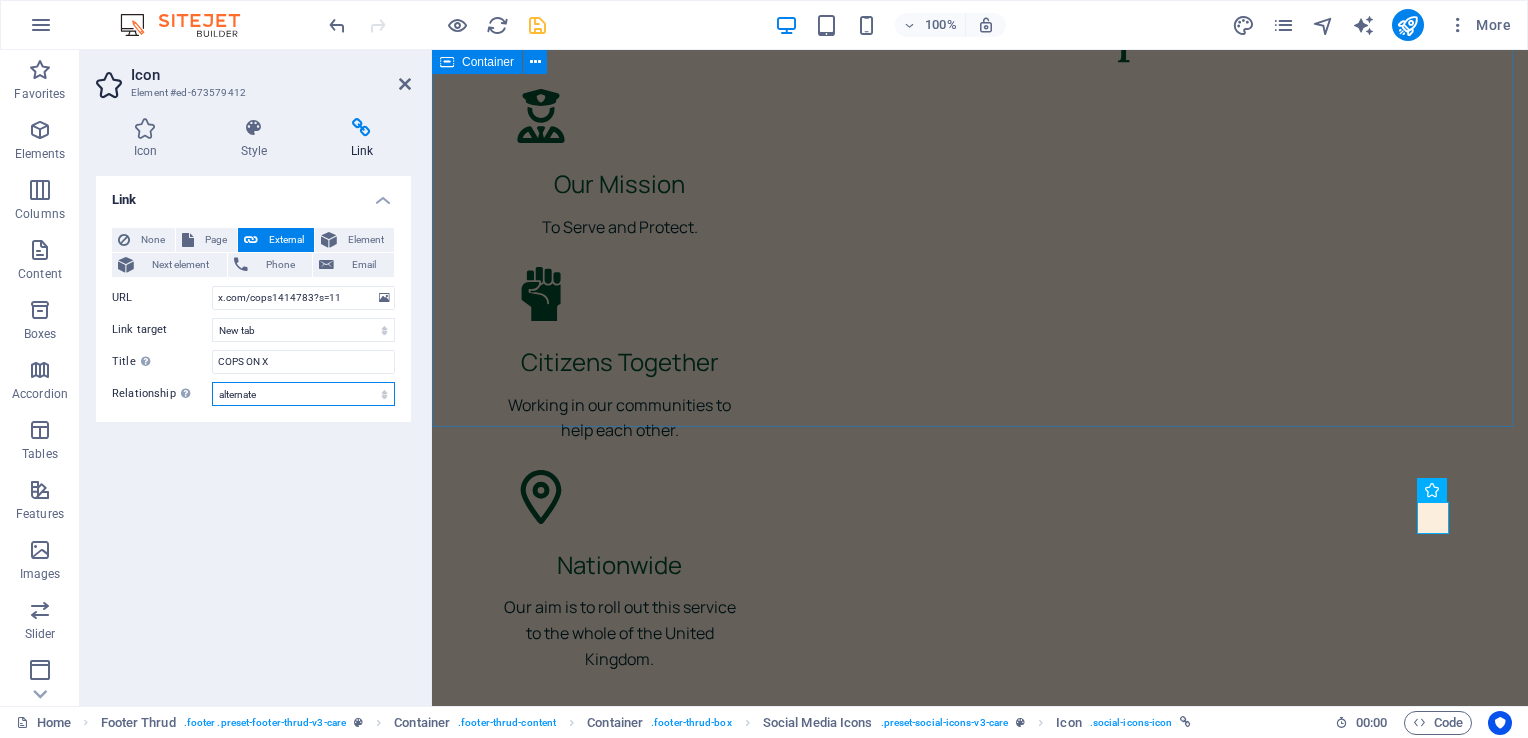 click on "alternate author bookmark external help license next nofollow noreferrer noopener prev search tag" at bounding box center (303, 394) 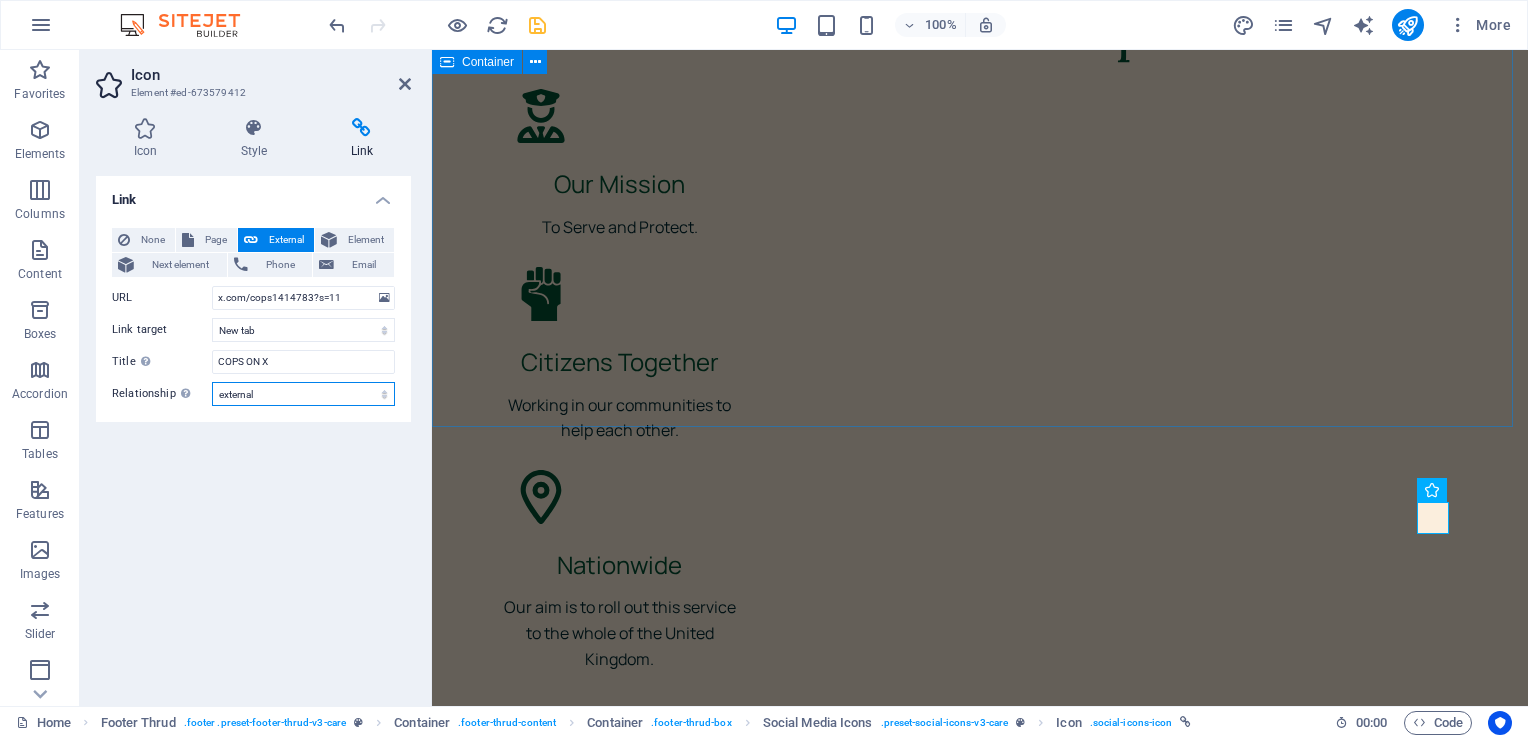 click on "alternate author bookmark external help license next nofollow noreferrer noopener prev search tag" at bounding box center (303, 394) 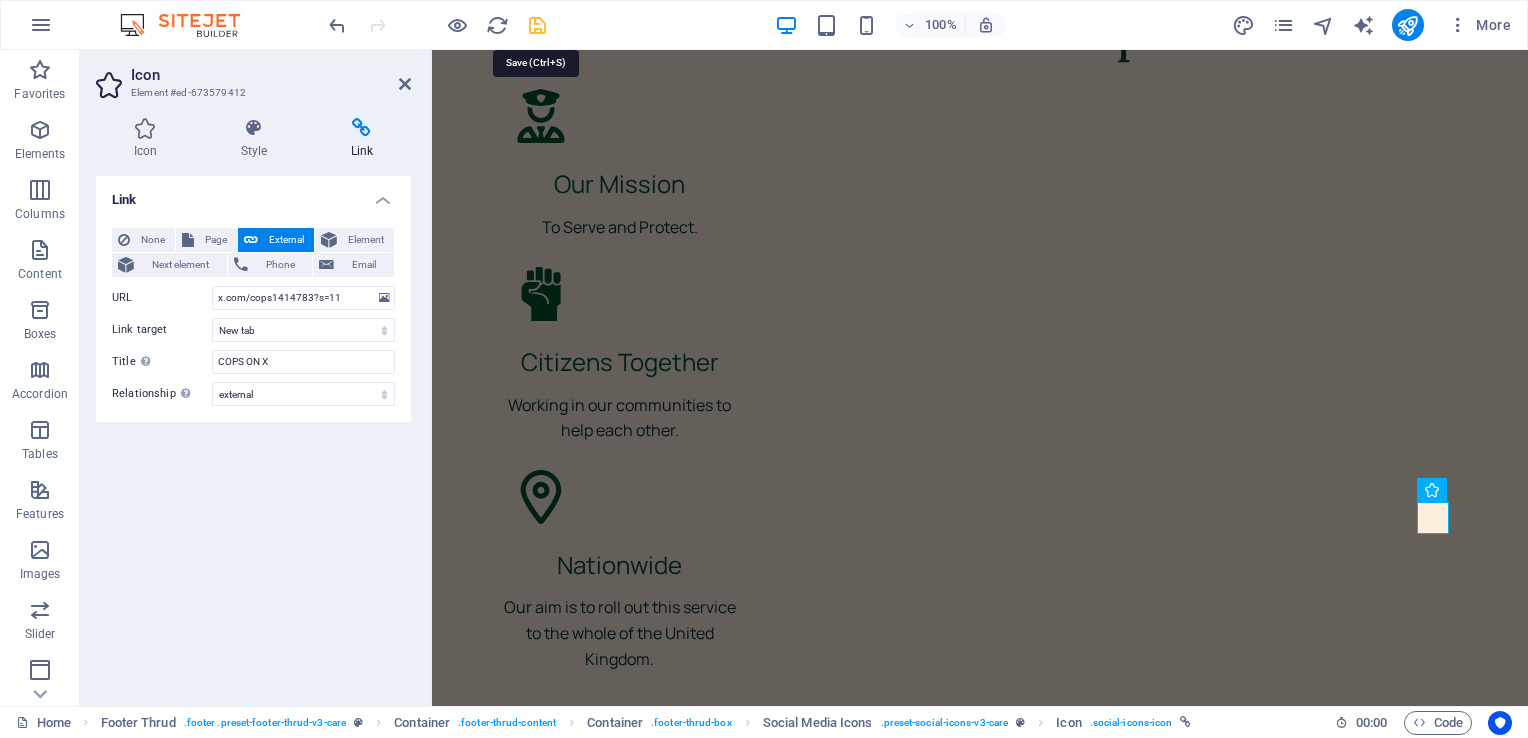 click at bounding box center (537, 25) 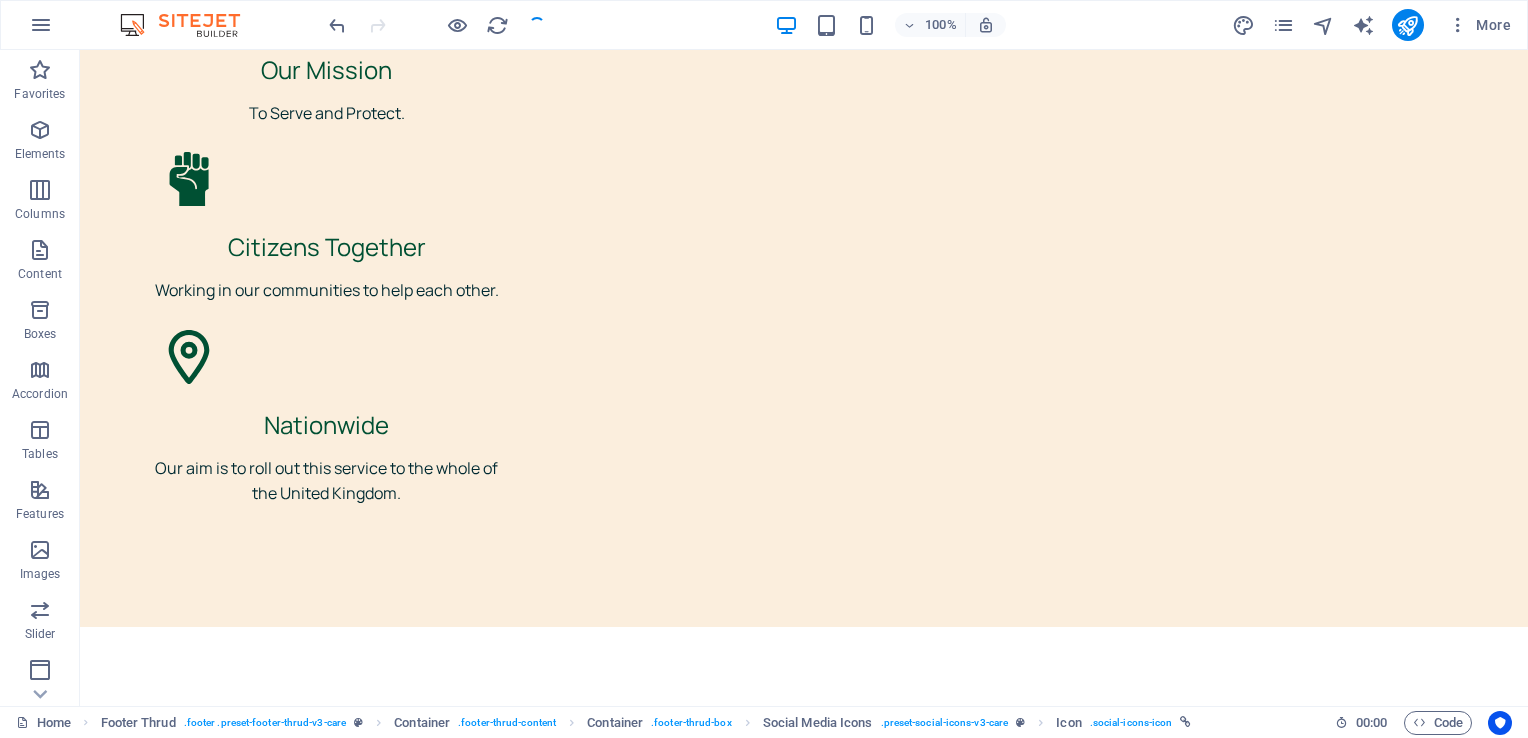 scroll, scrollTop: 6544, scrollLeft: 0, axis: vertical 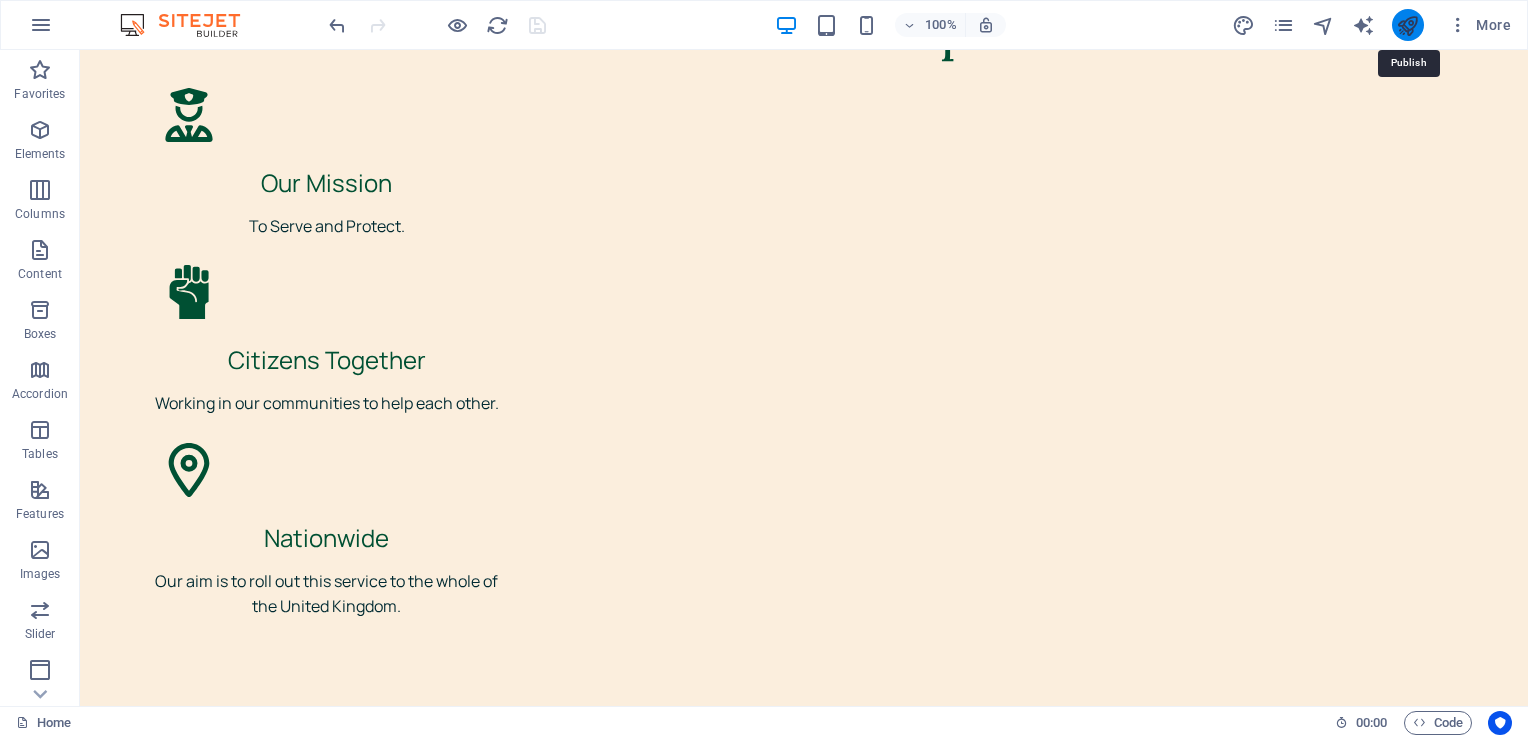 click at bounding box center [1407, 25] 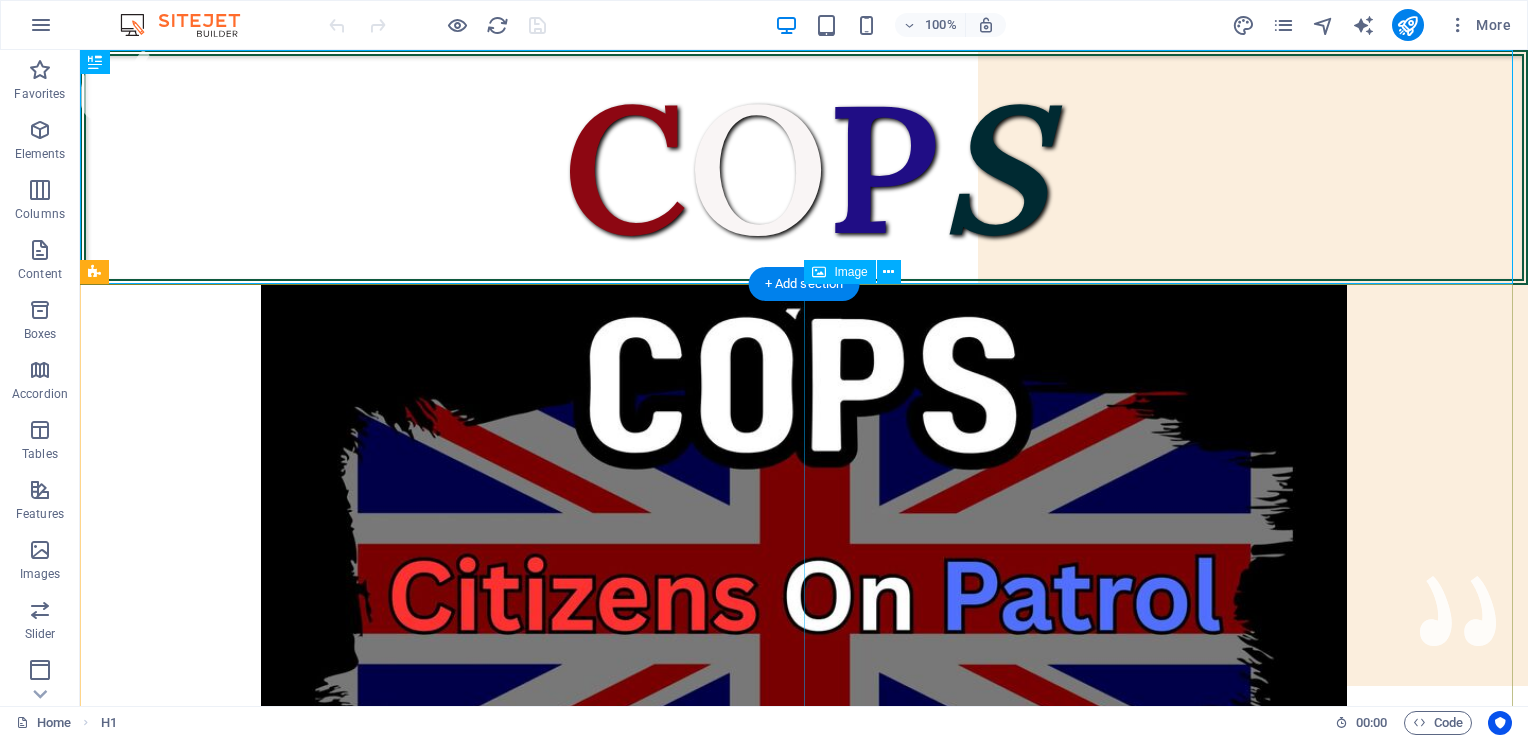scroll, scrollTop: 0, scrollLeft: 0, axis: both 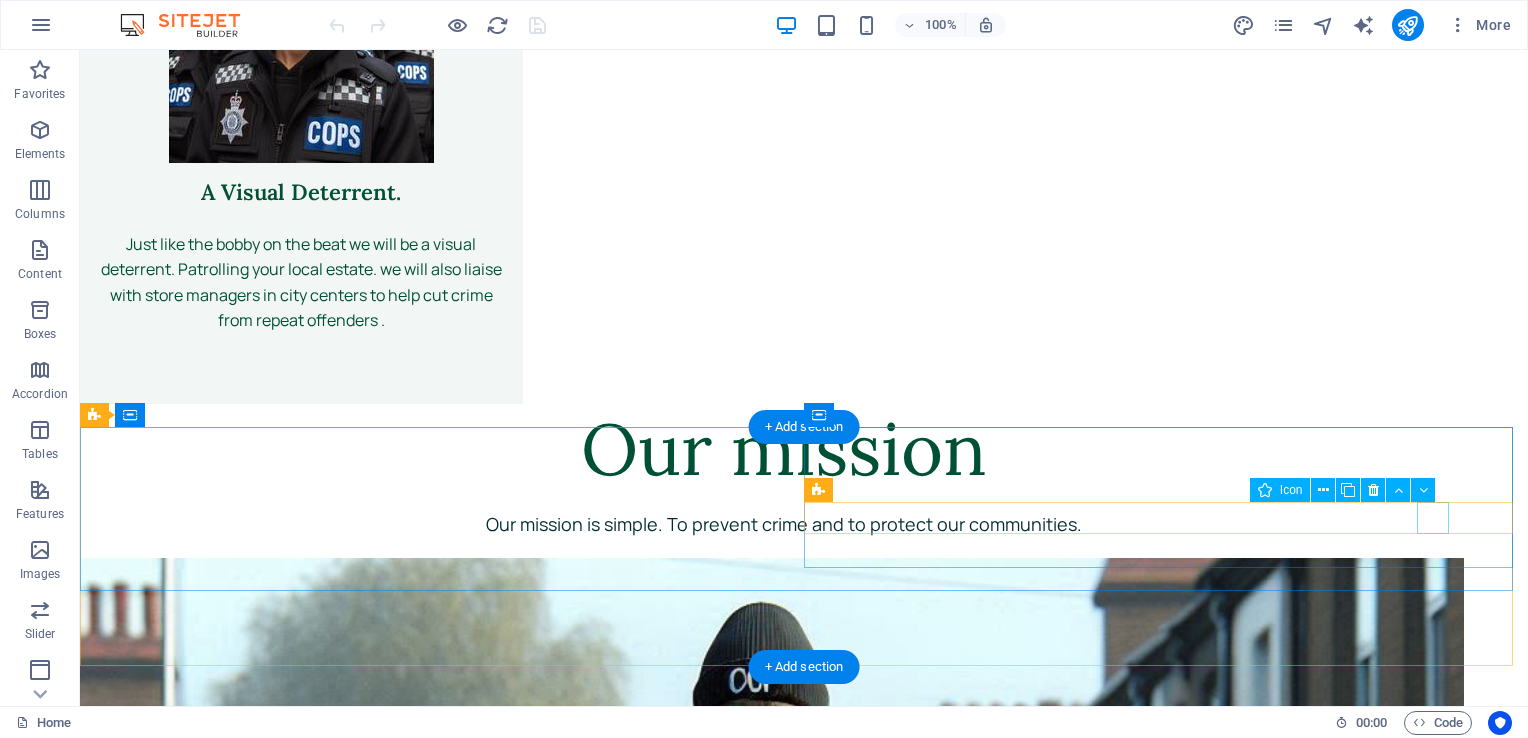 click at bounding box center [438, 4532] 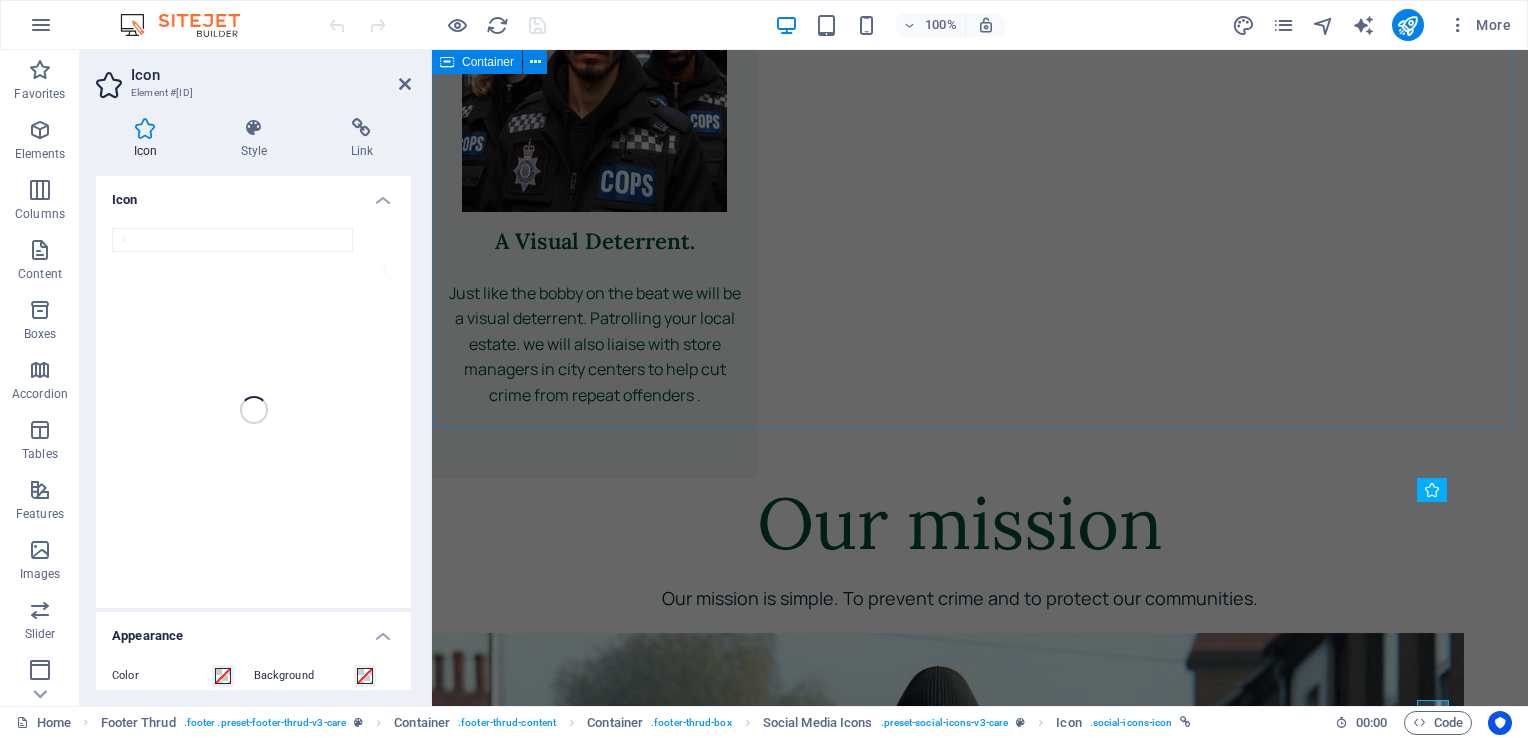 scroll, scrollTop: 6876, scrollLeft: 0, axis: vertical 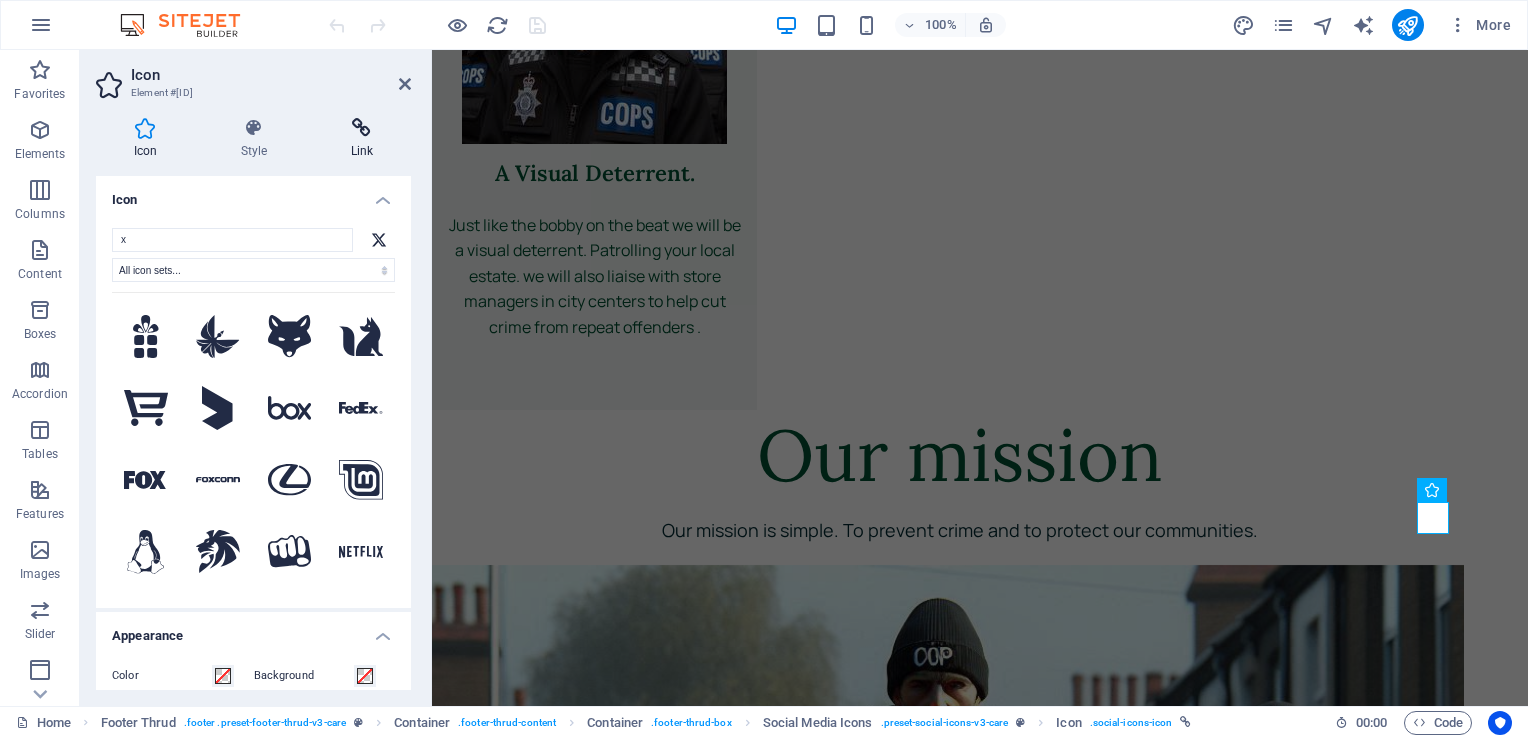 click on "Link" at bounding box center (362, 139) 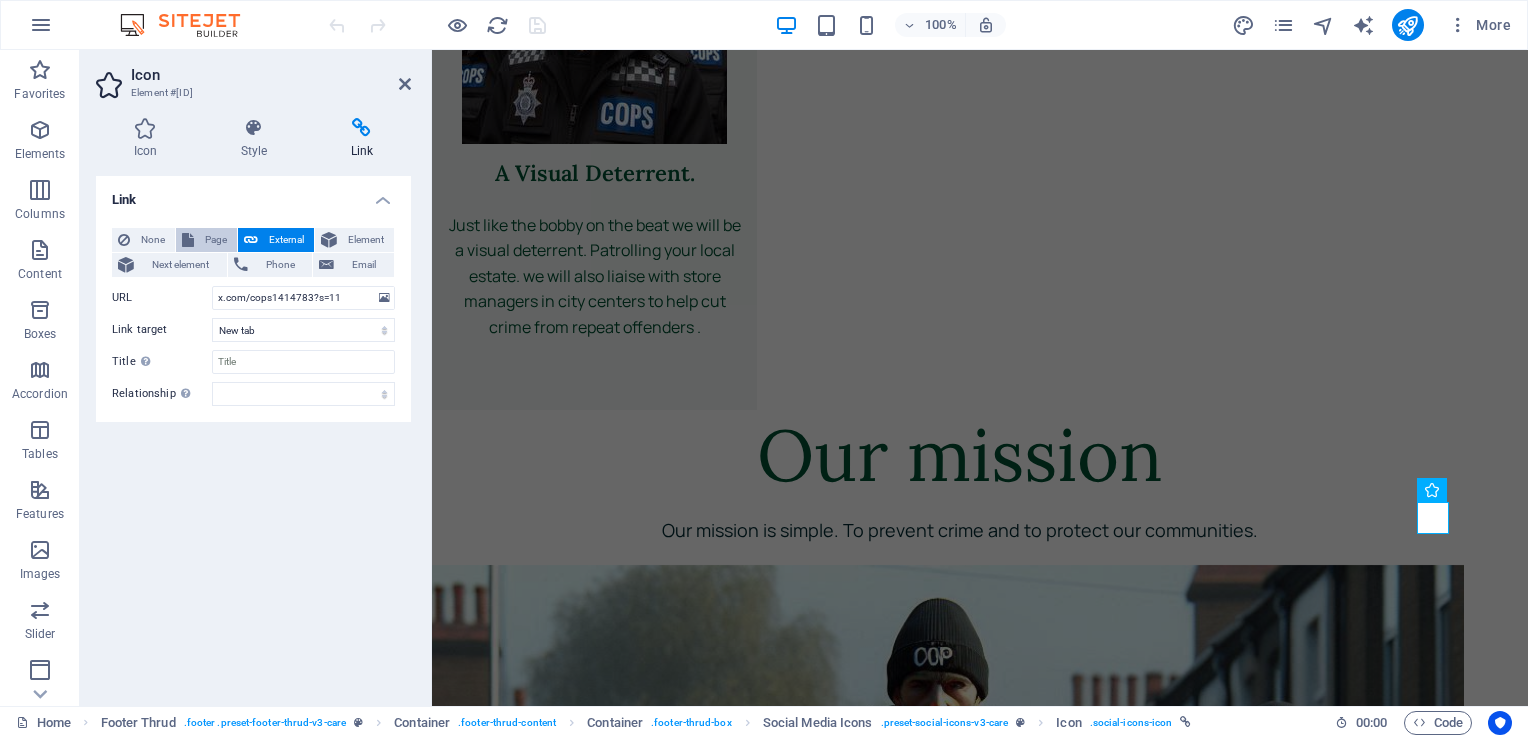 click on "Page" at bounding box center [215, 240] 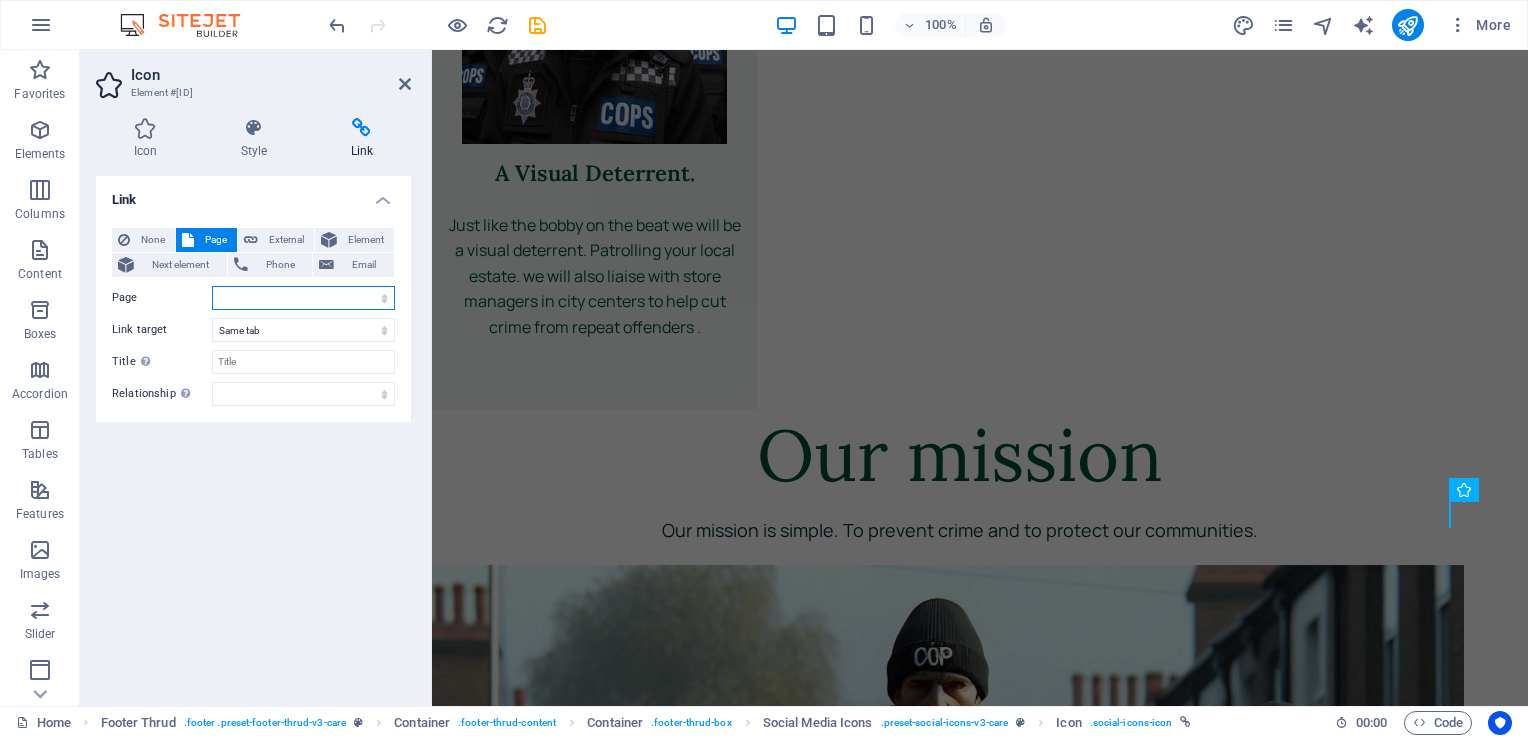 click on "Home About Legal Notice Privacy" at bounding box center (303, 298) 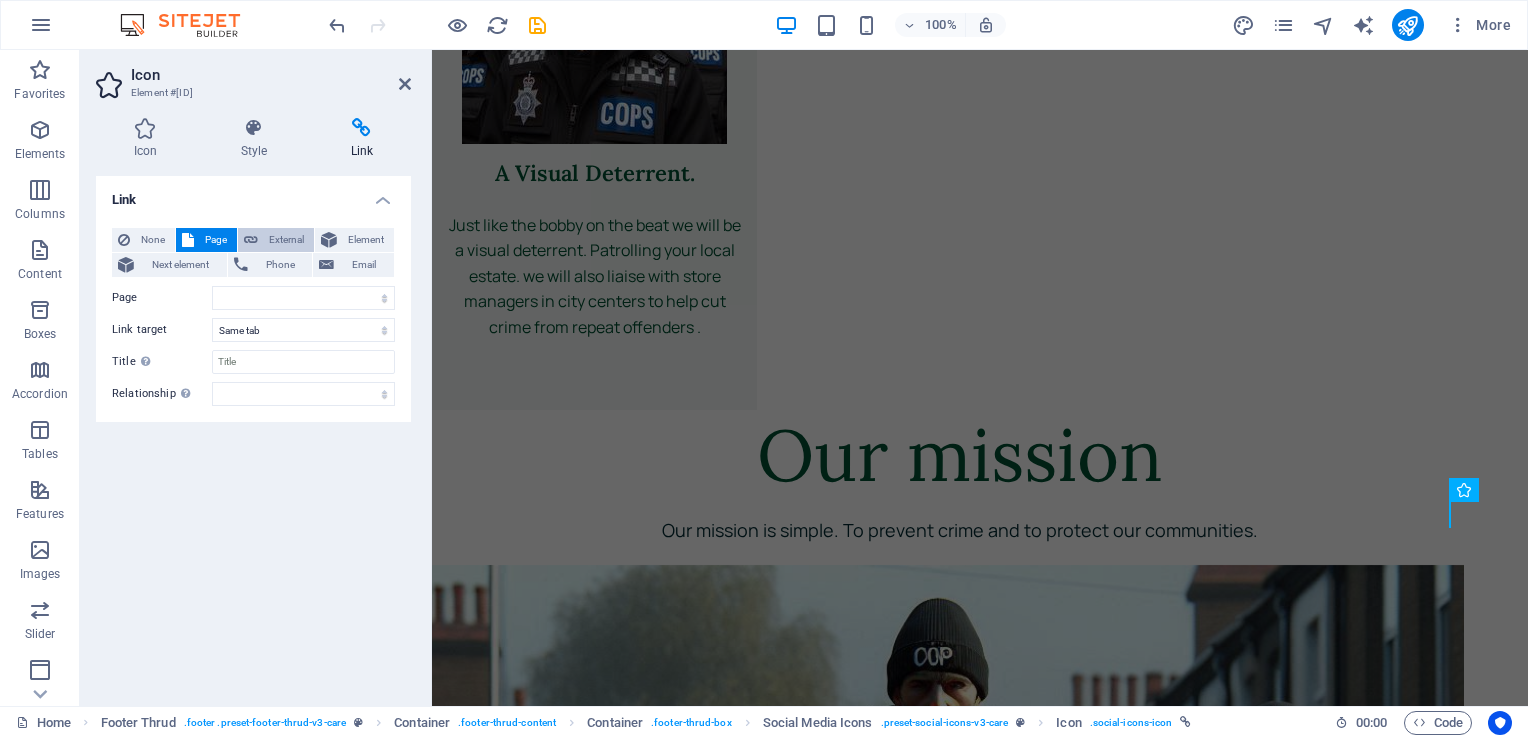 click on "External" at bounding box center (286, 240) 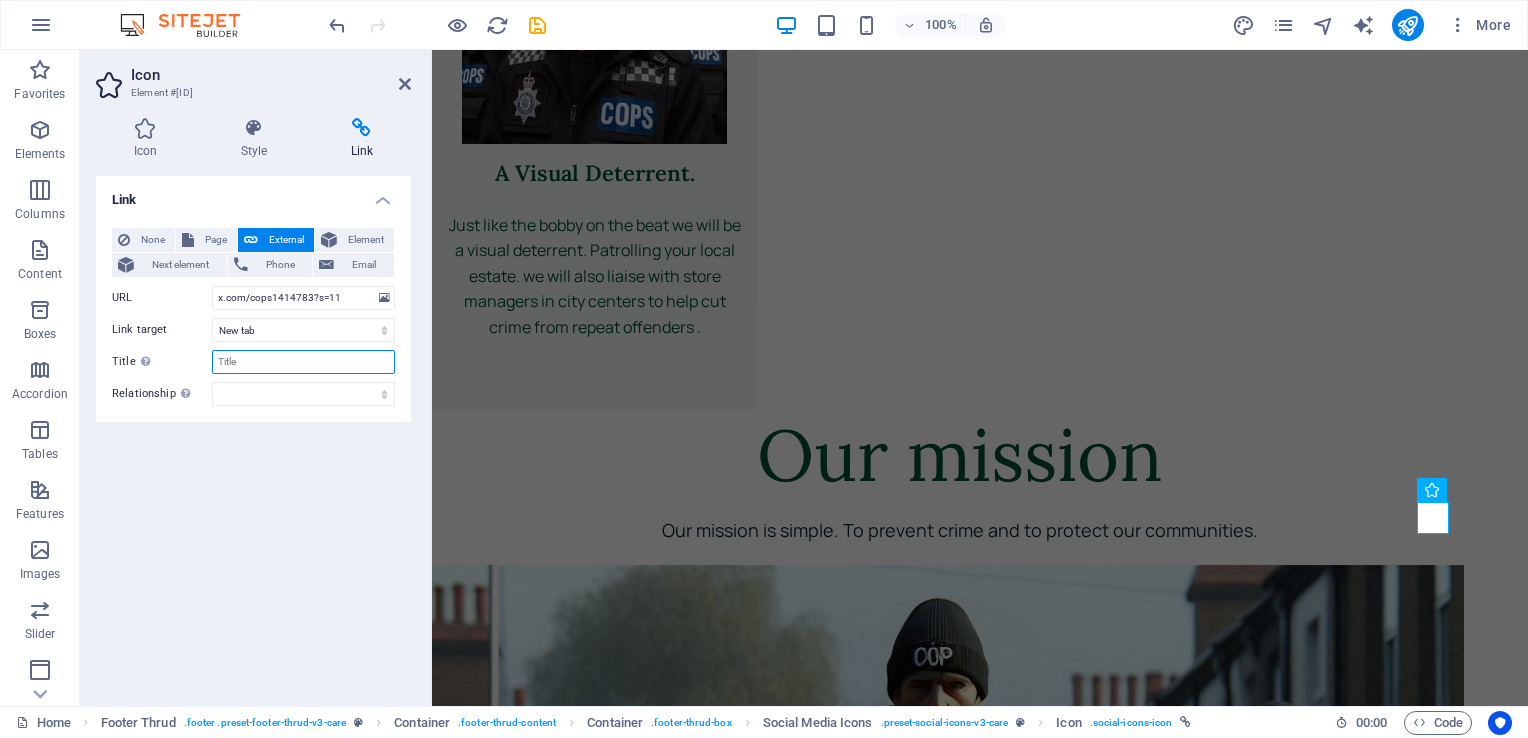 click on "Title Additional link description, should not be the same as the link text. The title is most often shown as a tooltip text when the mouse moves over the element. Leave empty if uncertain." at bounding box center [303, 362] 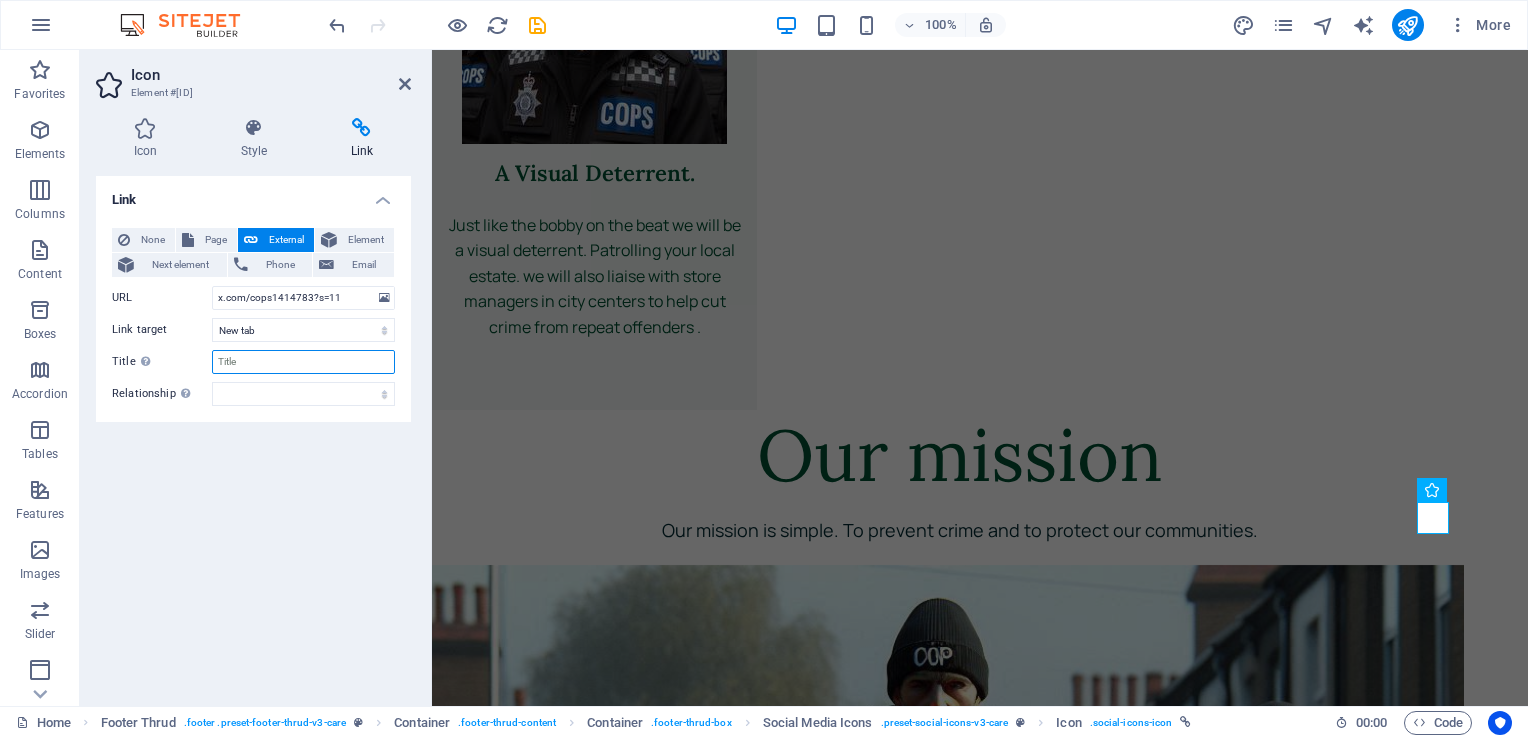 type on "COPS ON X" 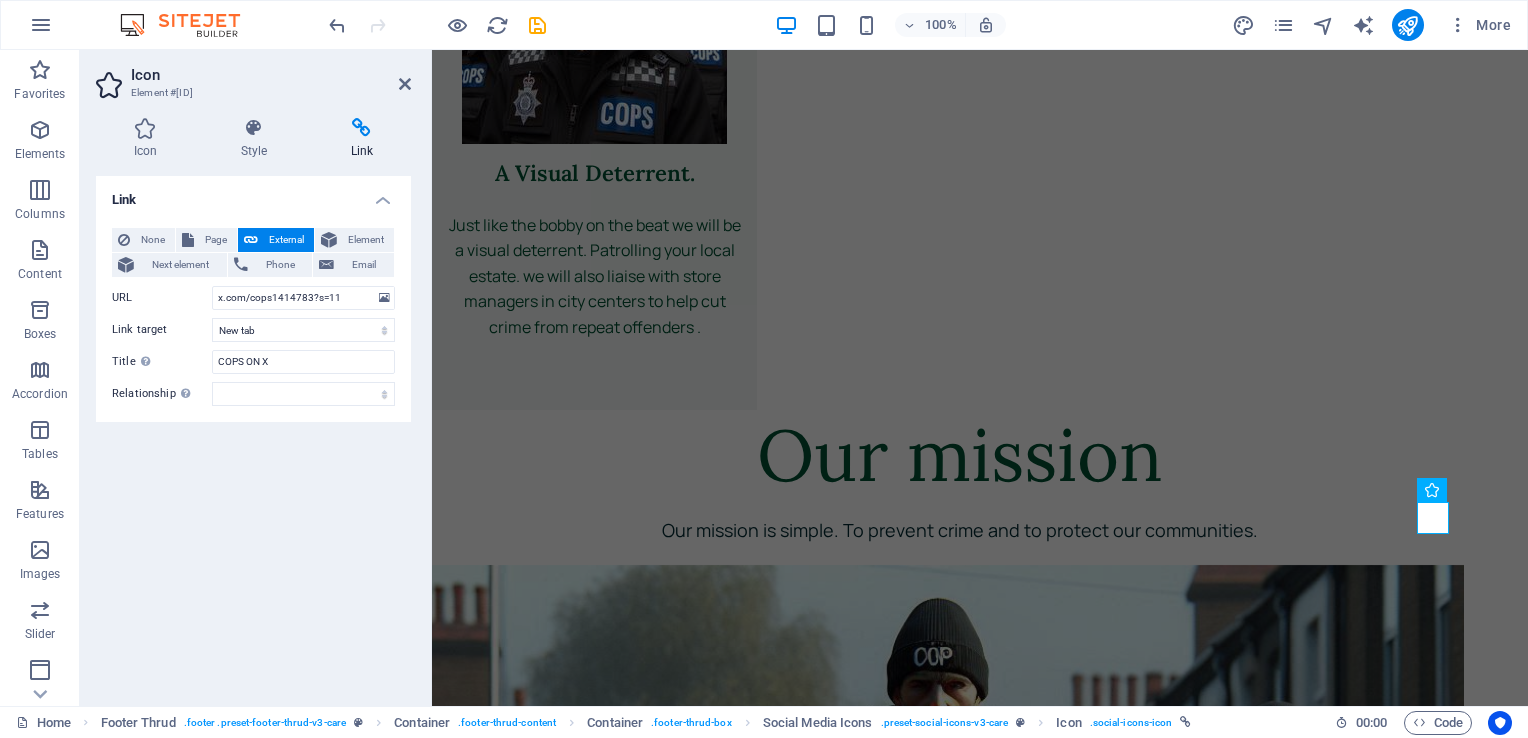click on "Link None Page External Element Next element Phone Email Page Home About Legal Notice Privacy Element
URL x.com/cops1414783?s=11 Phone Email Link target New tab Same tab Overlay Title Additional link description, should not be the same as the link text. The title is most often shown as a tooltip text when the mouse moves over the element. Leave empty if uncertain. COPS ON X Relationship Sets the  relationship of this link to the link target . For example, the value "nofollow" instructs search engines not to follow the link. Can be left empty. alternate author bookmark external help license next nofollow noreferrer noopener prev search tag" at bounding box center (253, 433) 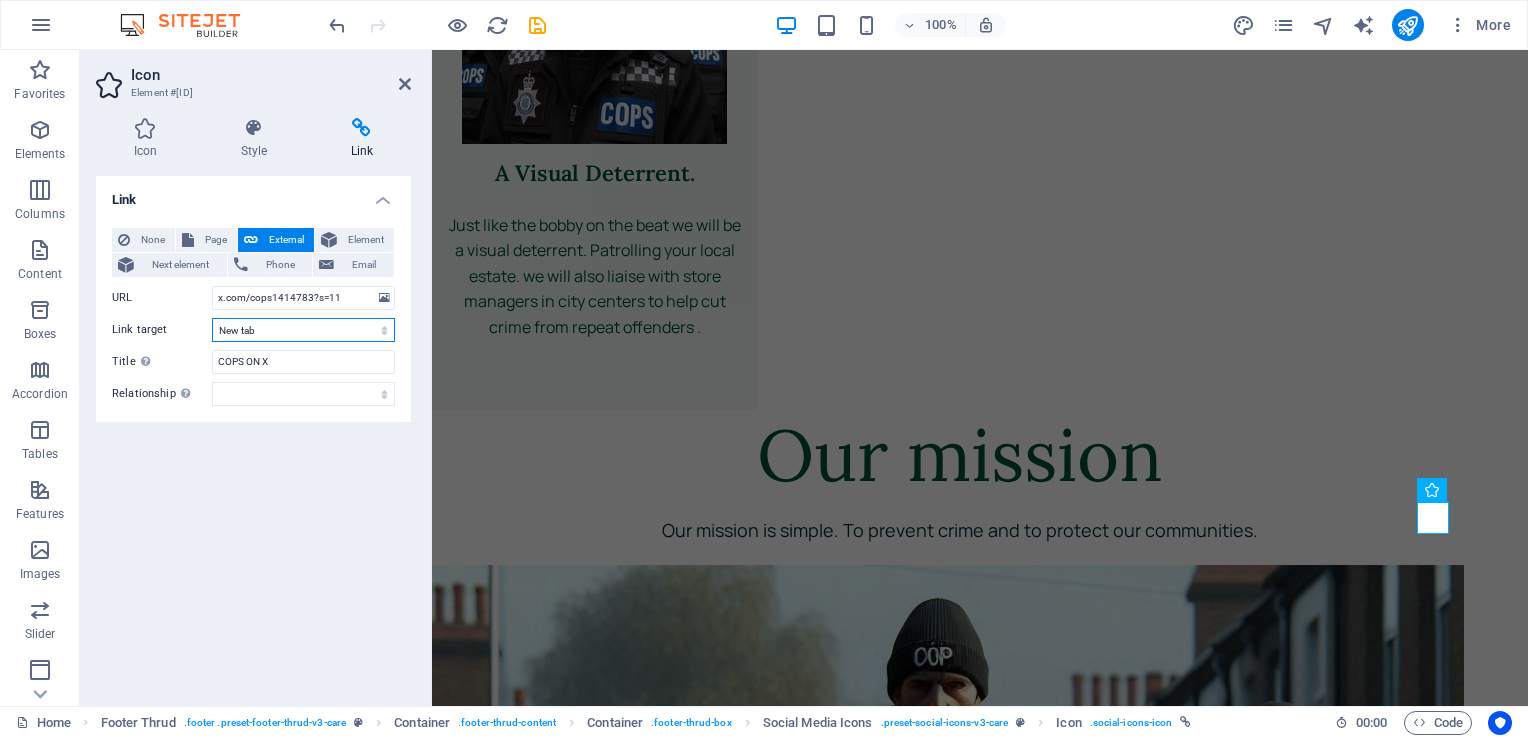 click on "New tab Same tab Overlay" at bounding box center (303, 330) 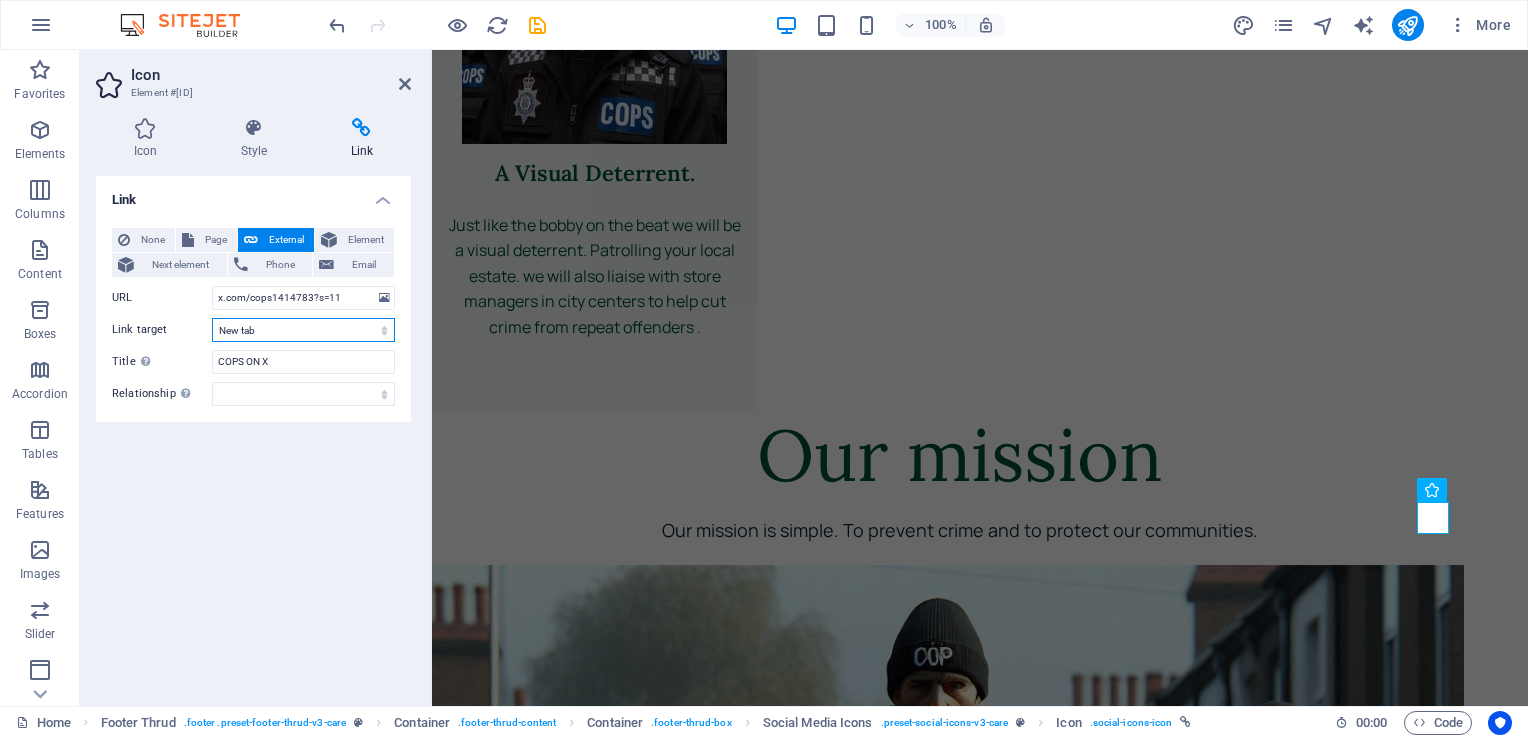 select on "overlay" 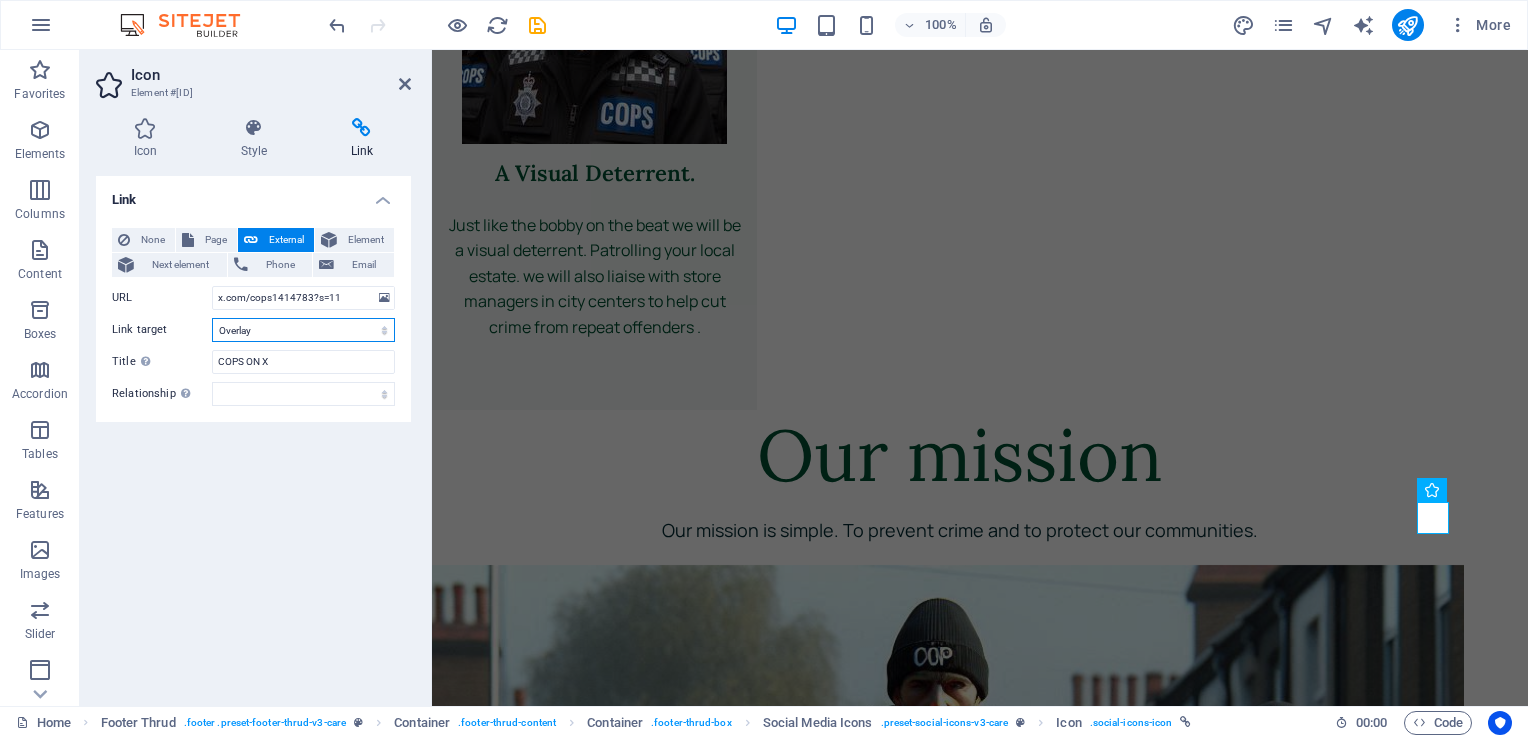 click on "New tab Same tab Overlay" at bounding box center [303, 330] 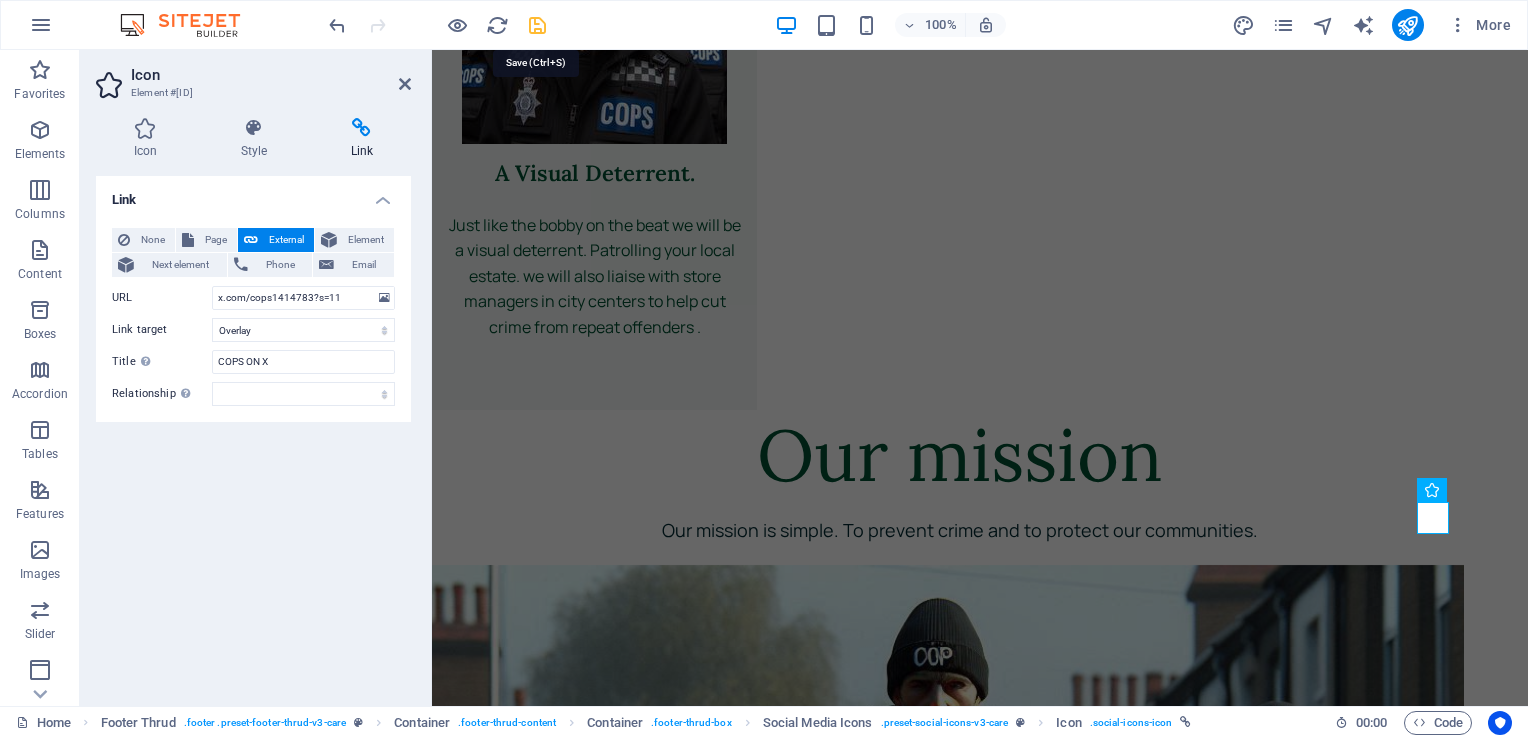 click at bounding box center (537, 25) 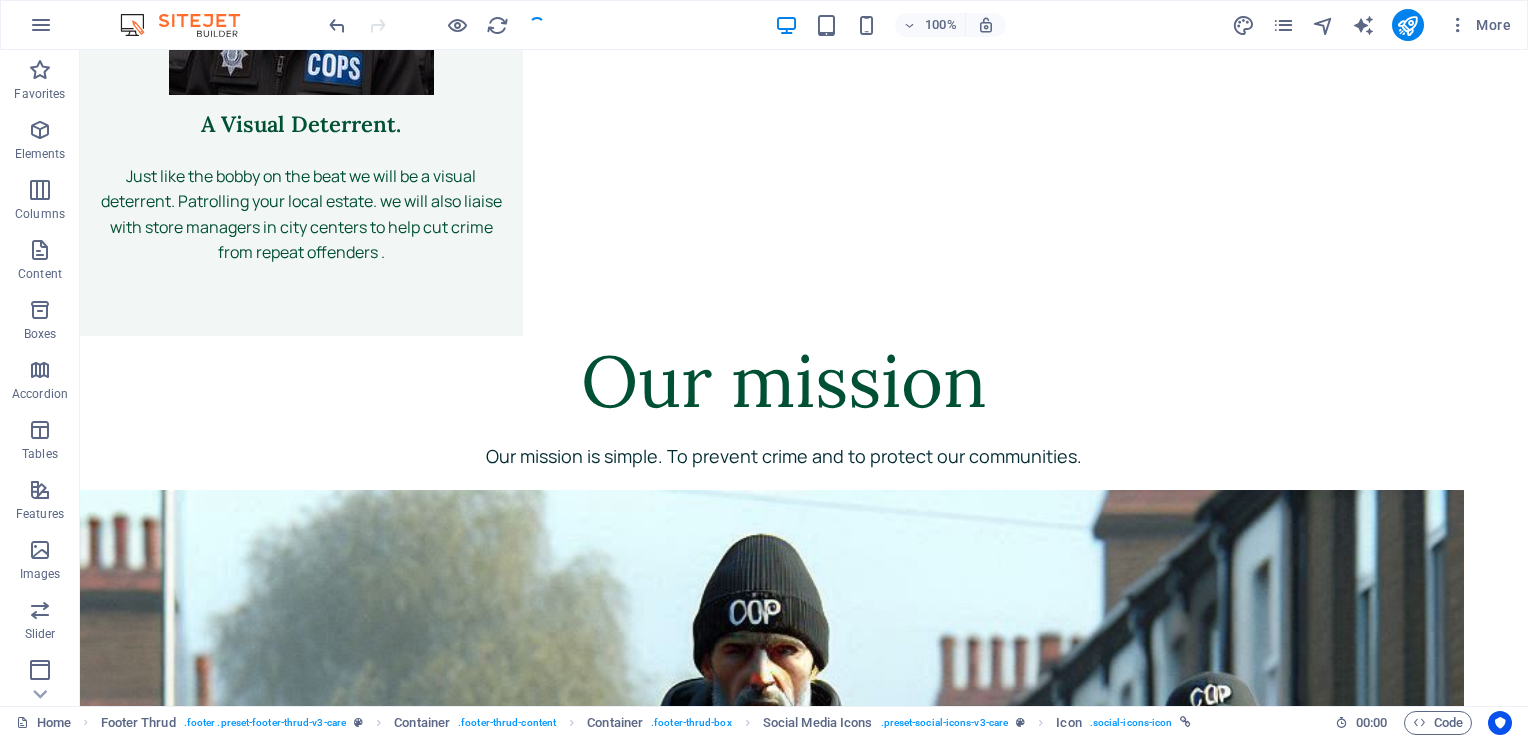 scroll, scrollTop: 6808, scrollLeft: 0, axis: vertical 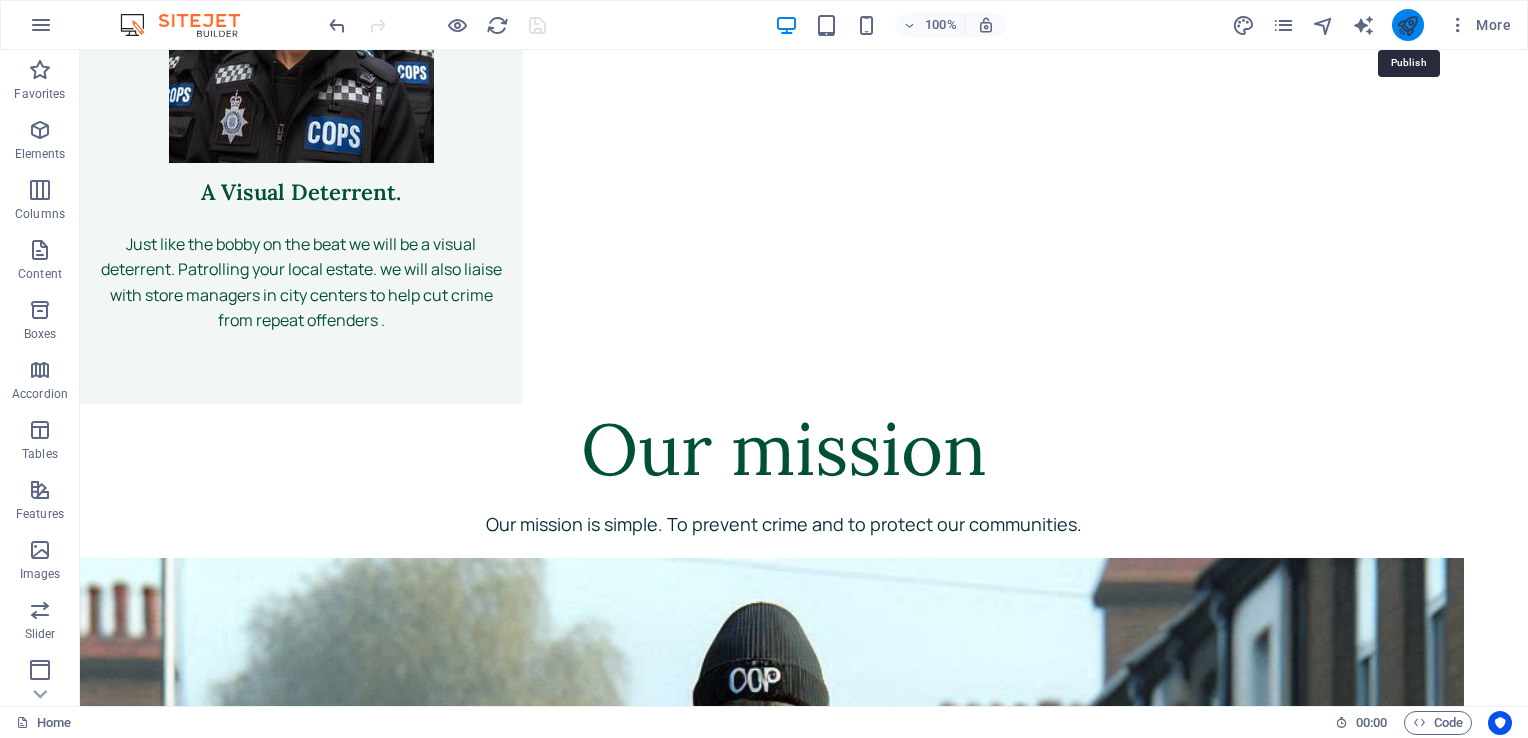 click at bounding box center [1407, 25] 